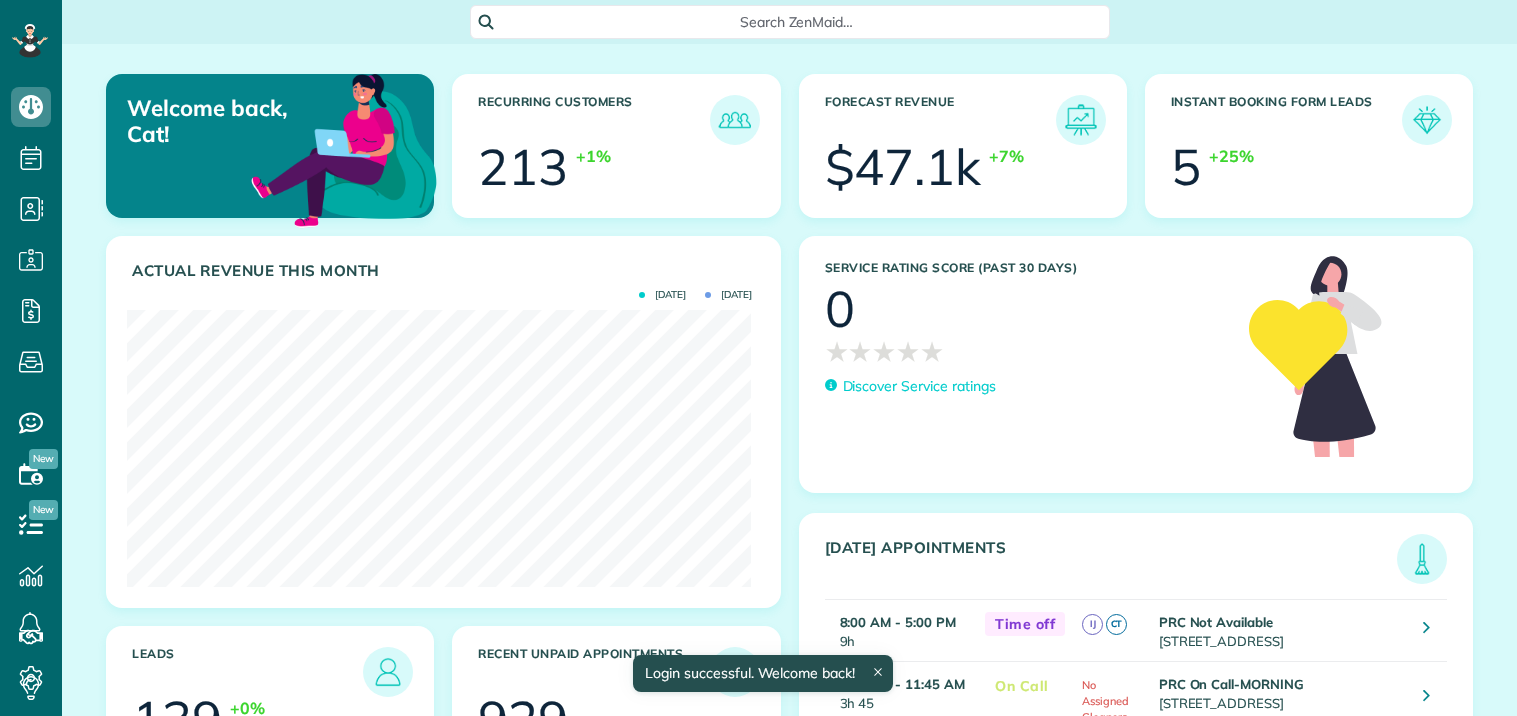 scroll, scrollTop: 0, scrollLeft: 0, axis: both 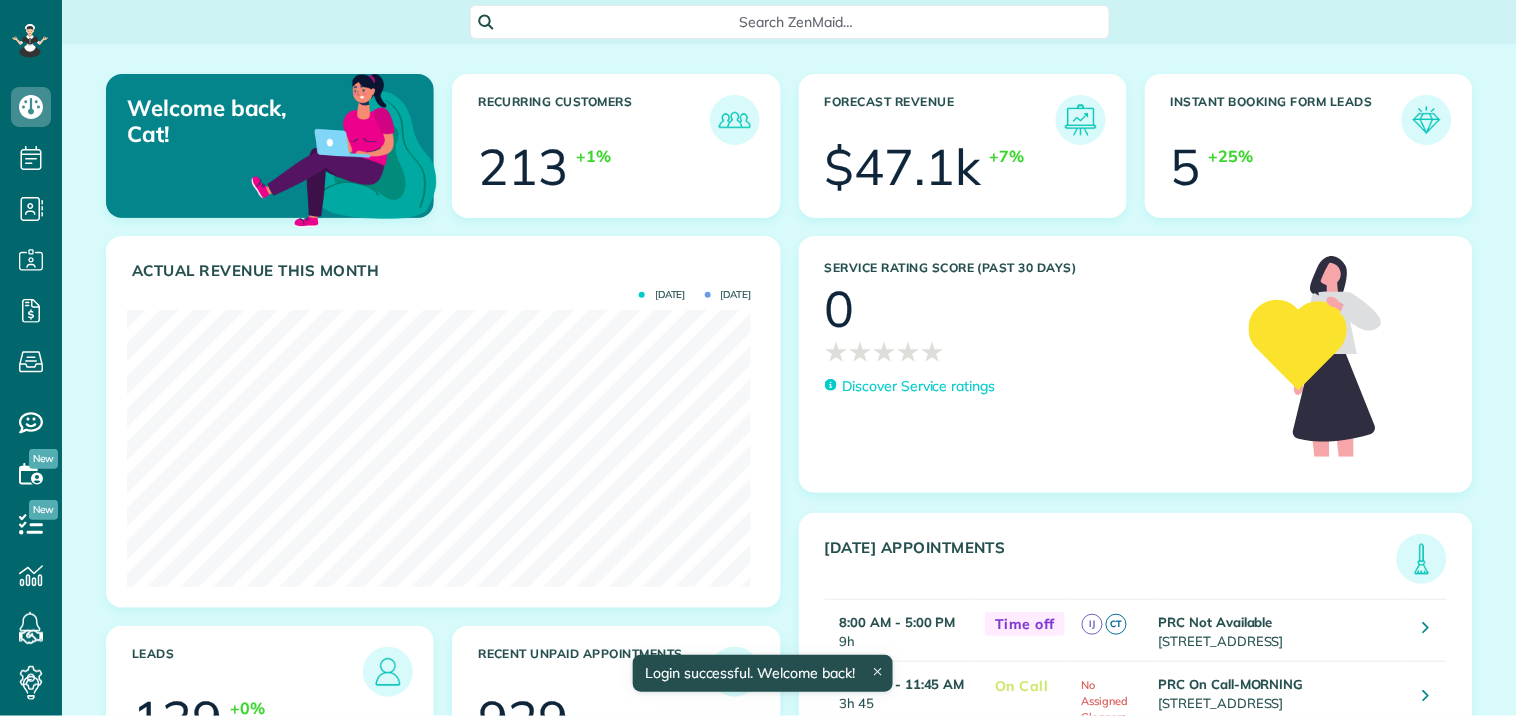 click on "Search ZenMaid…" at bounding box center [797, 22] 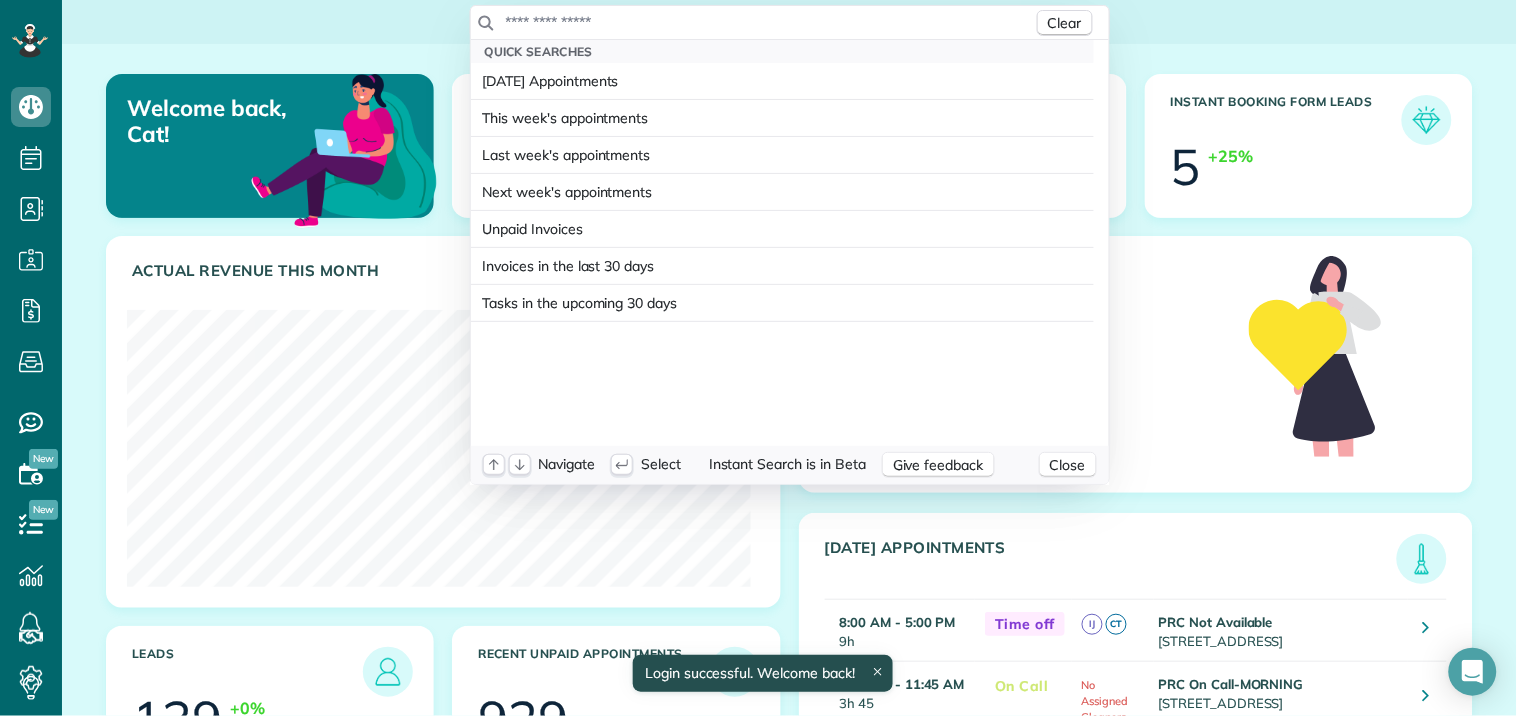 click at bounding box center (769, 22) 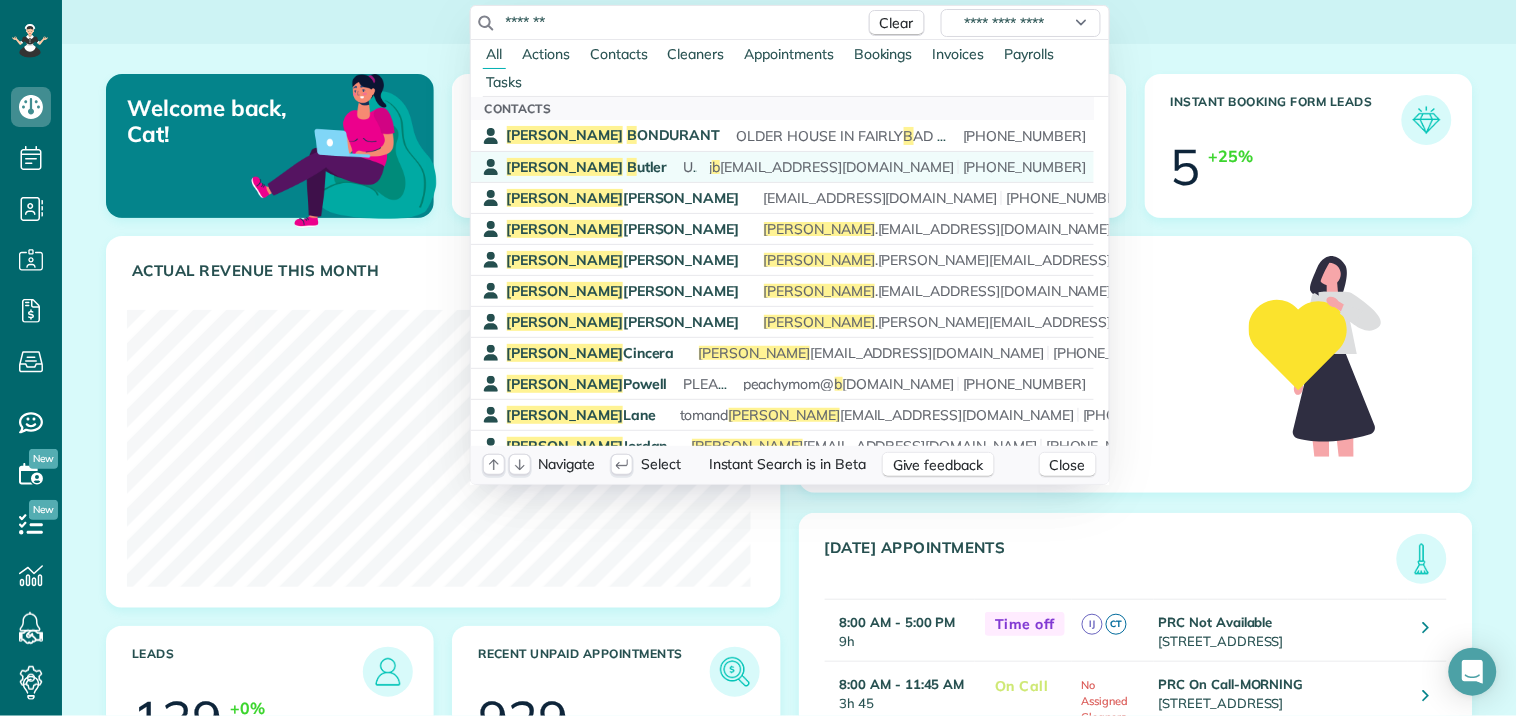 type on "*******" 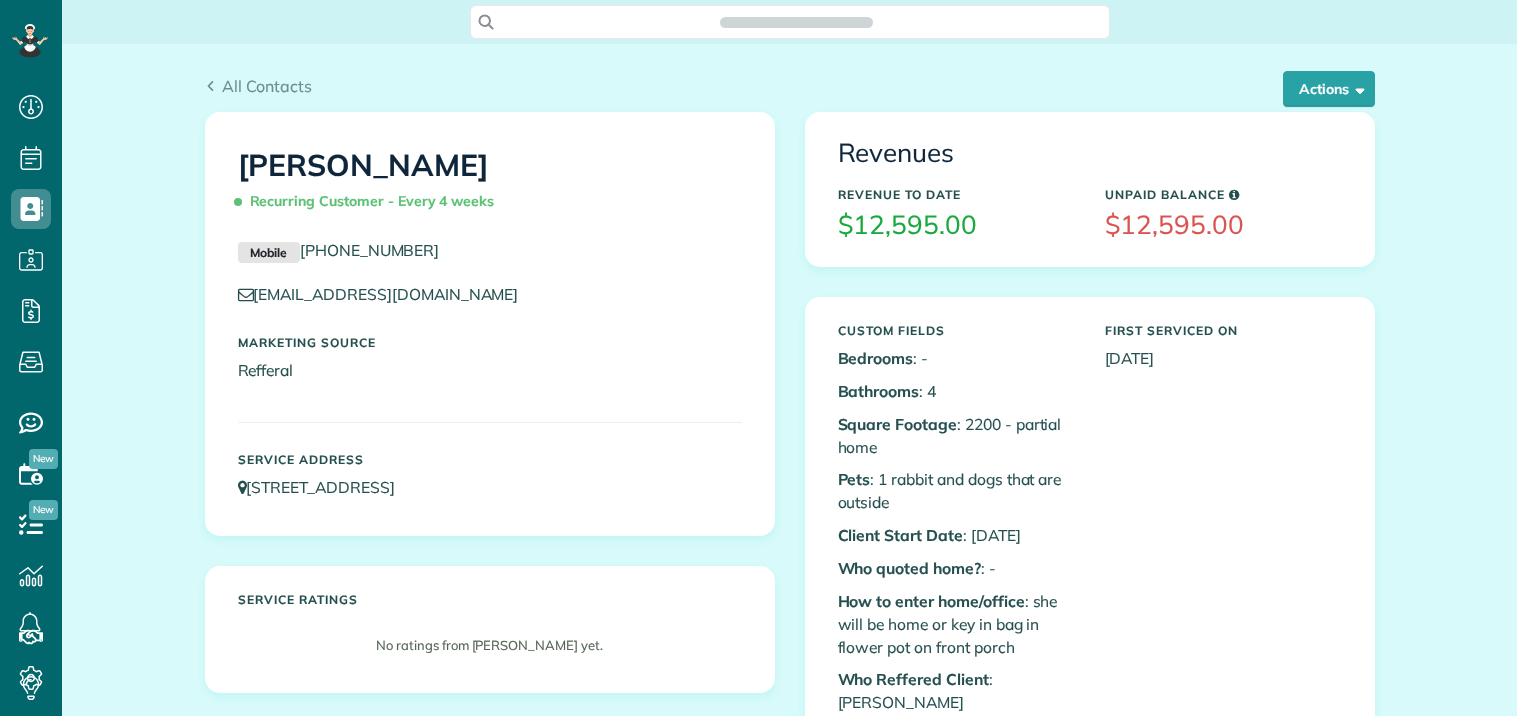 scroll, scrollTop: 0, scrollLeft: 0, axis: both 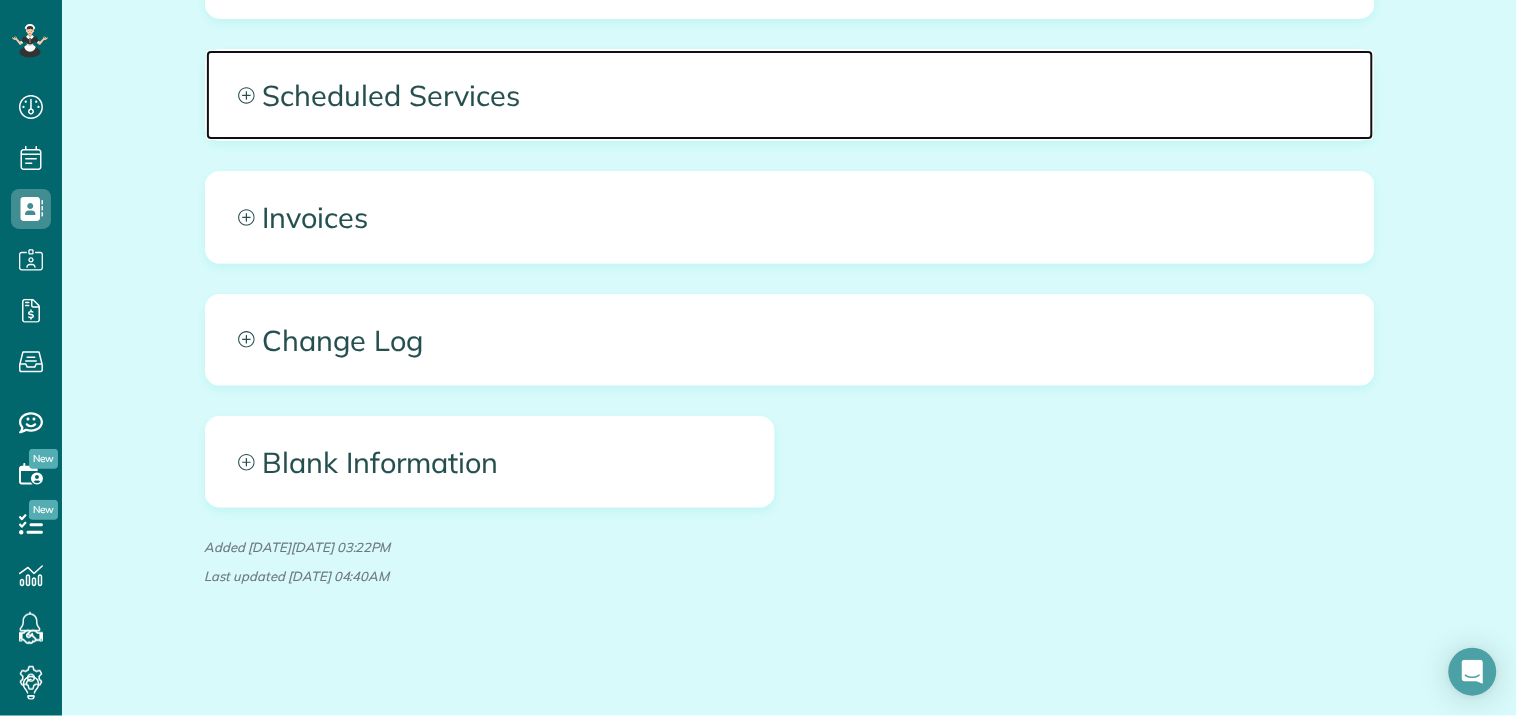 click 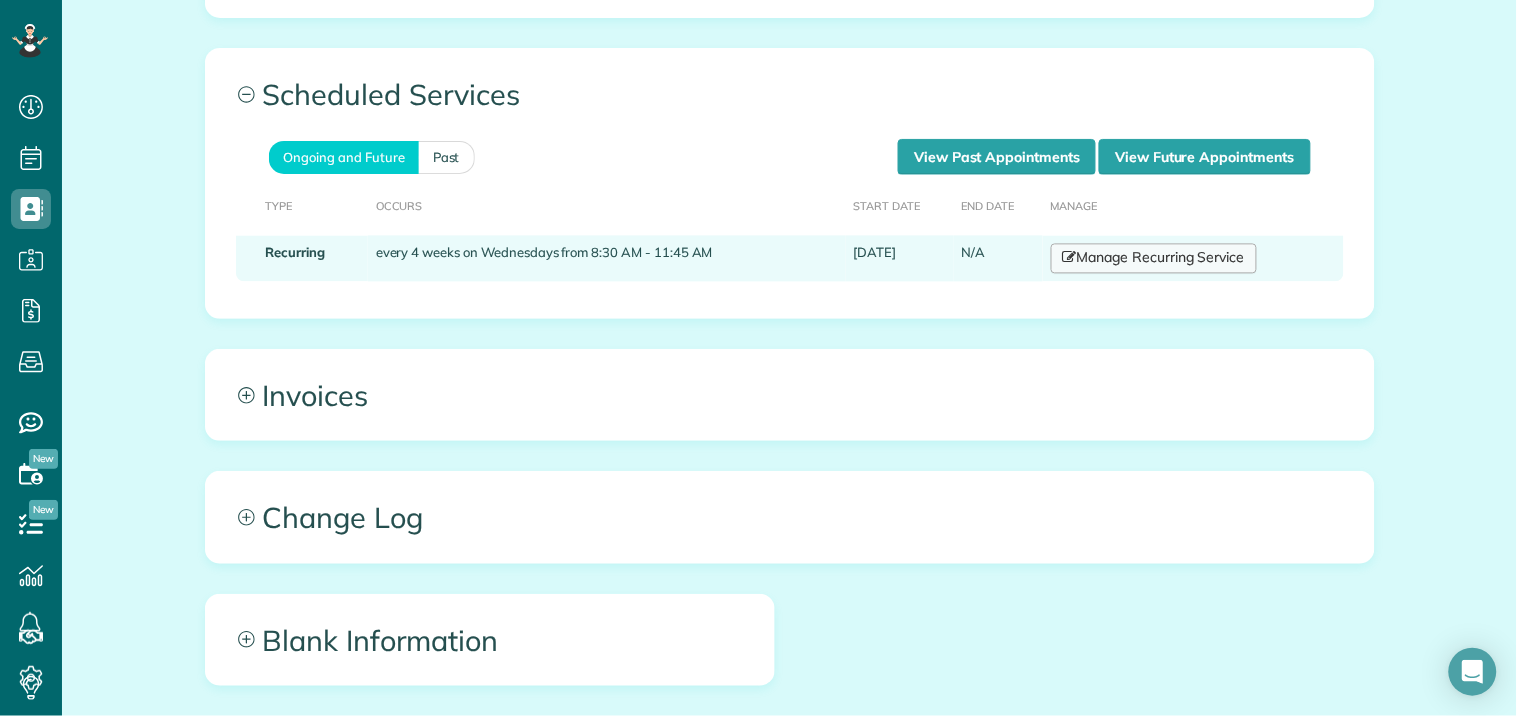 click on "Manage Recurring Service" at bounding box center [1154, 259] 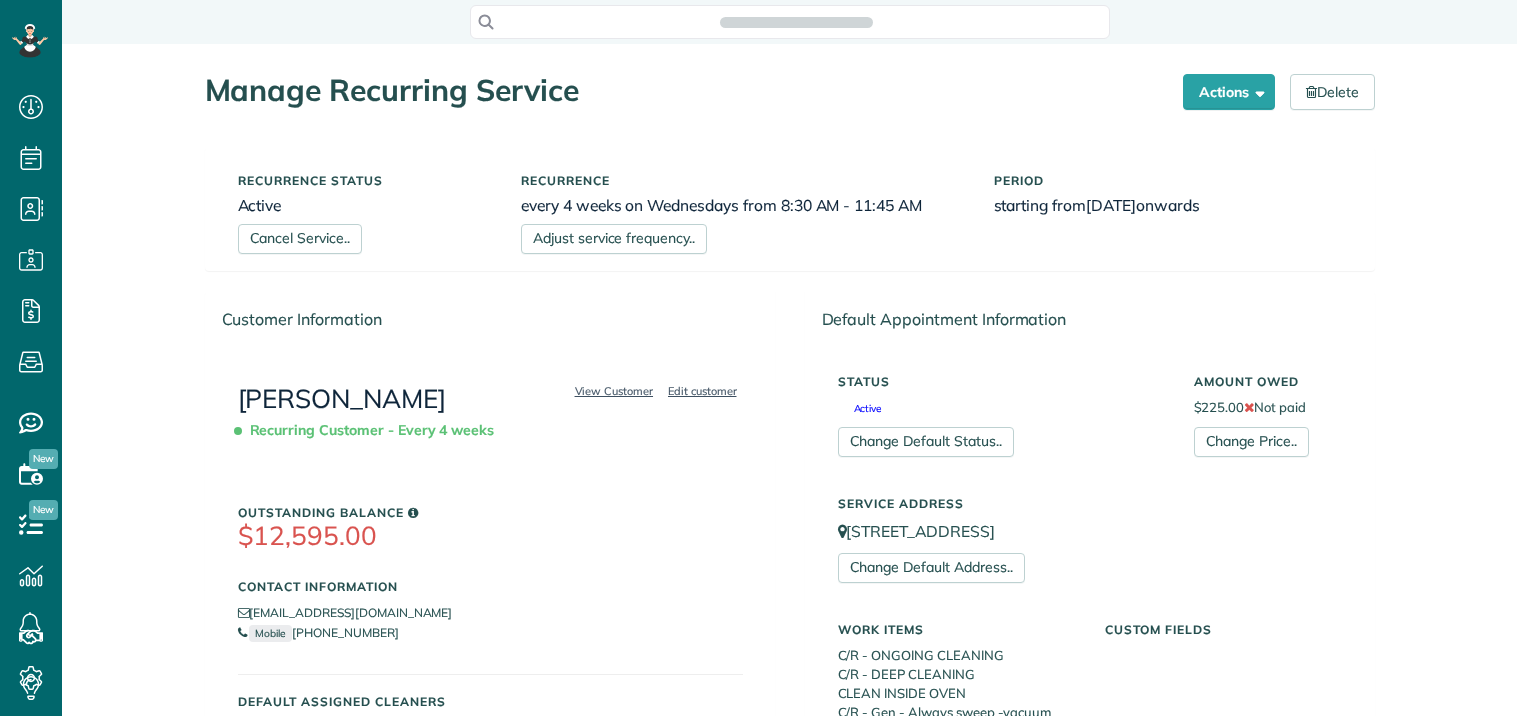 scroll, scrollTop: 0, scrollLeft: 0, axis: both 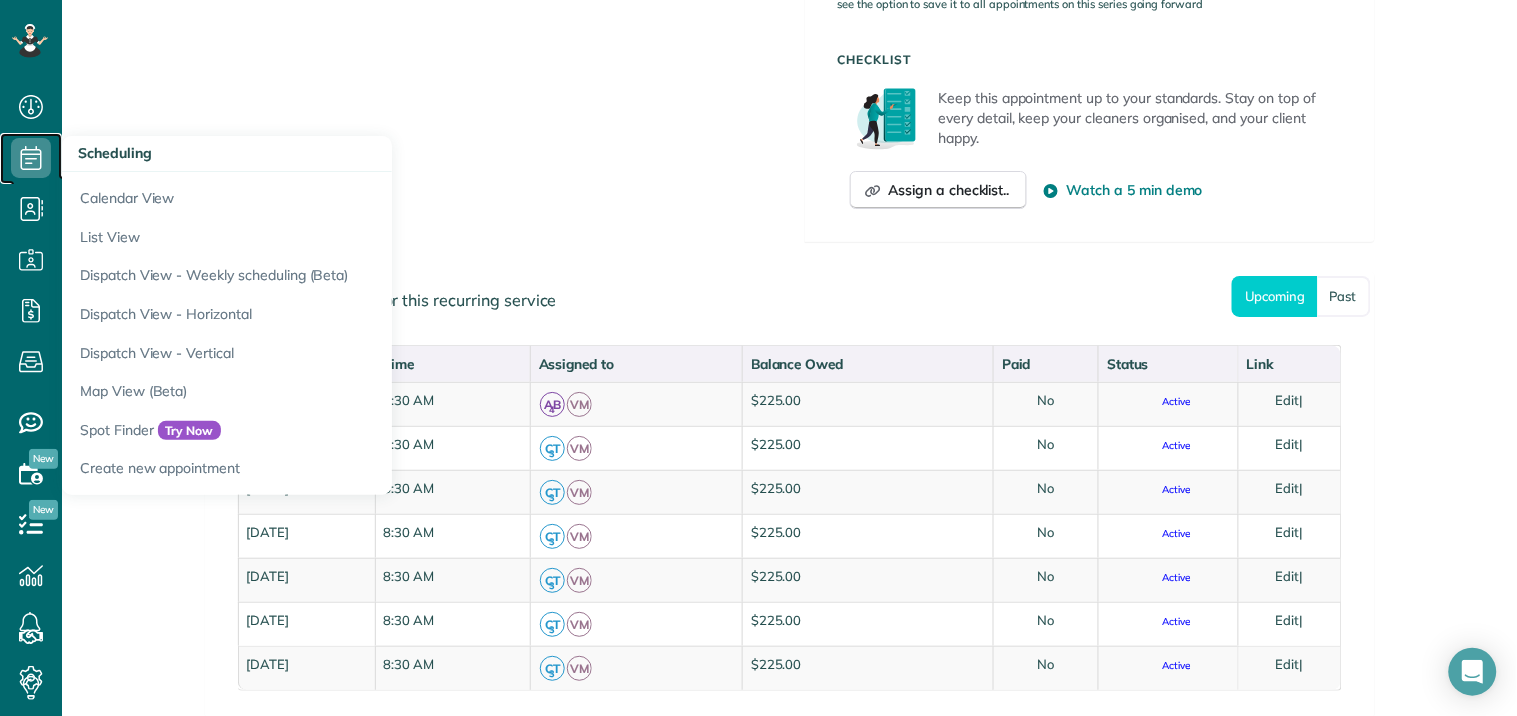 click 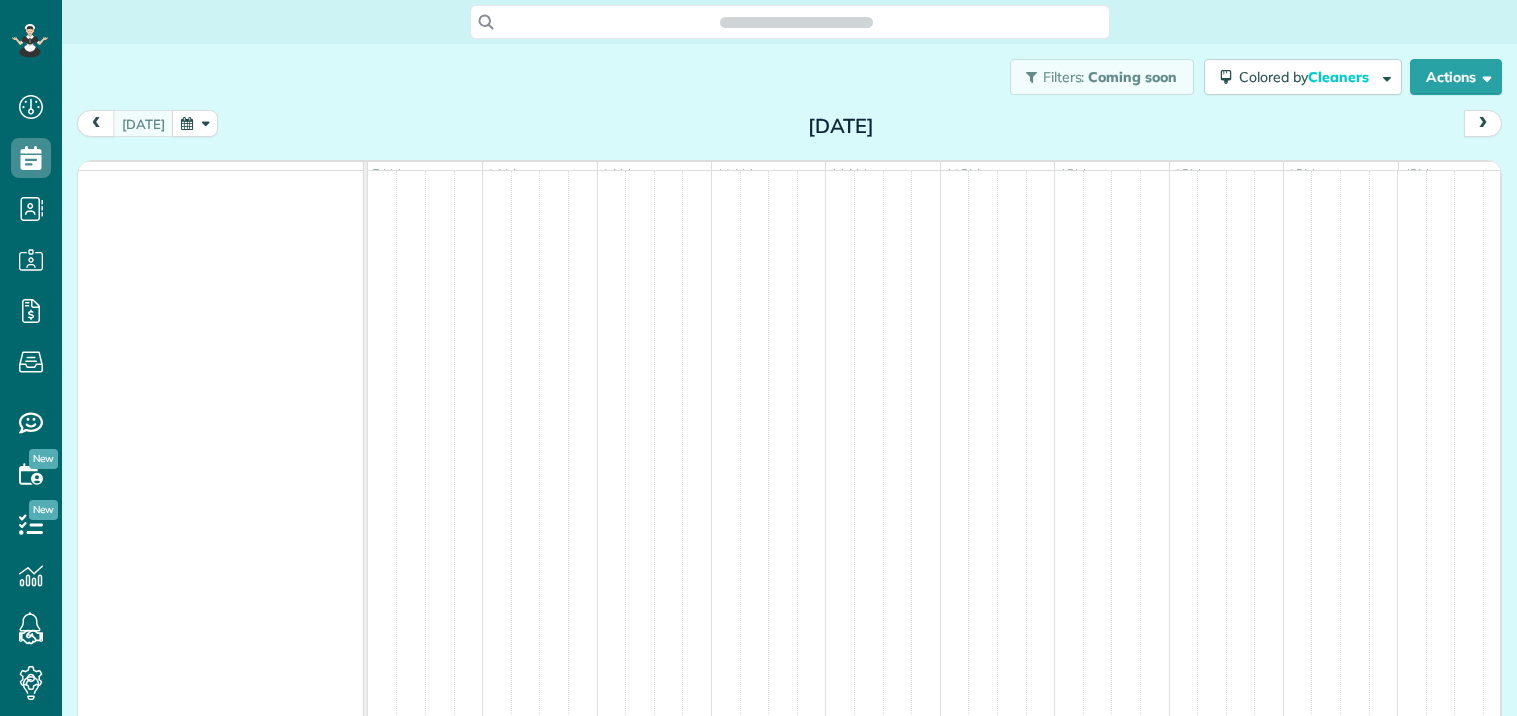 scroll, scrollTop: 0, scrollLeft: 0, axis: both 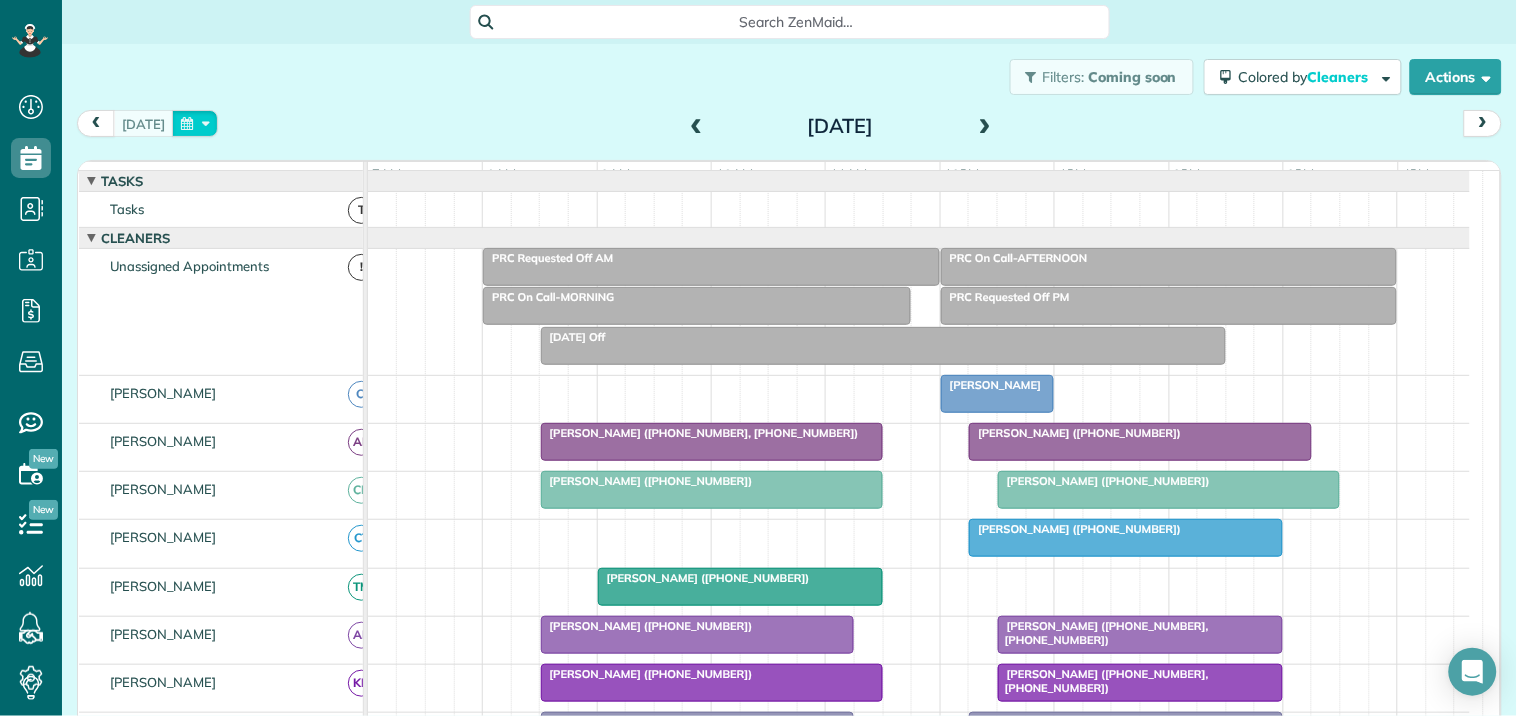 click at bounding box center [195, 123] 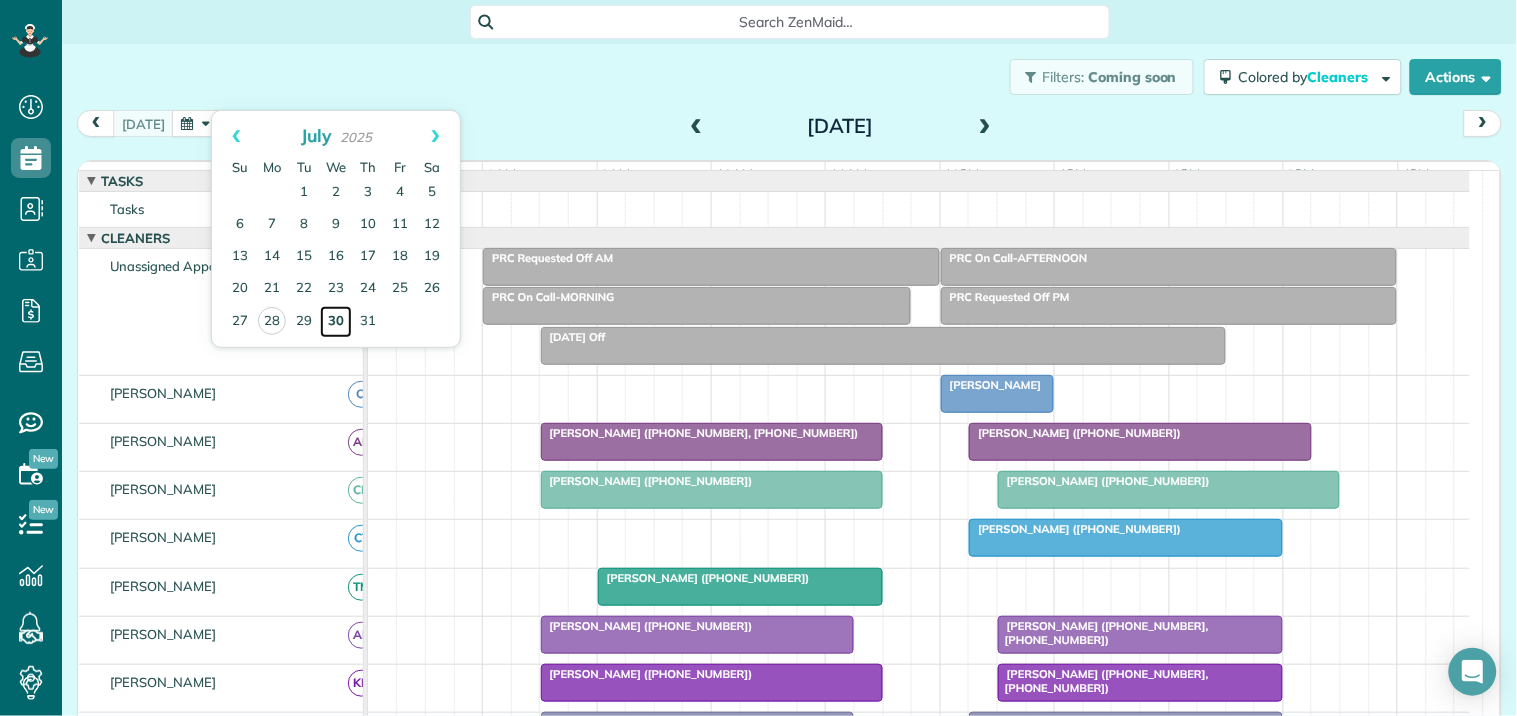 click on "30" at bounding box center [336, 322] 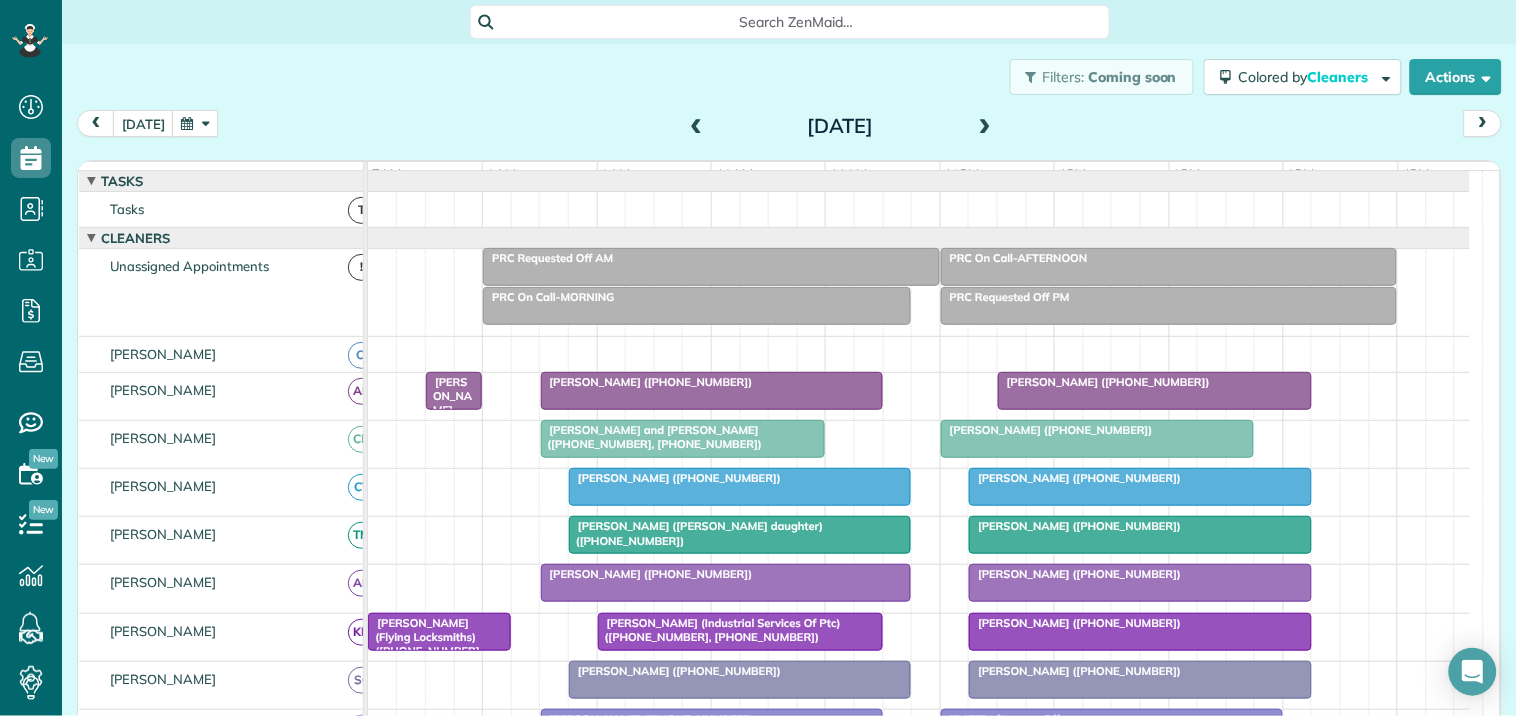 scroll, scrollTop: 143, scrollLeft: 0, axis: vertical 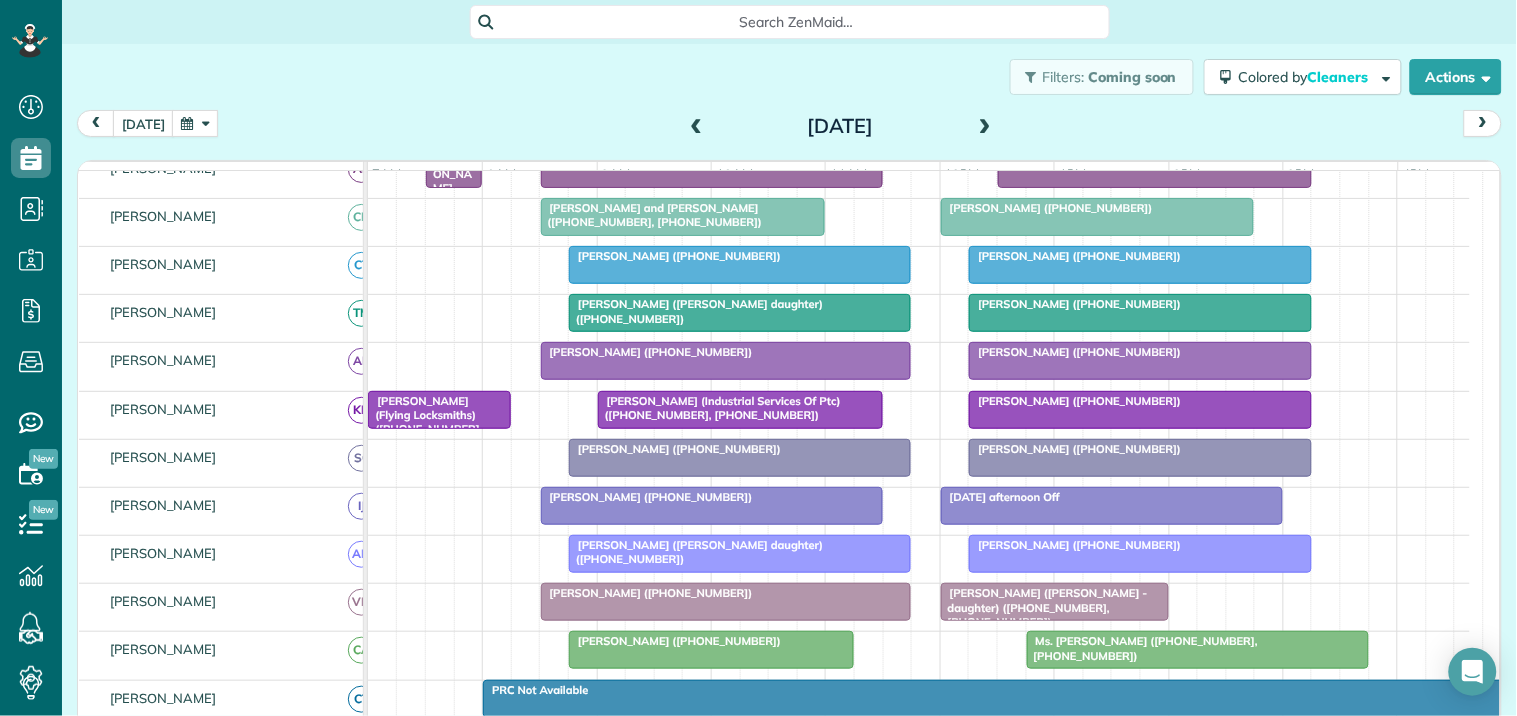 click at bounding box center (697, 127) 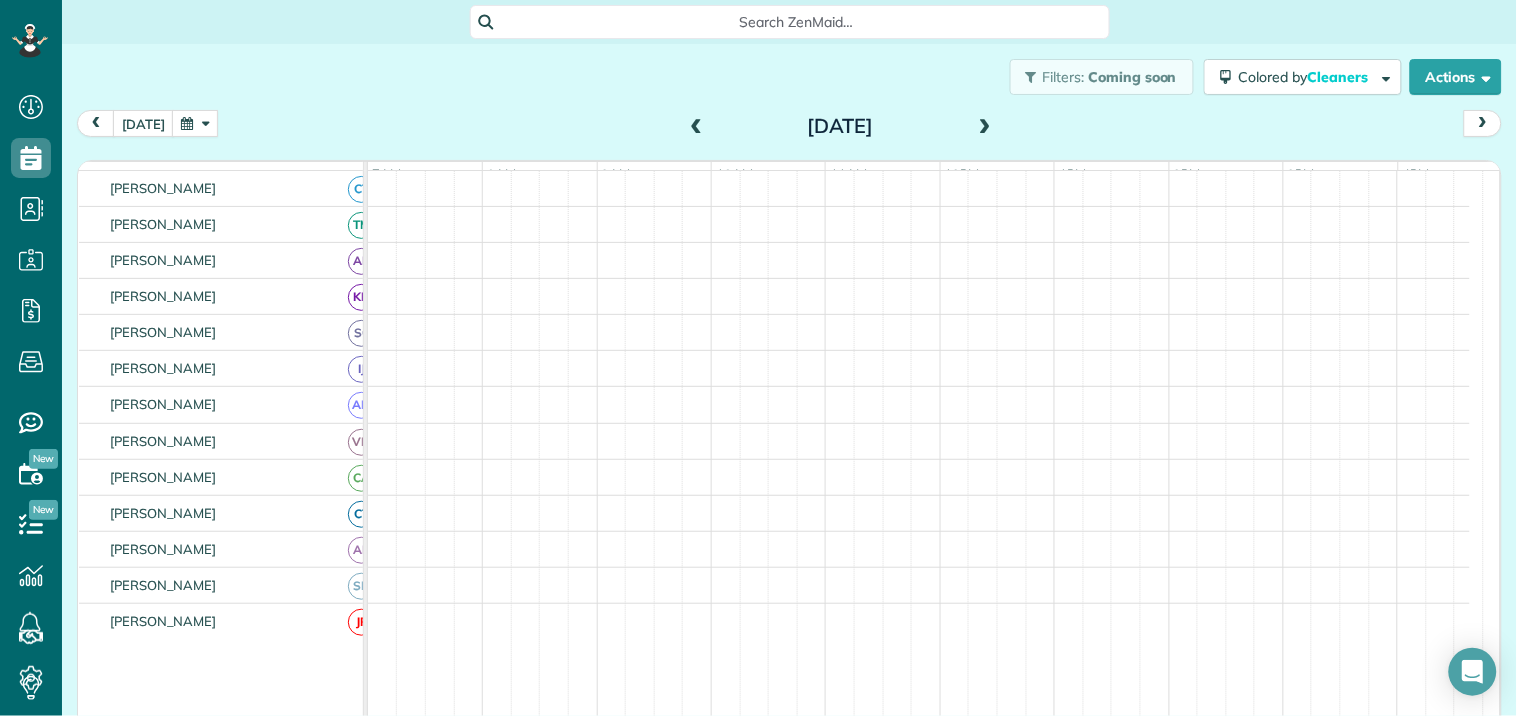 scroll, scrollTop: 158, scrollLeft: 0, axis: vertical 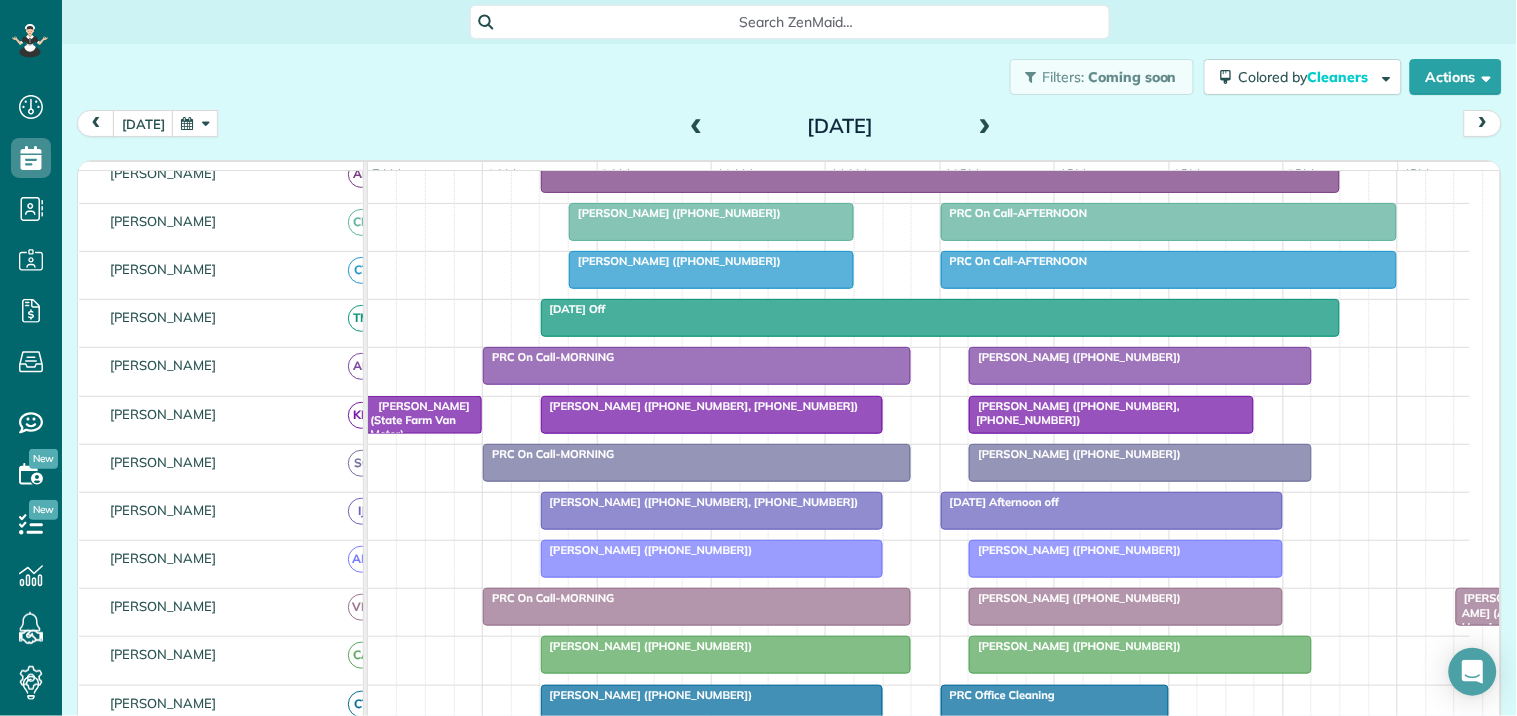 click at bounding box center [985, 127] 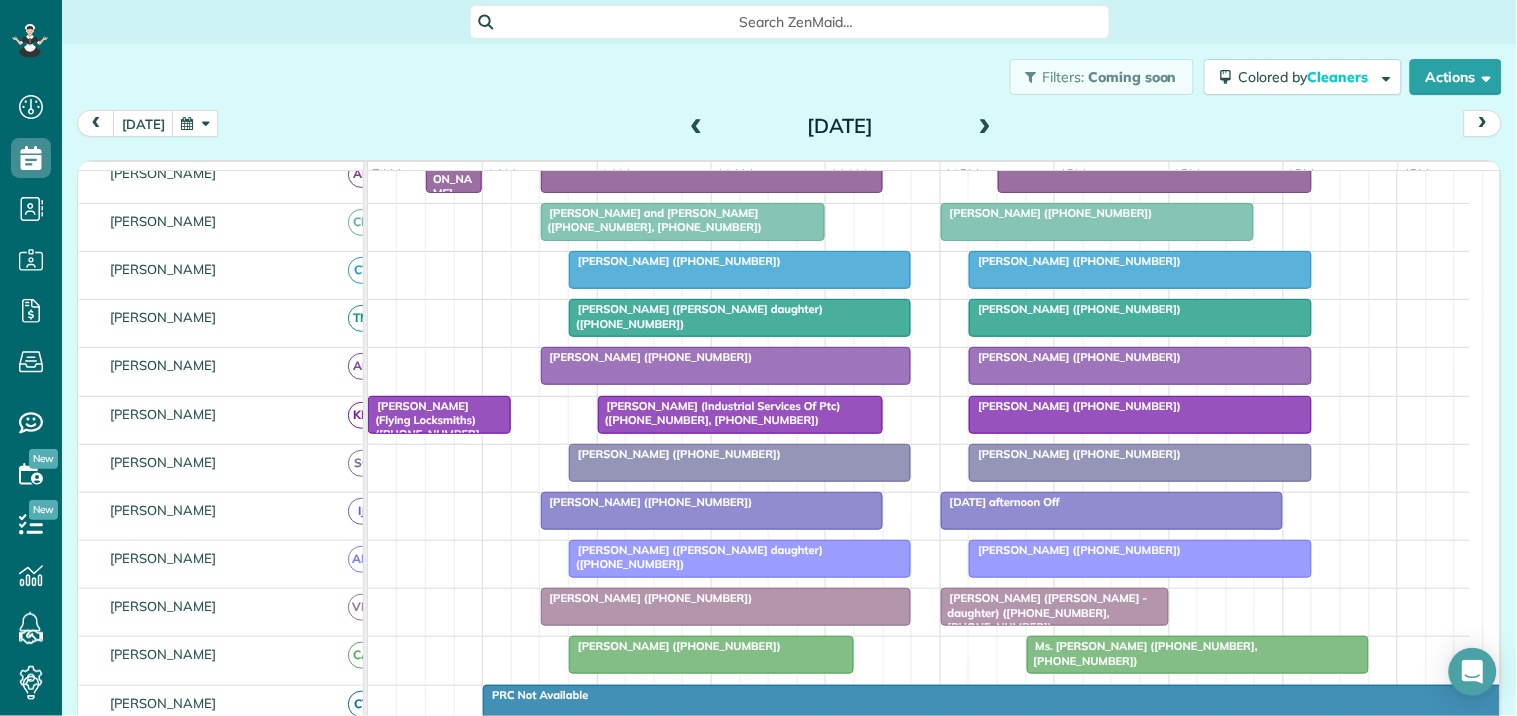 click at bounding box center [985, 127] 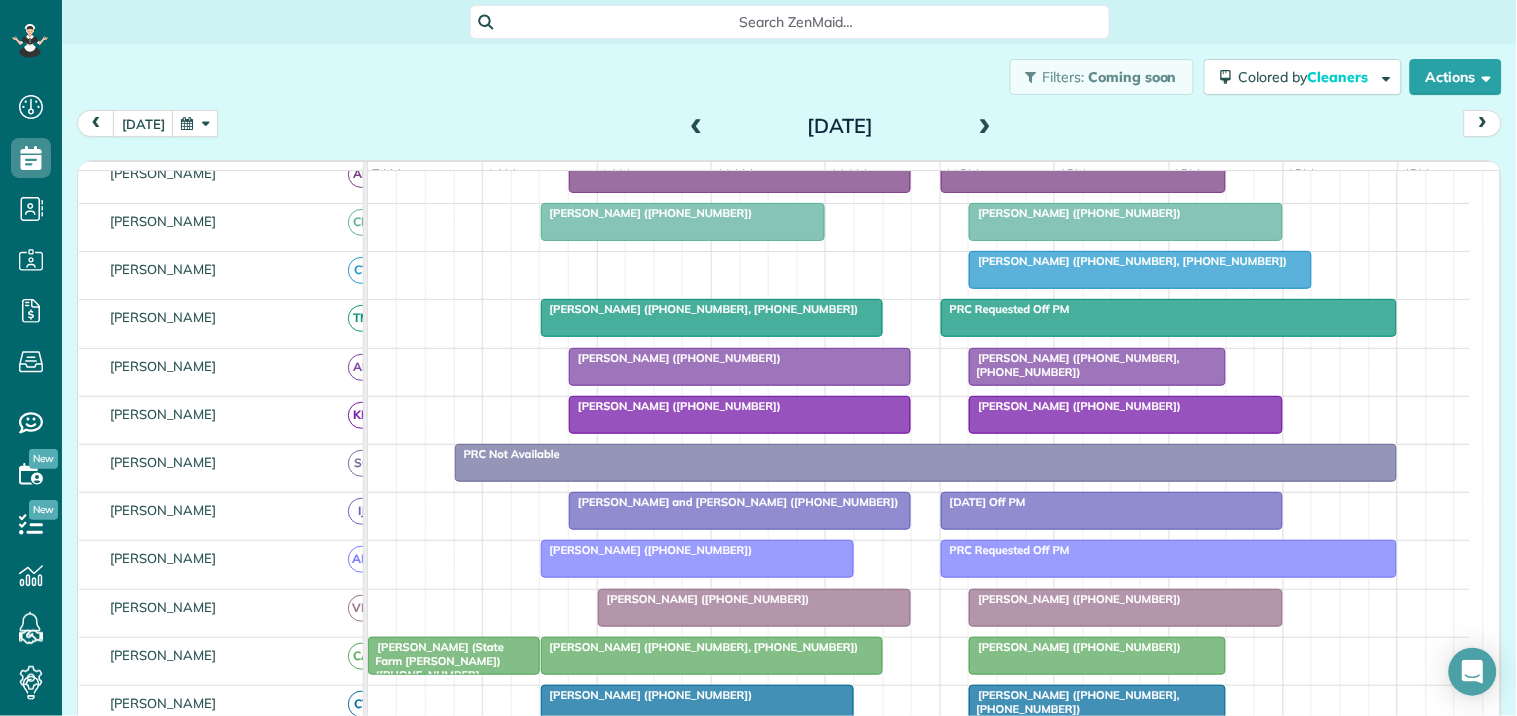 click at bounding box center (985, 127) 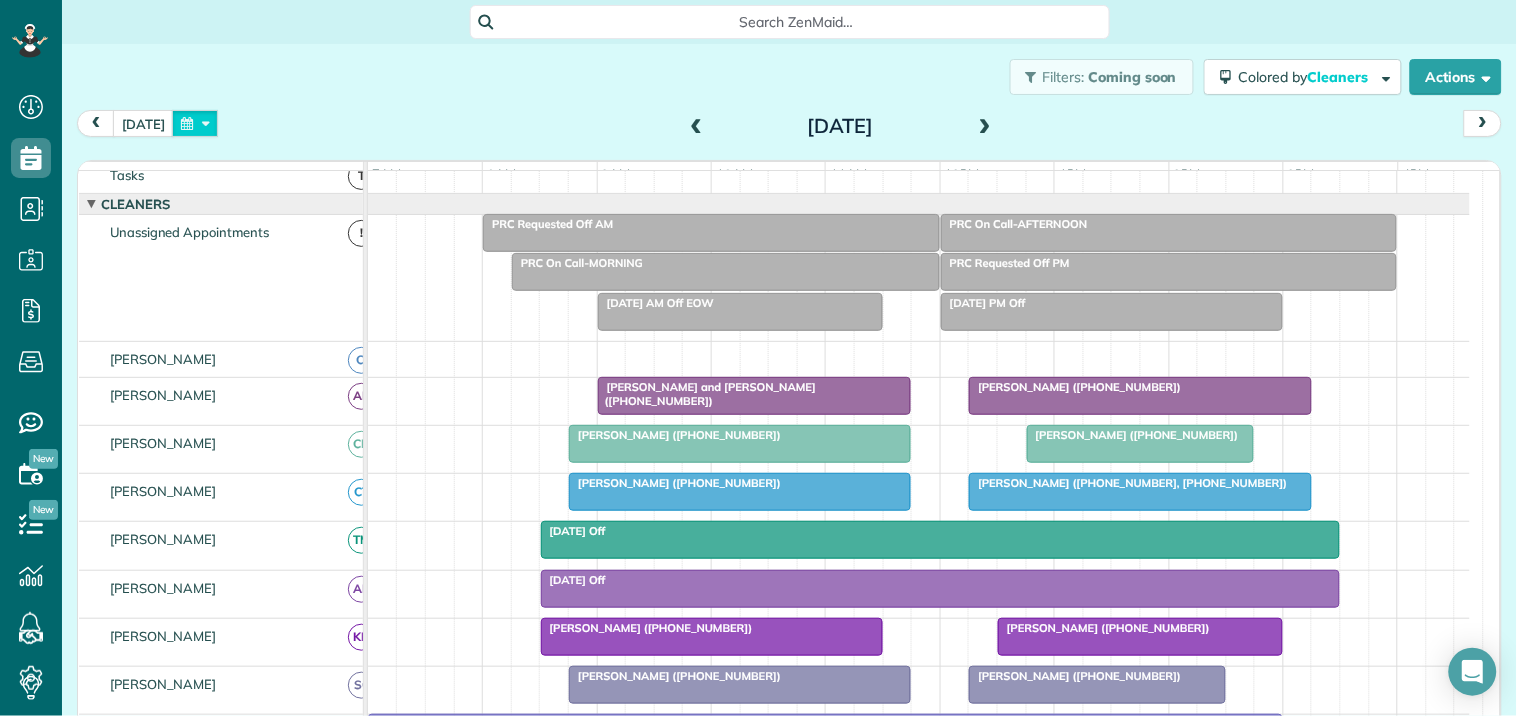 click at bounding box center [195, 123] 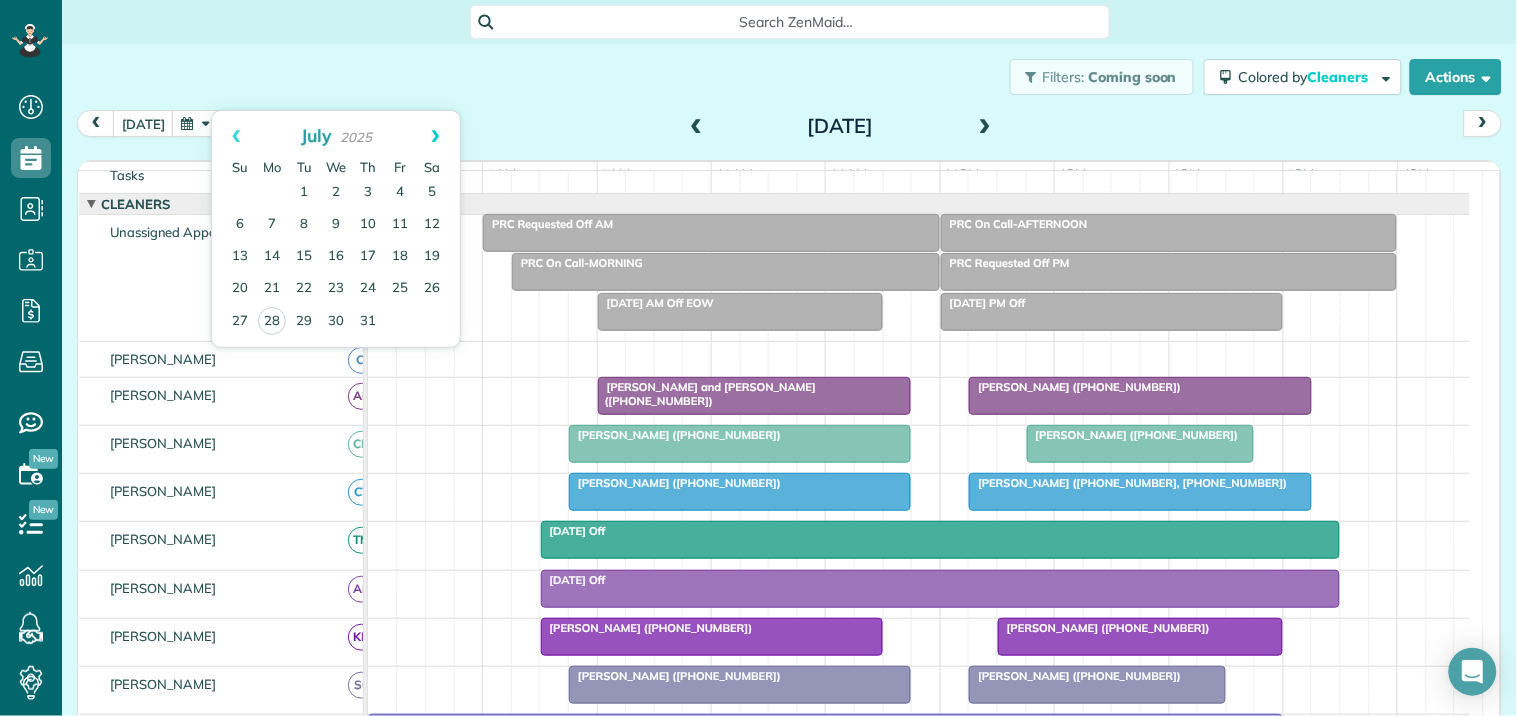 click on "Next" at bounding box center [435, 136] 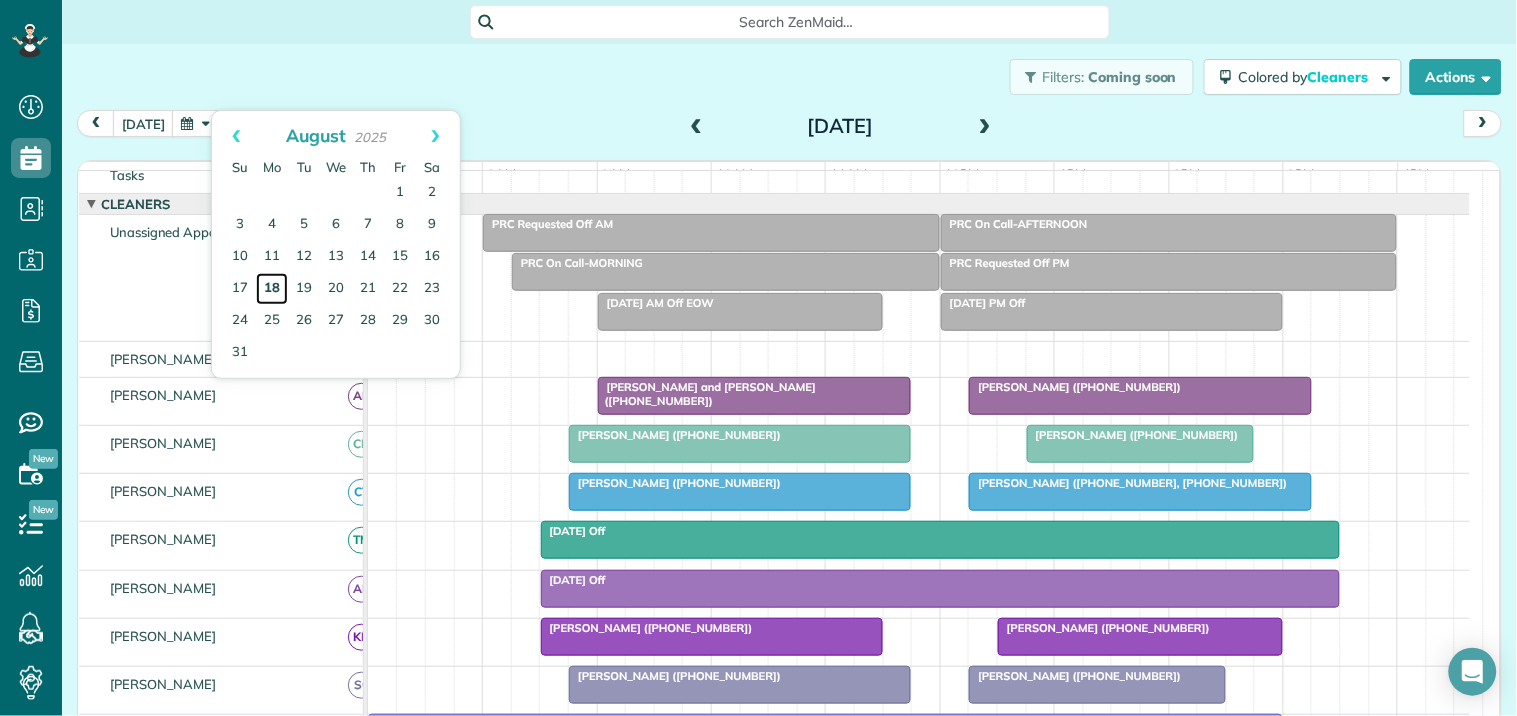 click on "18" at bounding box center [272, 289] 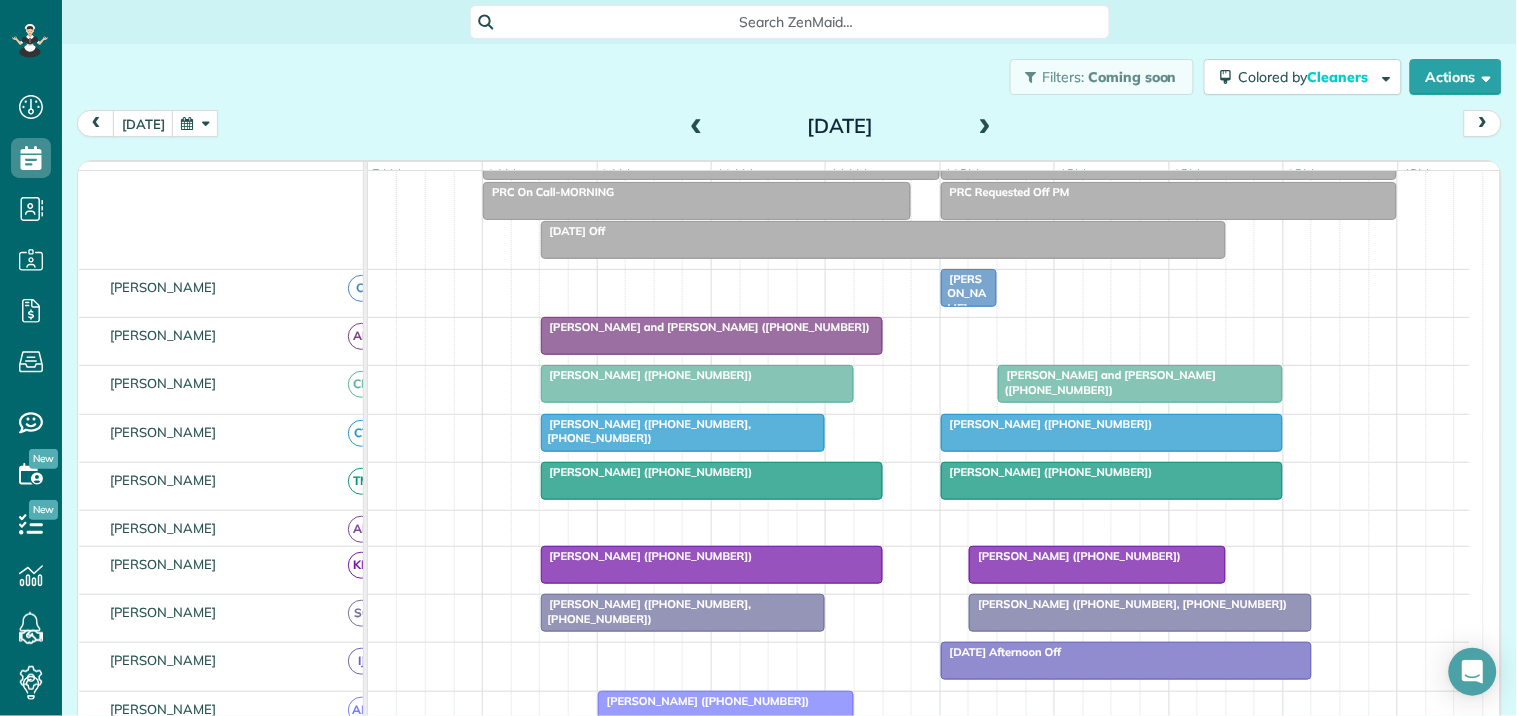 scroll, scrollTop: 224, scrollLeft: 0, axis: vertical 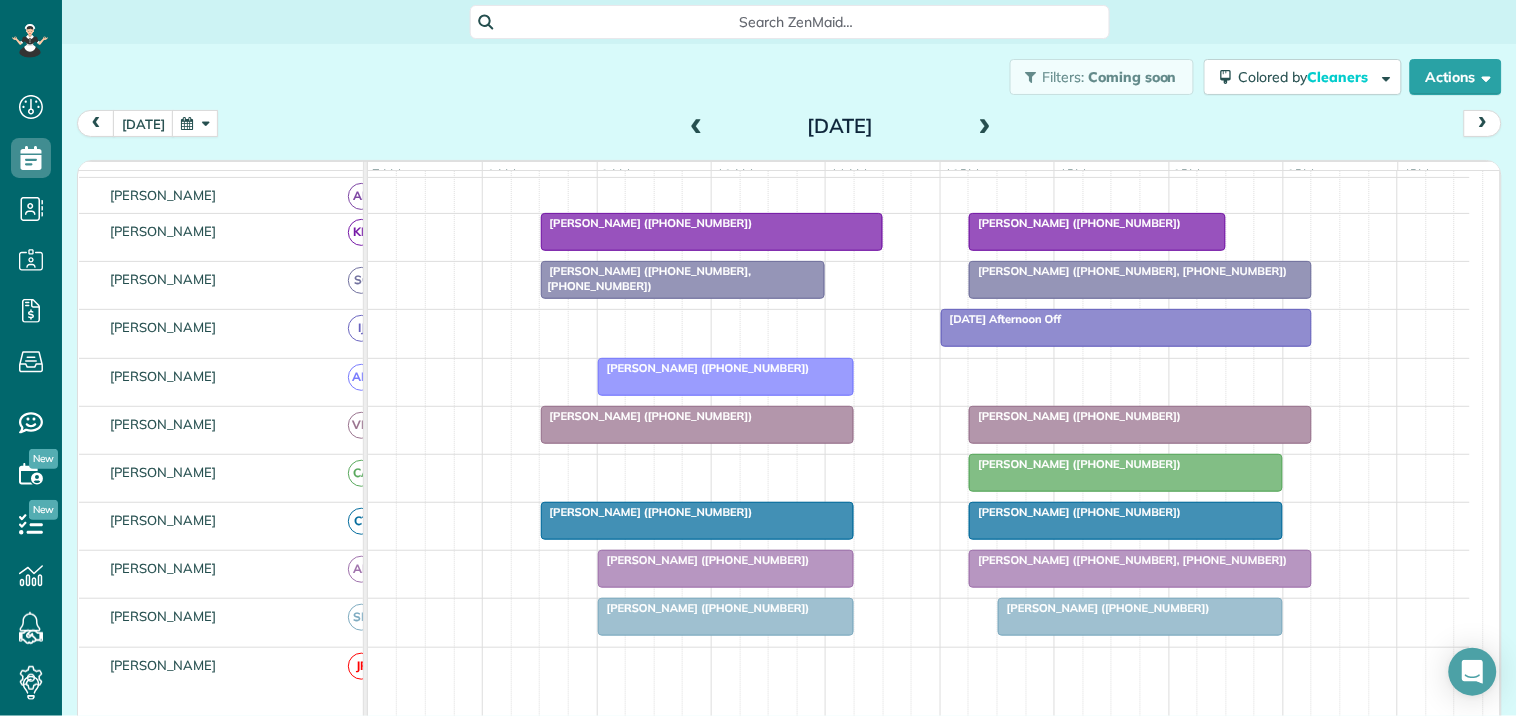 click at bounding box center [195, 123] 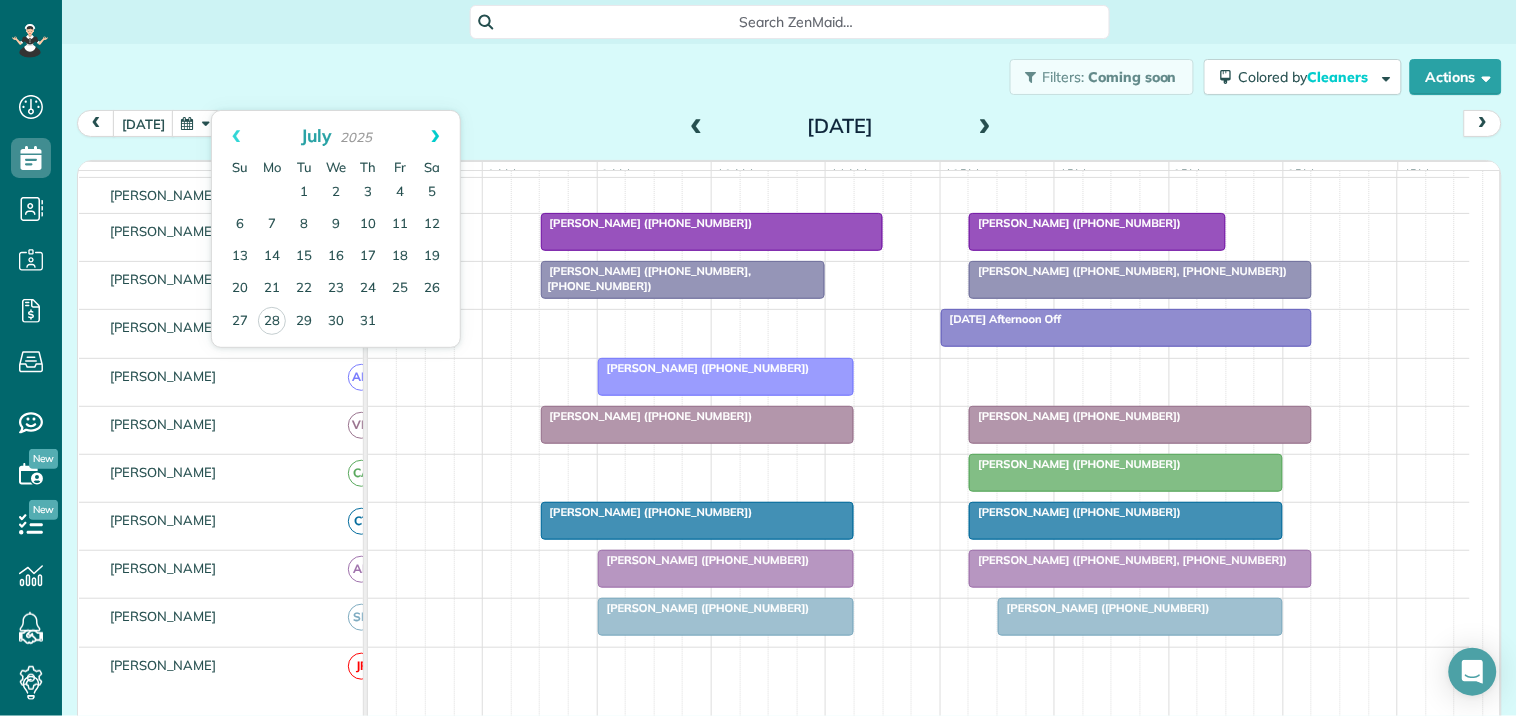 click on "Next" at bounding box center [435, 136] 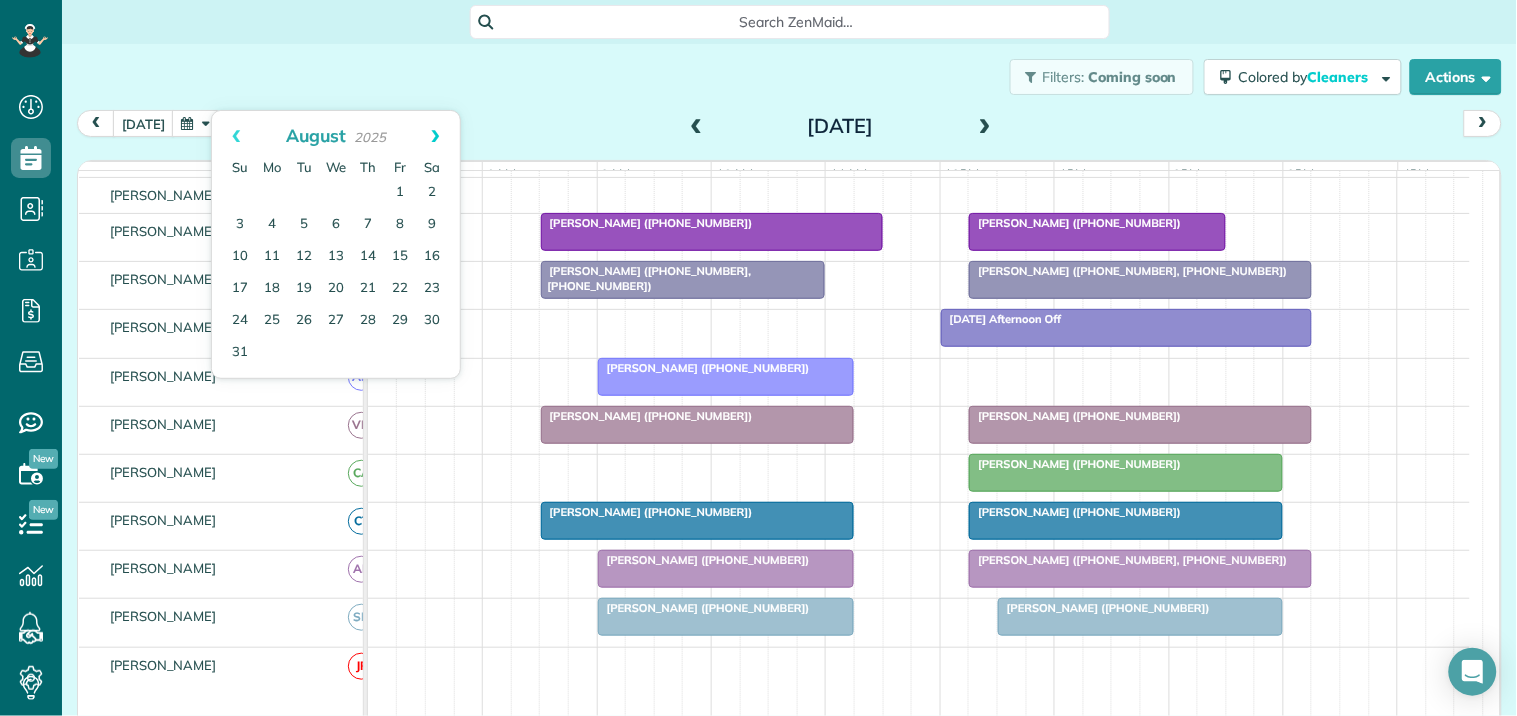 click on "Next" at bounding box center [435, 136] 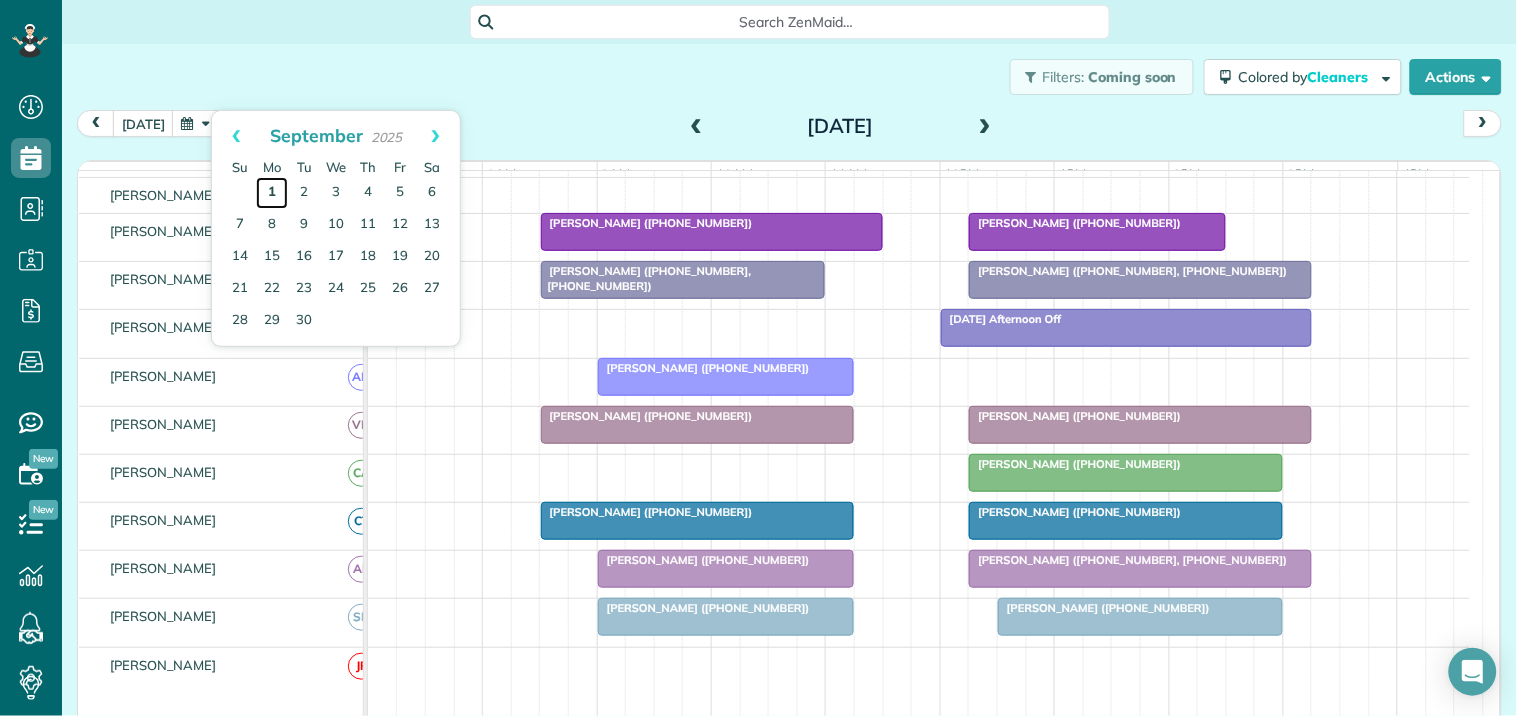 click on "1" at bounding box center [272, 193] 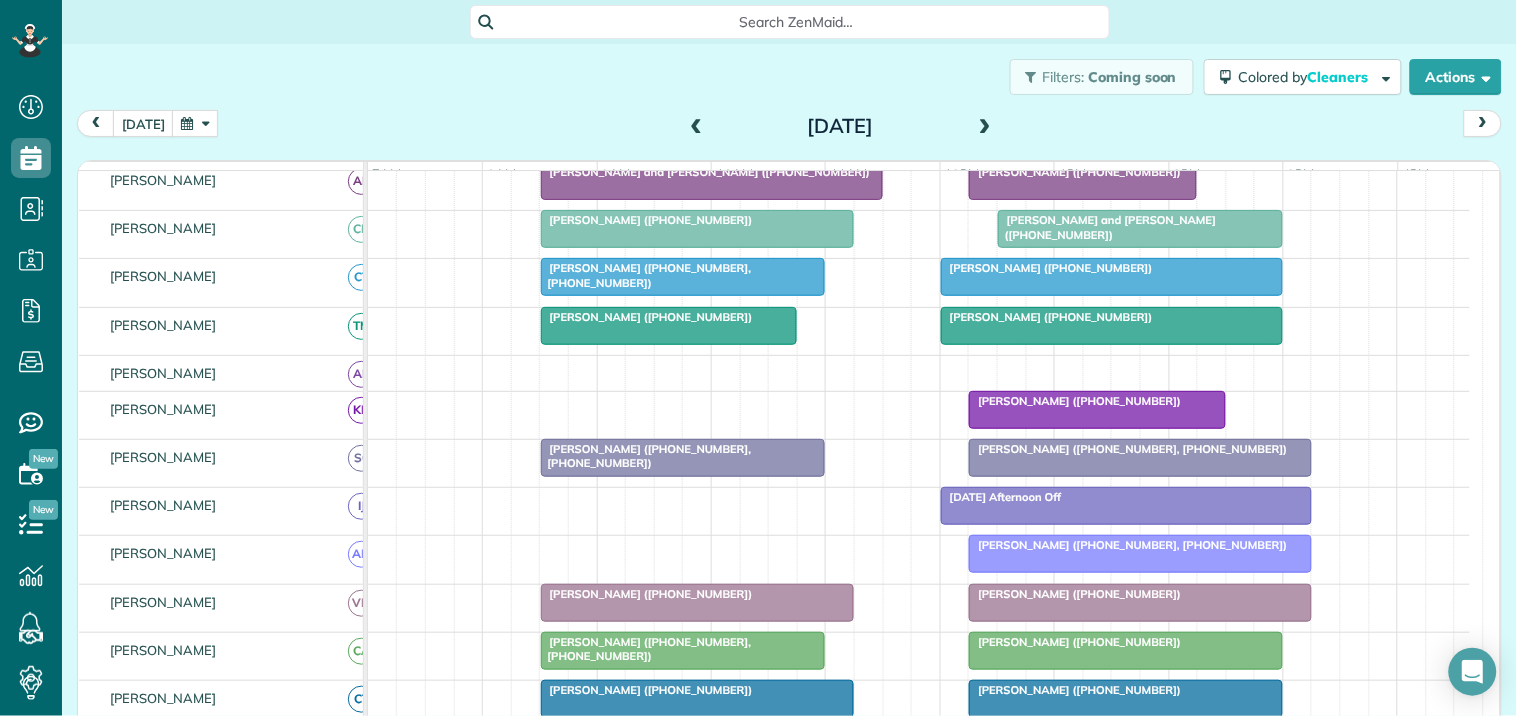 scroll, scrollTop: 467, scrollLeft: 0, axis: vertical 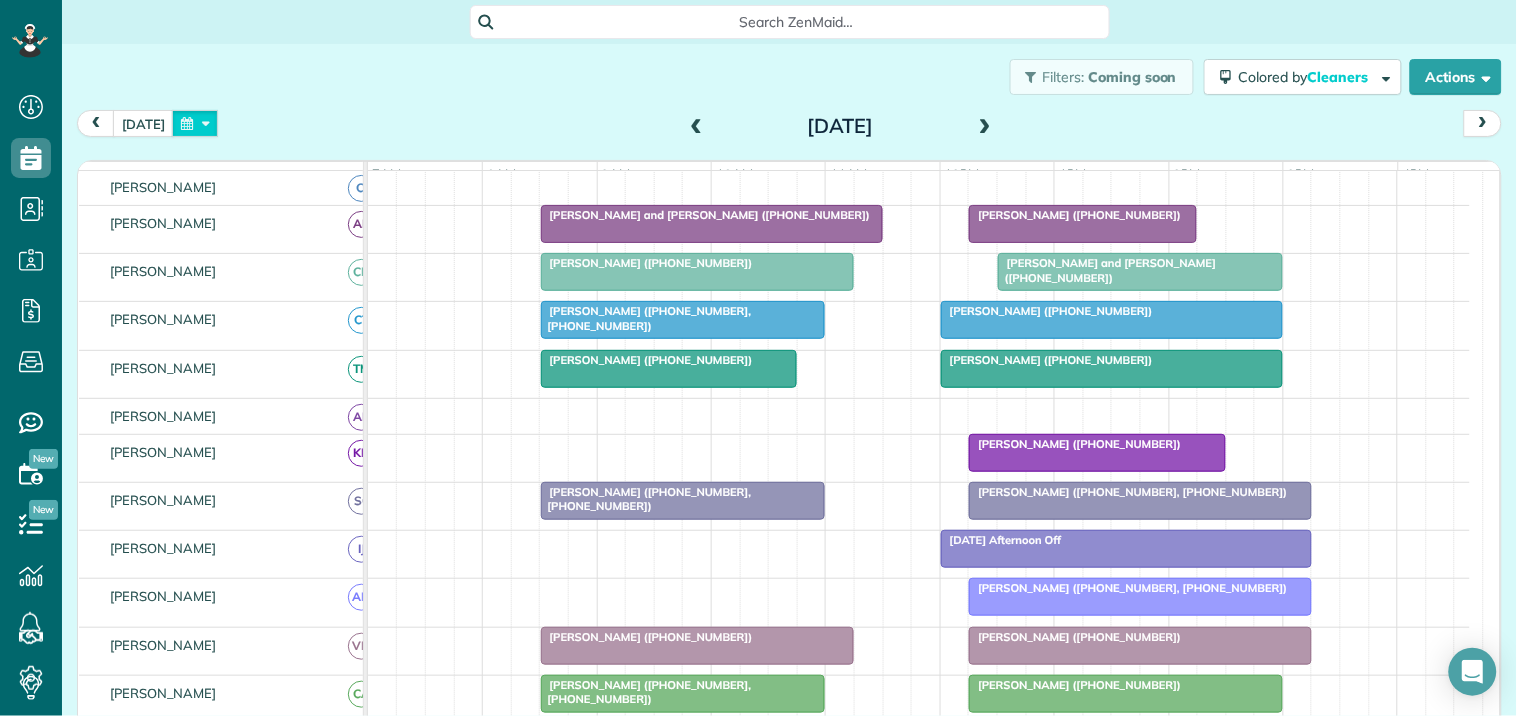 click at bounding box center (195, 123) 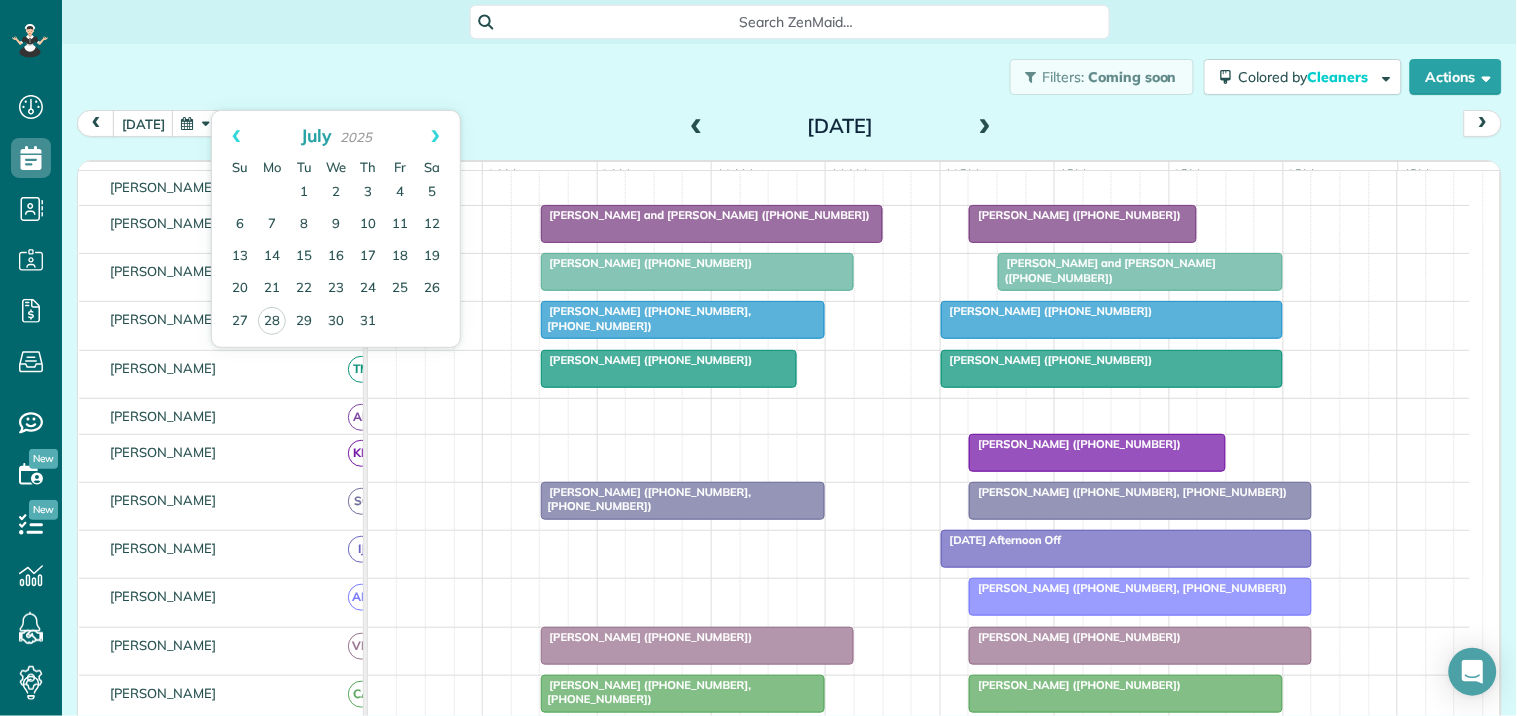 click on "Filters:   Coming soon
Colored by  Cleaners
Color by Cleaner
Color by Team
Color by Status
Color by Recurrence
Color by Paid/Unpaid
Filters  Default
Schedule Changes
Actions
Create Appointment
Create Task
Clock In/Out
Send Work Orders
Print Route Sheets
Today's Emails/Texts
Export data.." at bounding box center (789, 77) 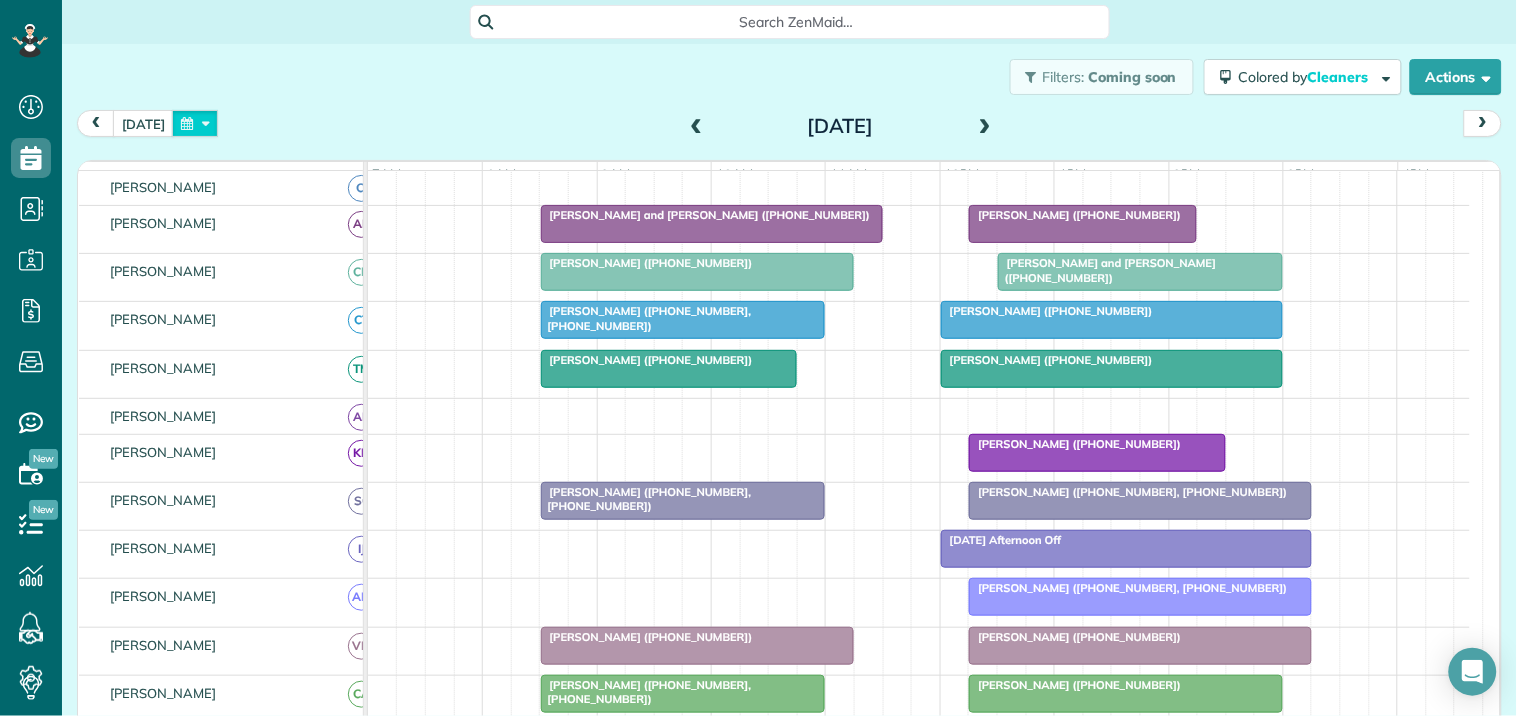 click at bounding box center (195, 123) 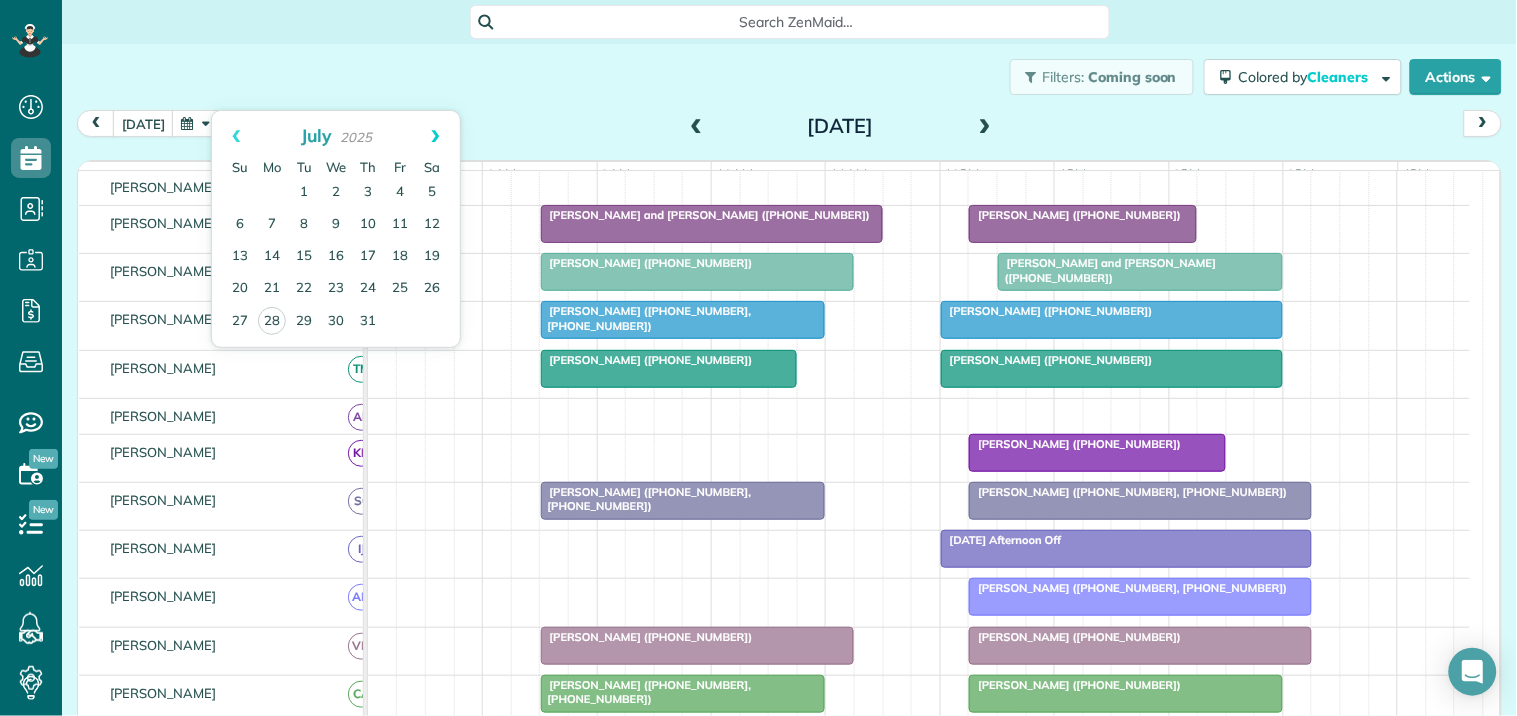 click on "Next" at bounding box center [435, 136] 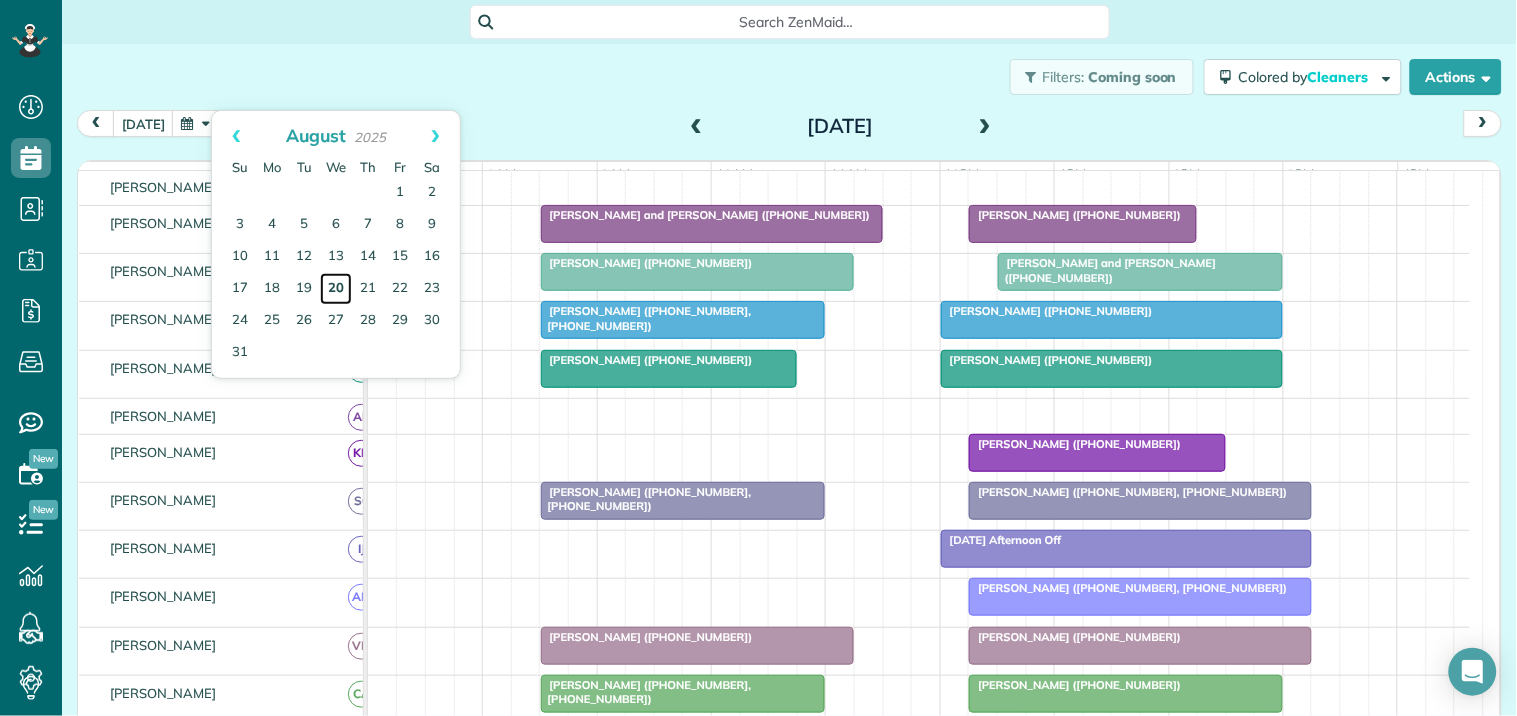 click on "20" at bounding box center [336, 289] 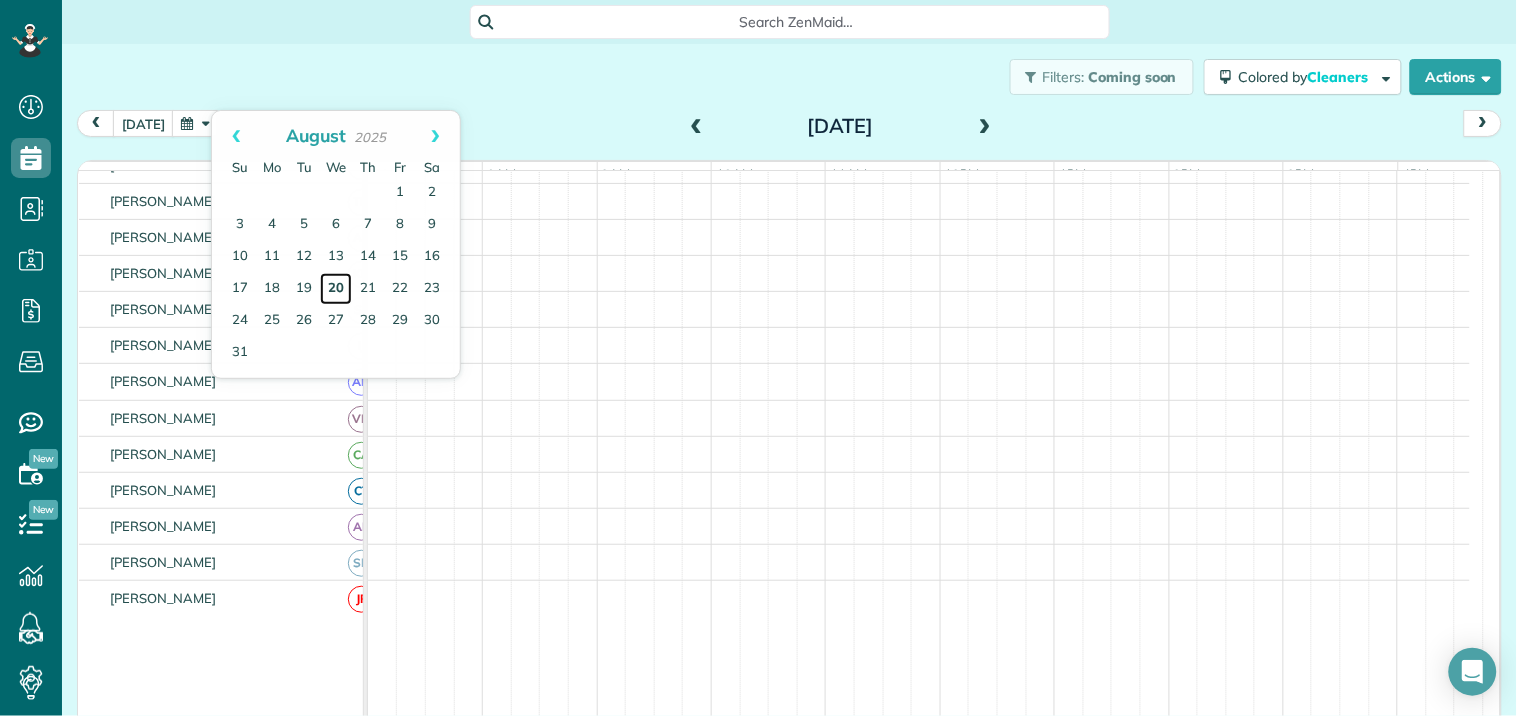 scroll, scrollTop: 115, scrollLeft: 0, axis: vertical 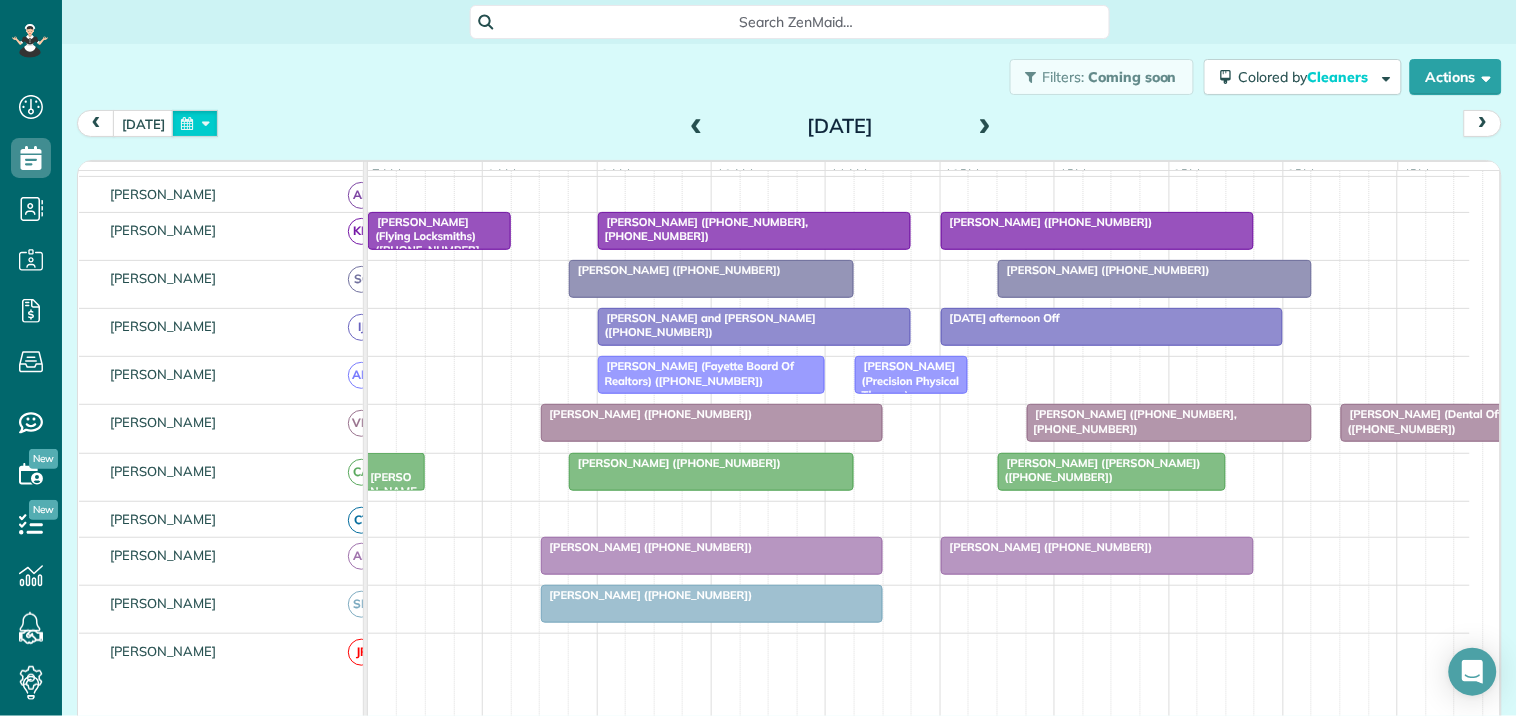 click at bounding box center [195, 123] 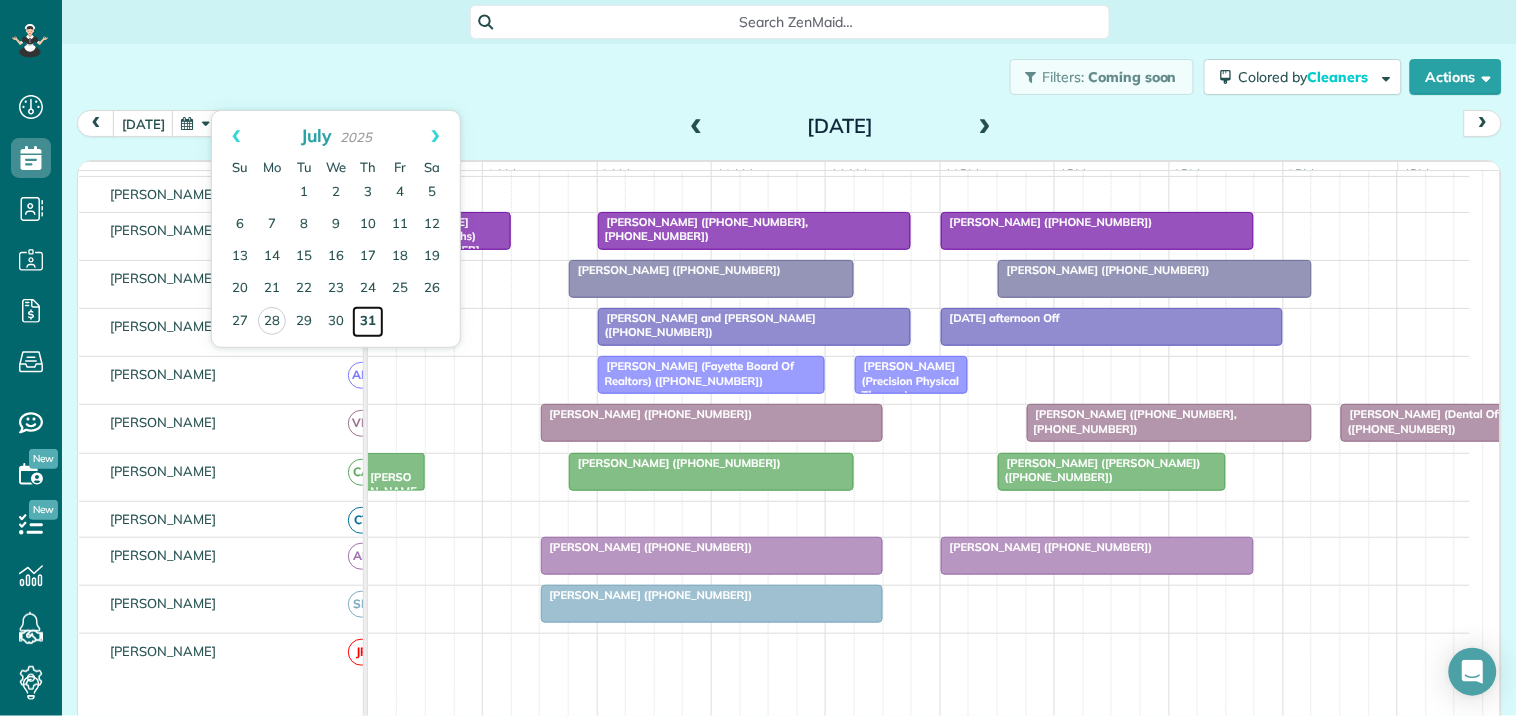 click on "31" at bounding box center (368, 322) 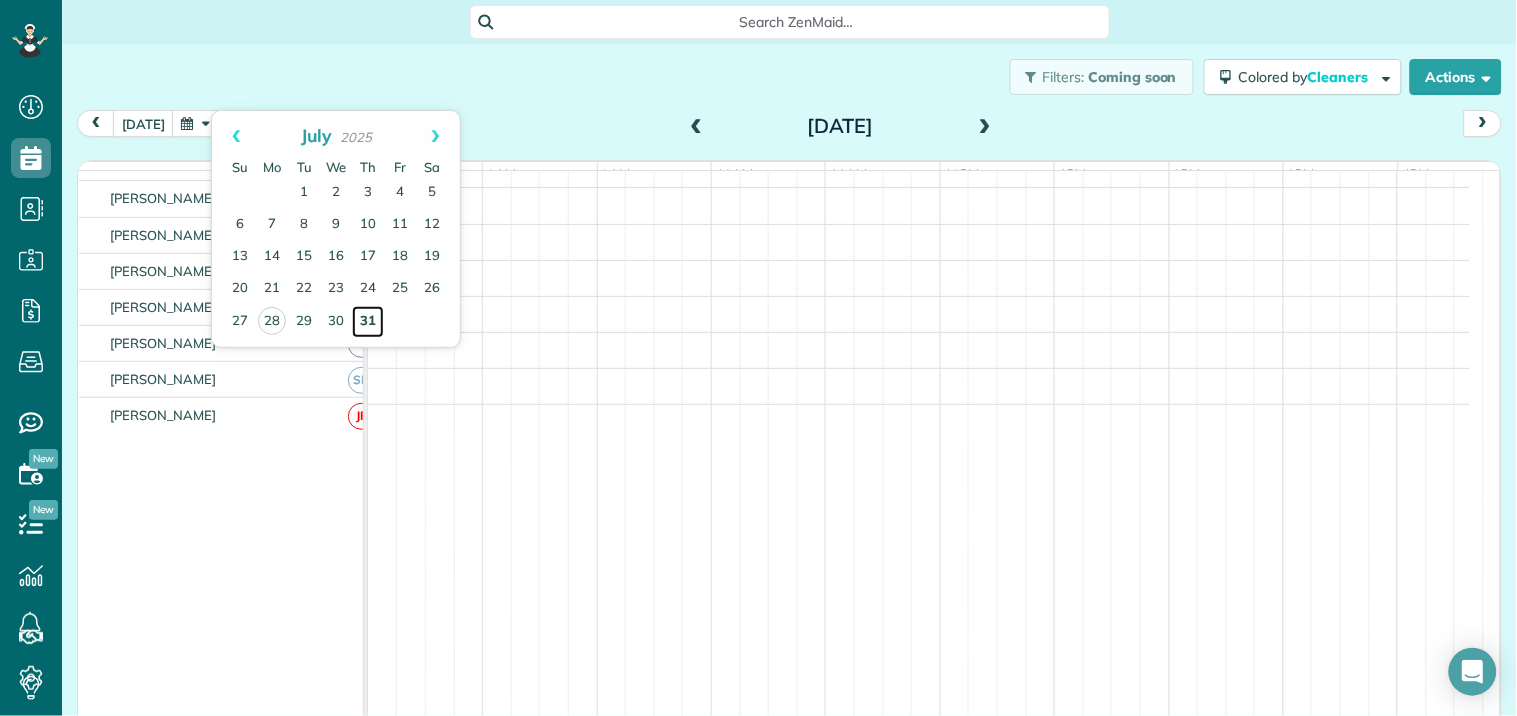 scroll, scrollTop: 290, scrollLeft: 0, axis: vertical 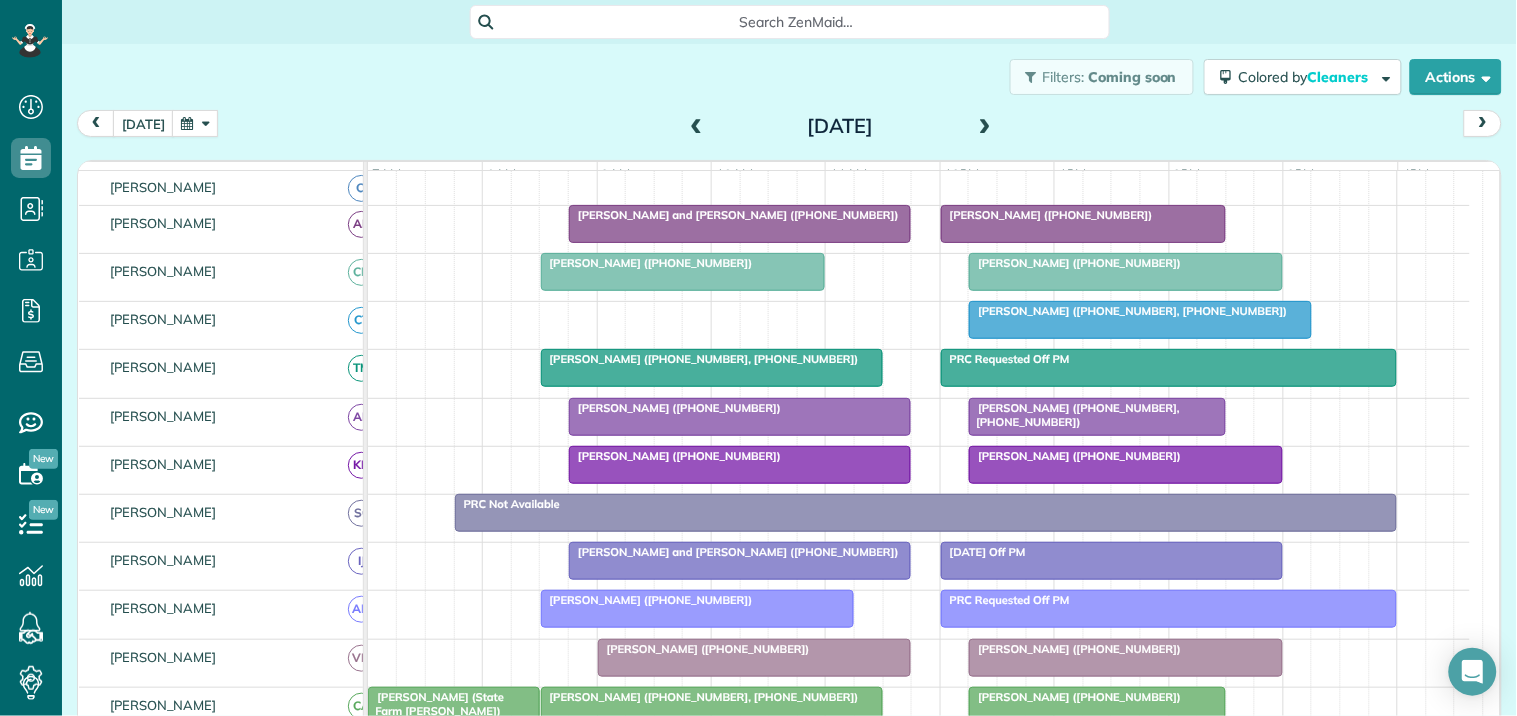 click at bounding box center (985, 127) 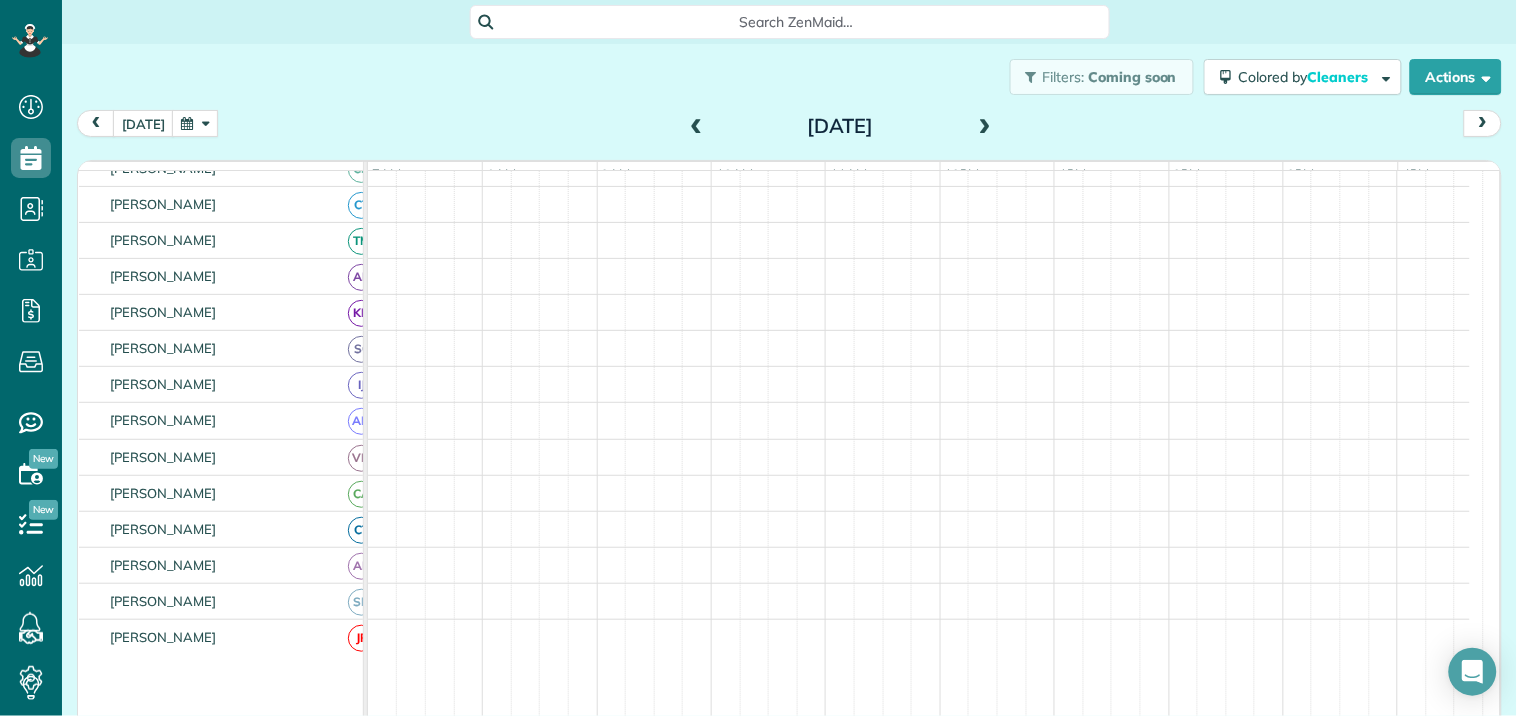 scroll, scrollTop: 115, scrollLeft: 0, axis: vertical 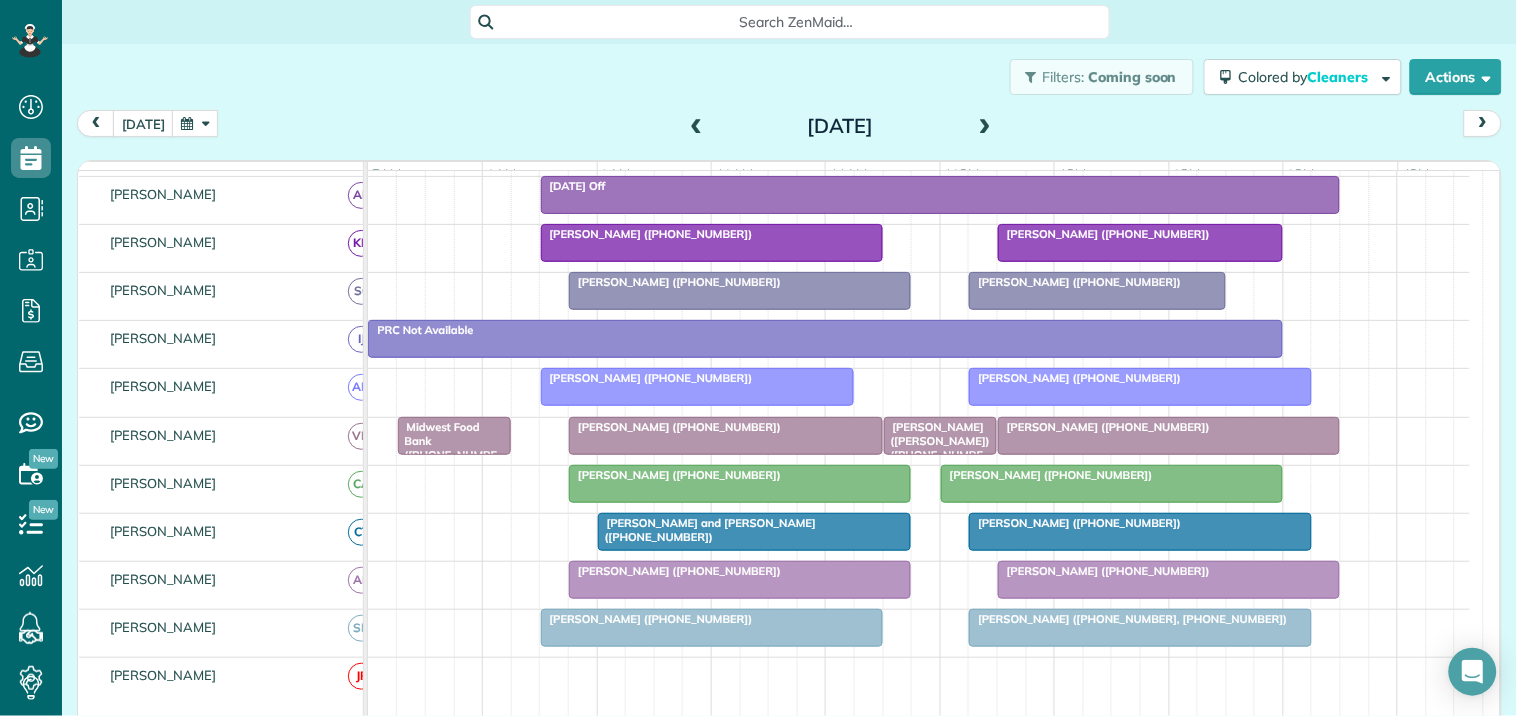 click at bounding box center (195, 123) 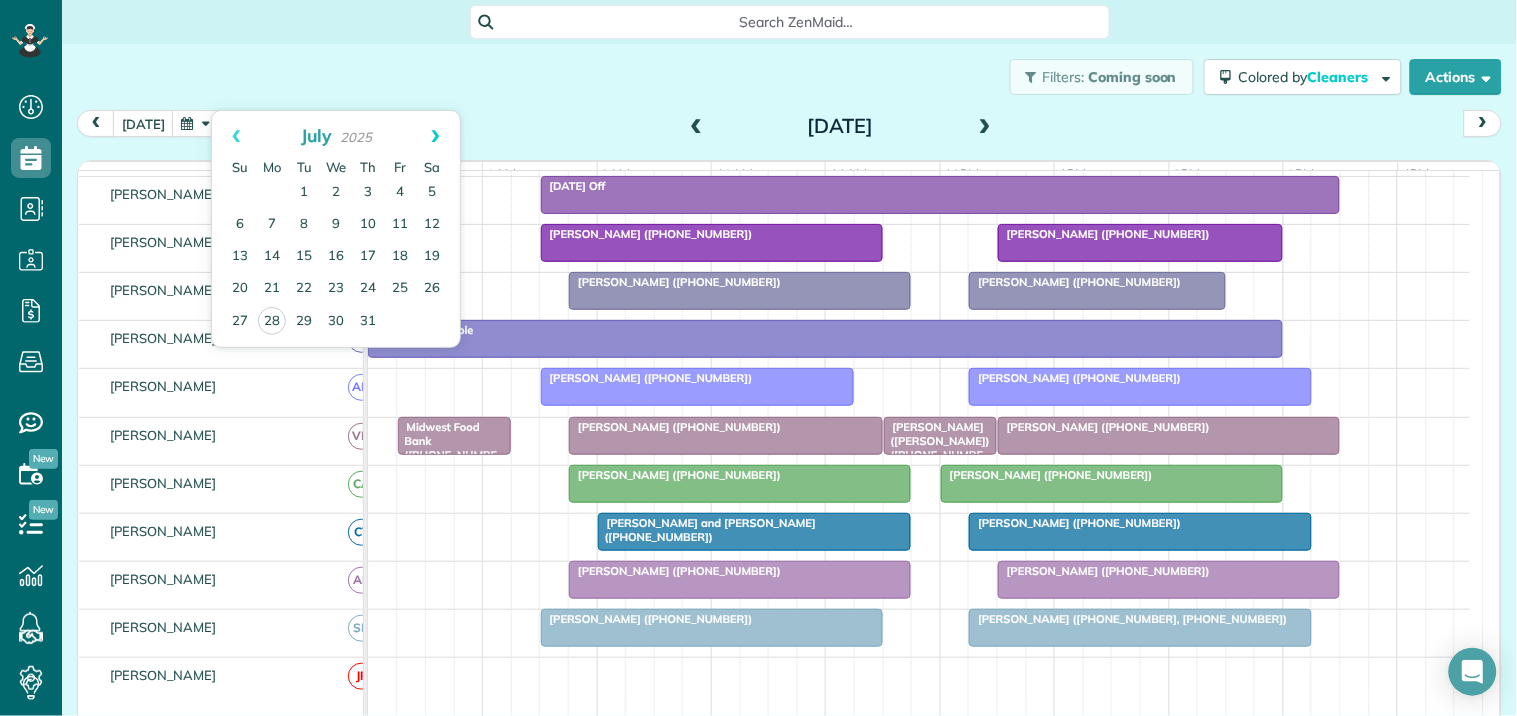 click on "Next" at bounding box center (435, 136) 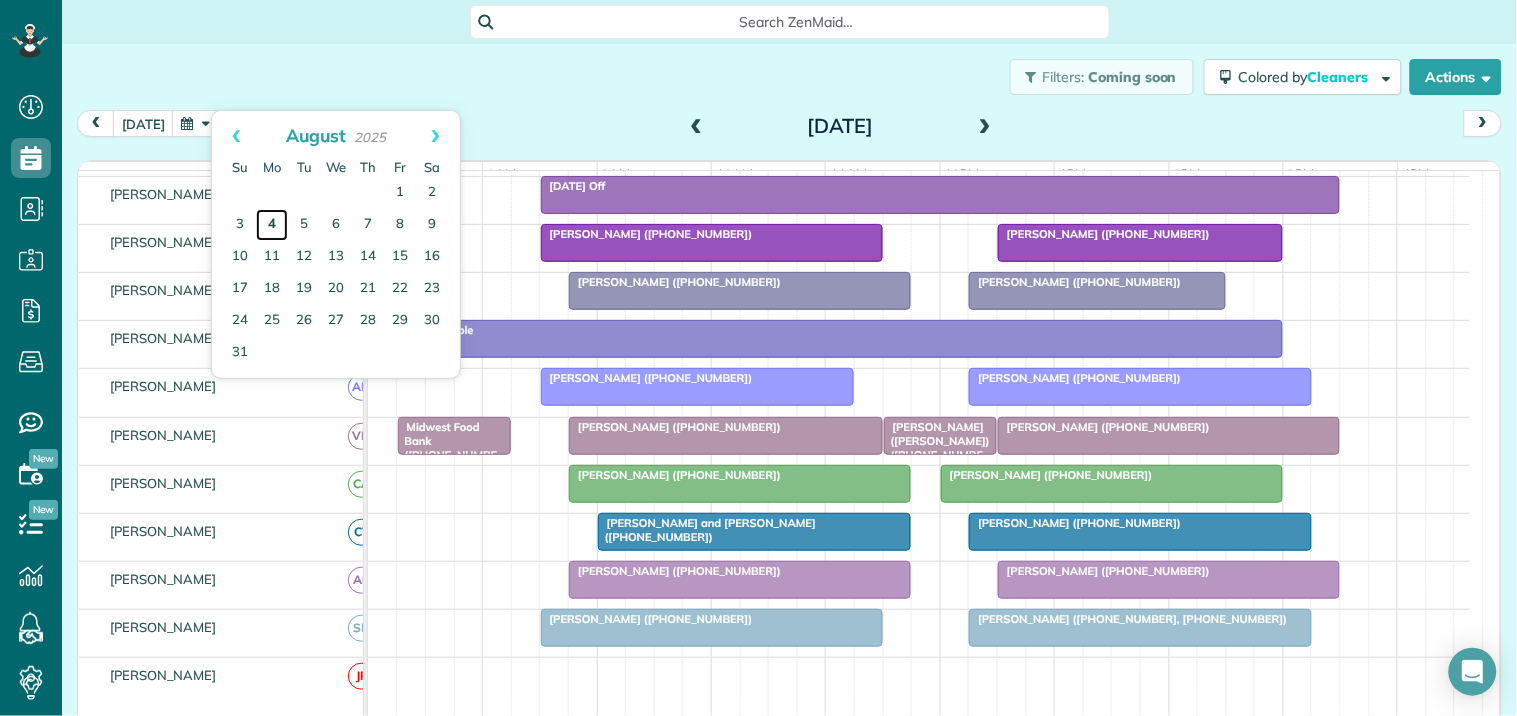 click on "4" at bounding box center (272, 225) 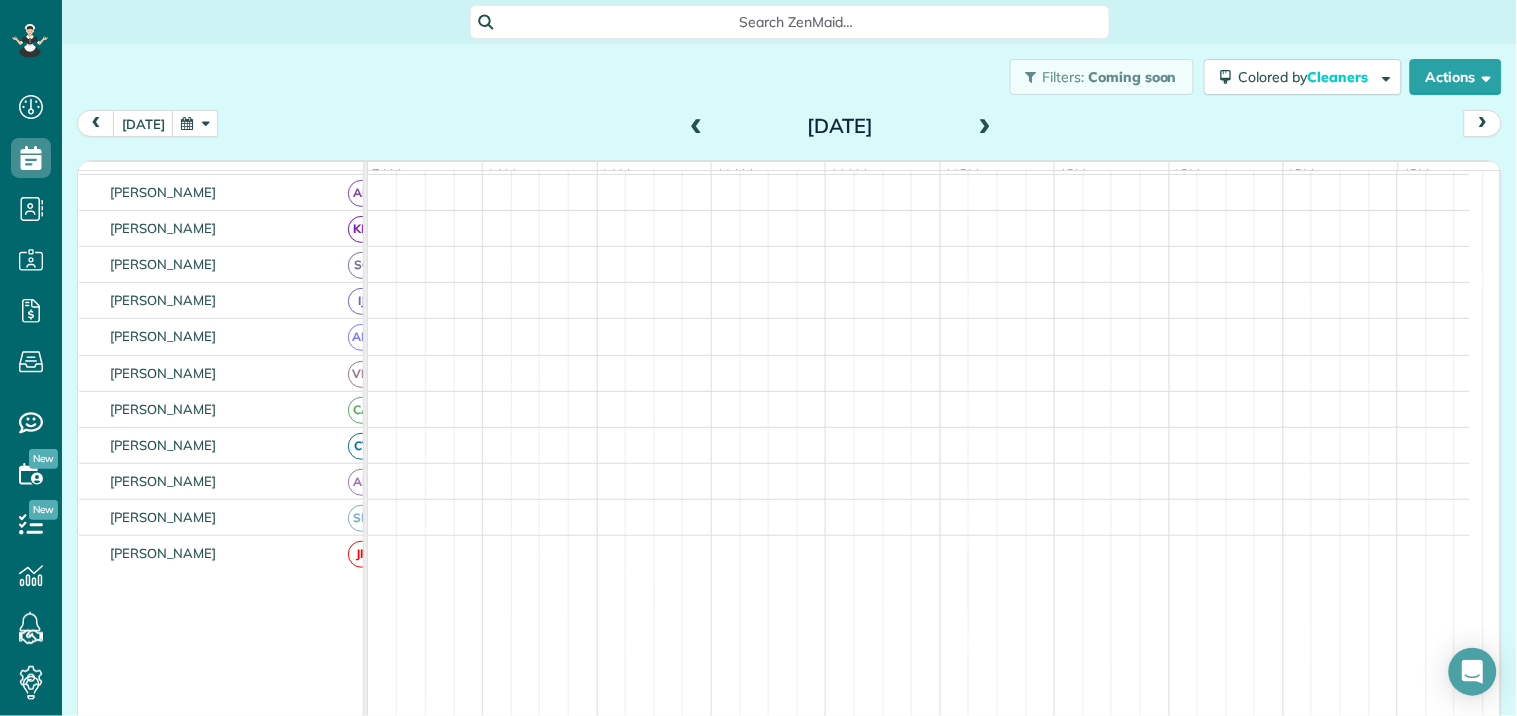 scroll, scrollTop: 428, scrollLeft: 0, axis: vertical 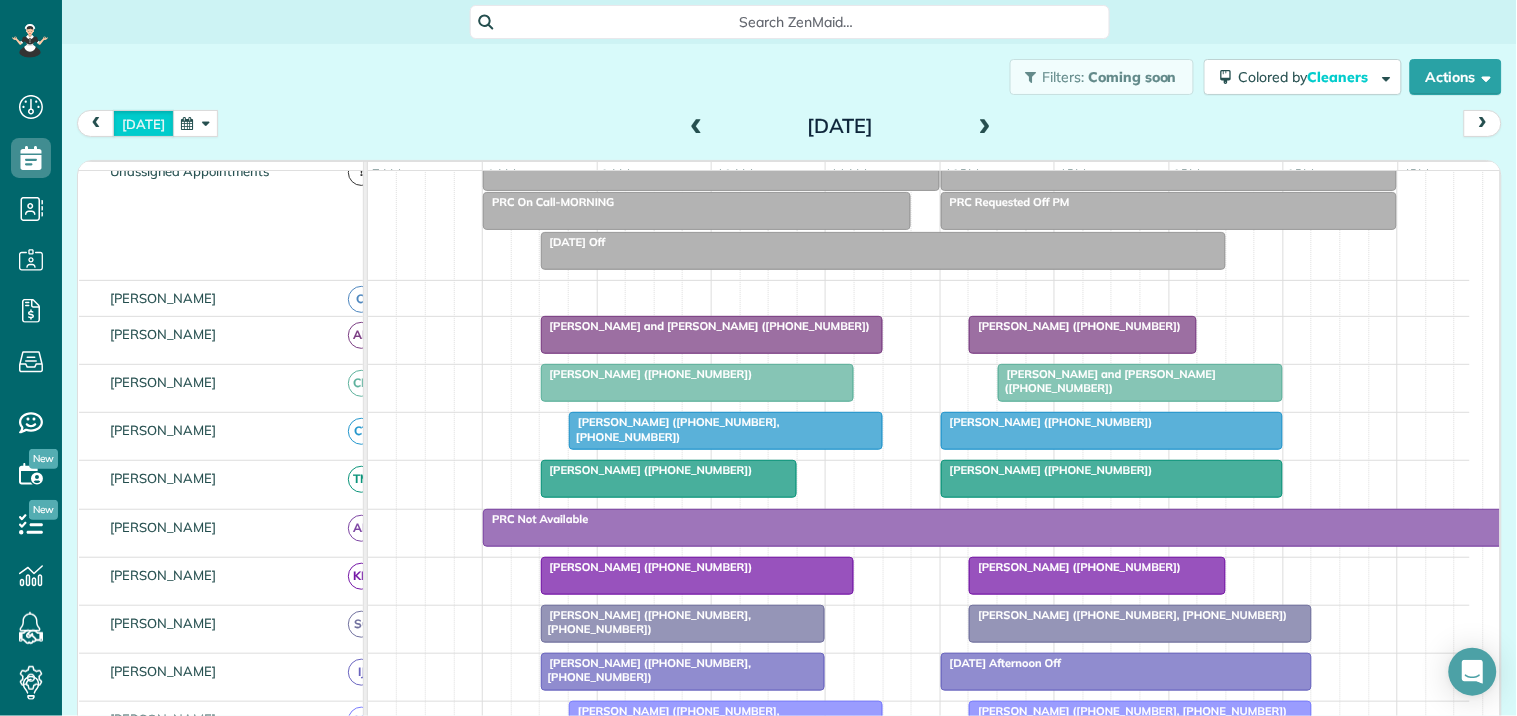 click on "[DATE]" at bounding box center (143, 123) 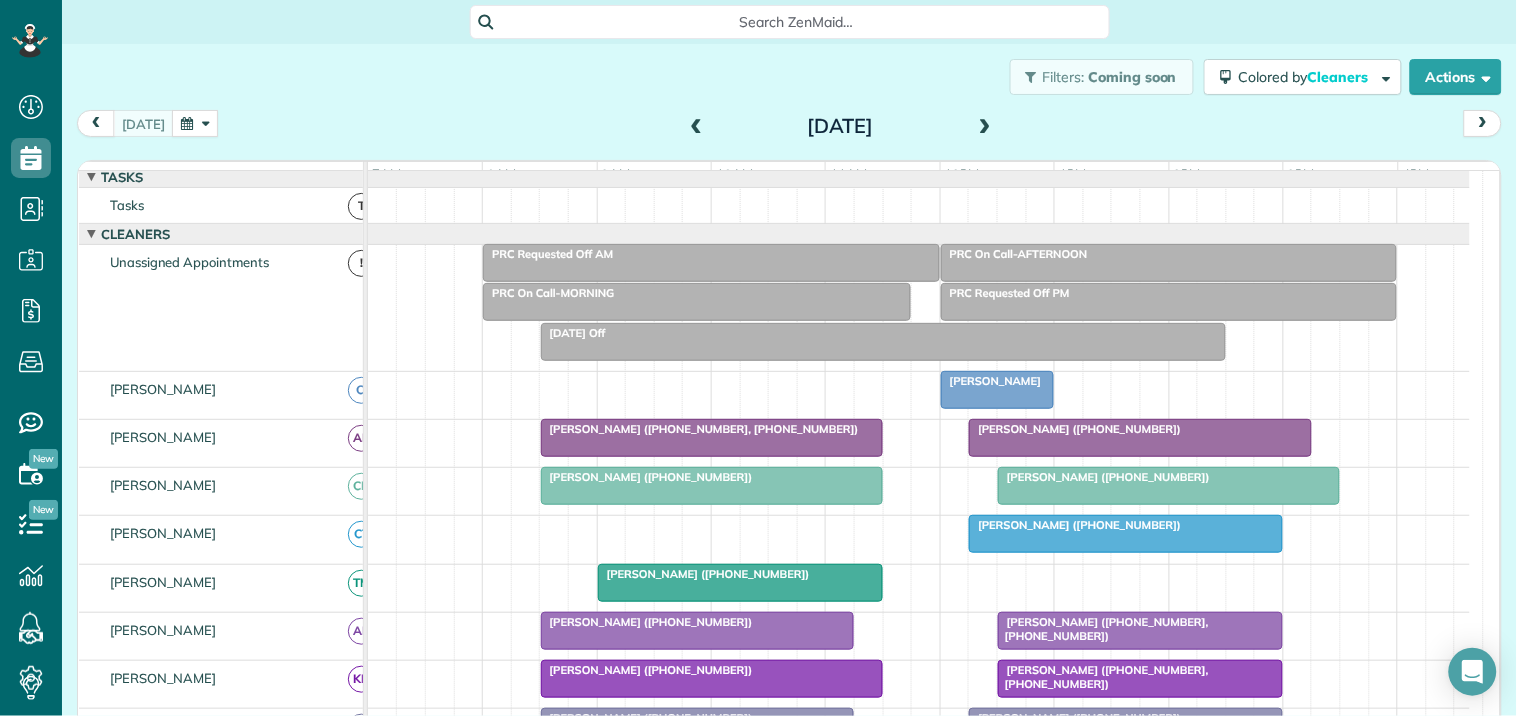 click at bounding box center (985, 127) 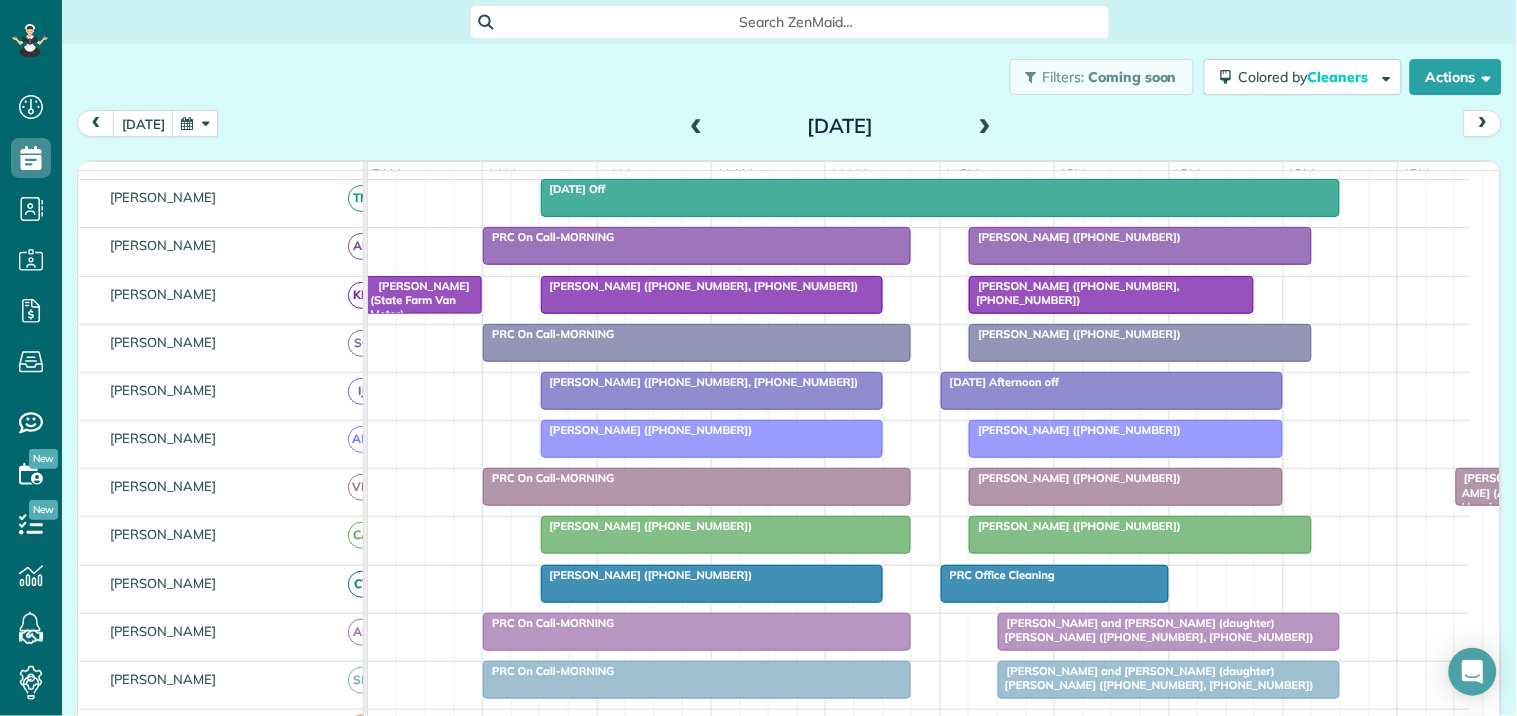 click on "Una McGee (+13054015017, +14104093538)" at bounding box center [1074, 293] 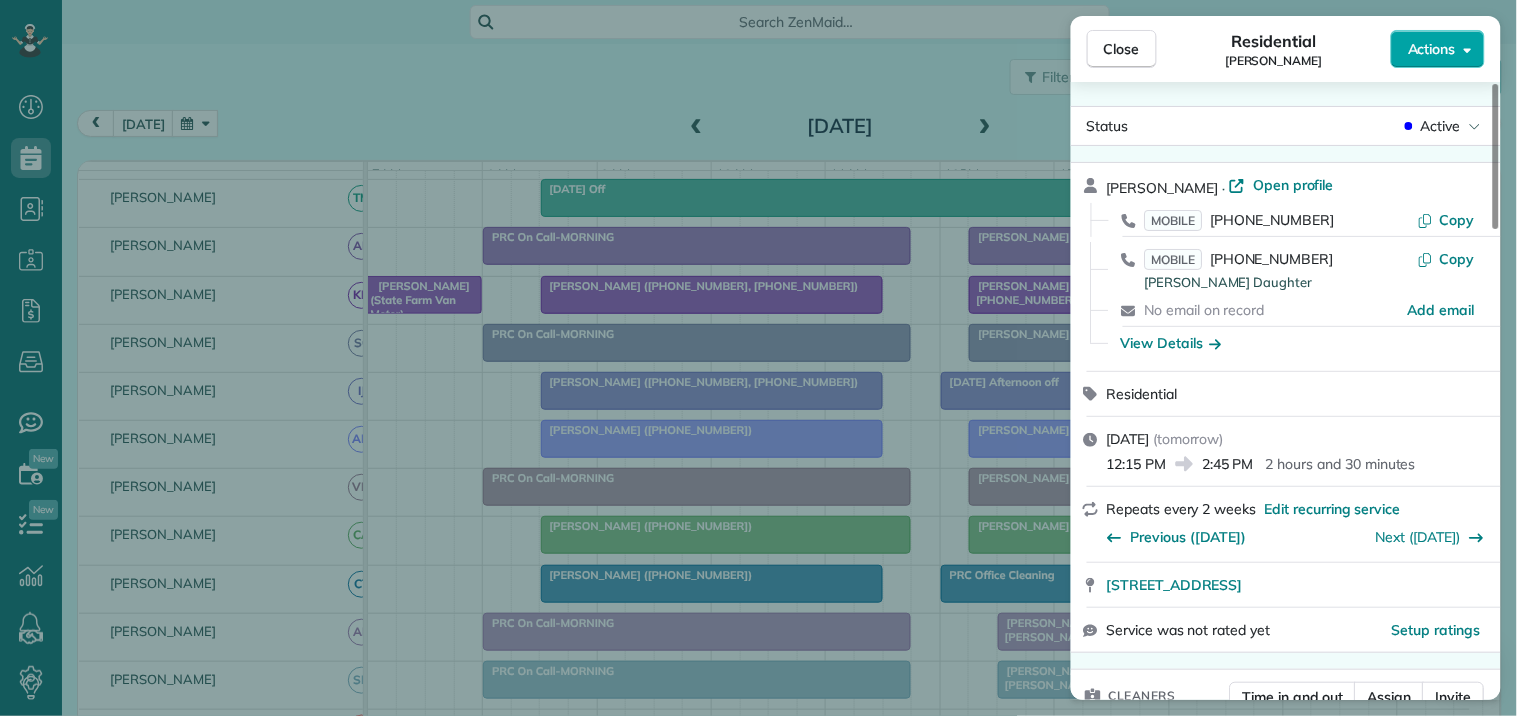 click on "Actions" at bounding box center (1432, 49) 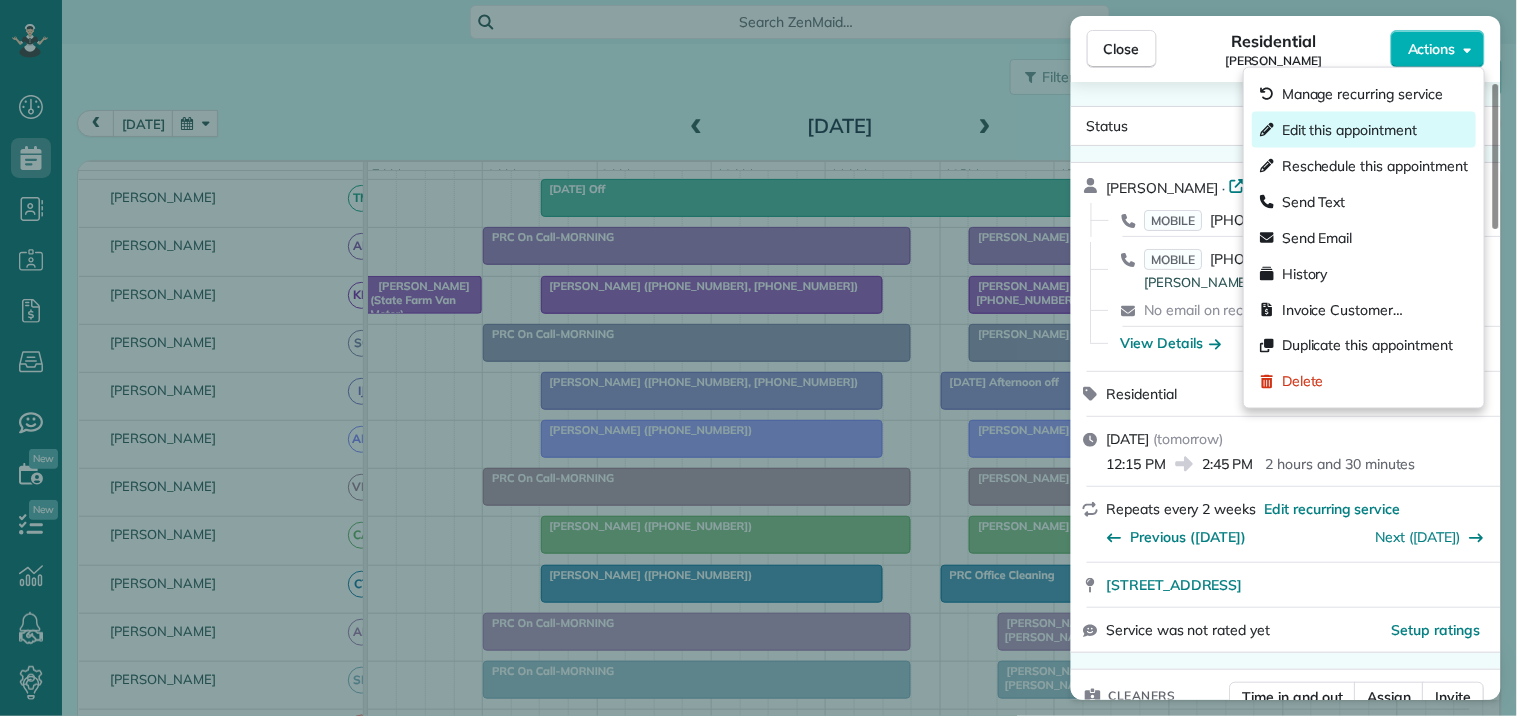 click on "Edit this appointment" at bounding box center [1349, 130] 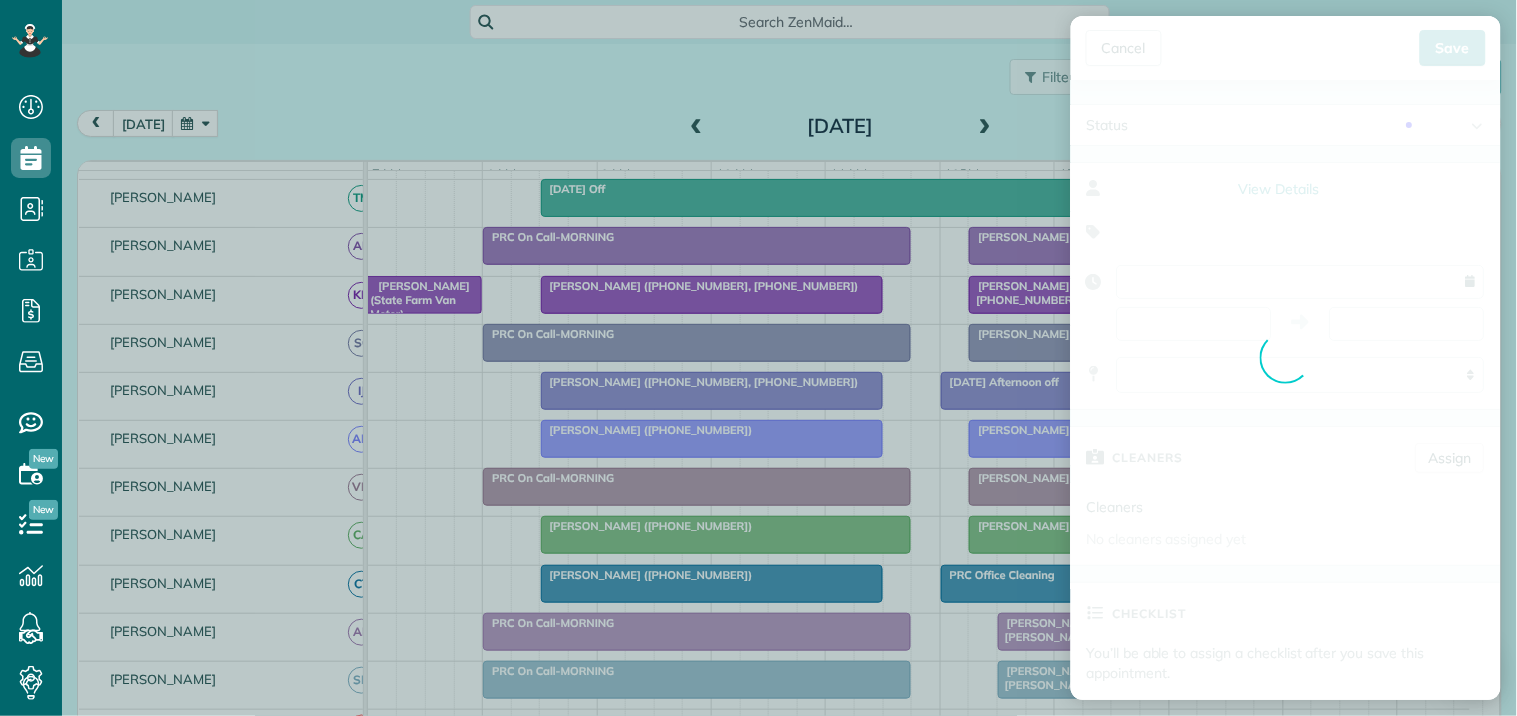 type on "**********" 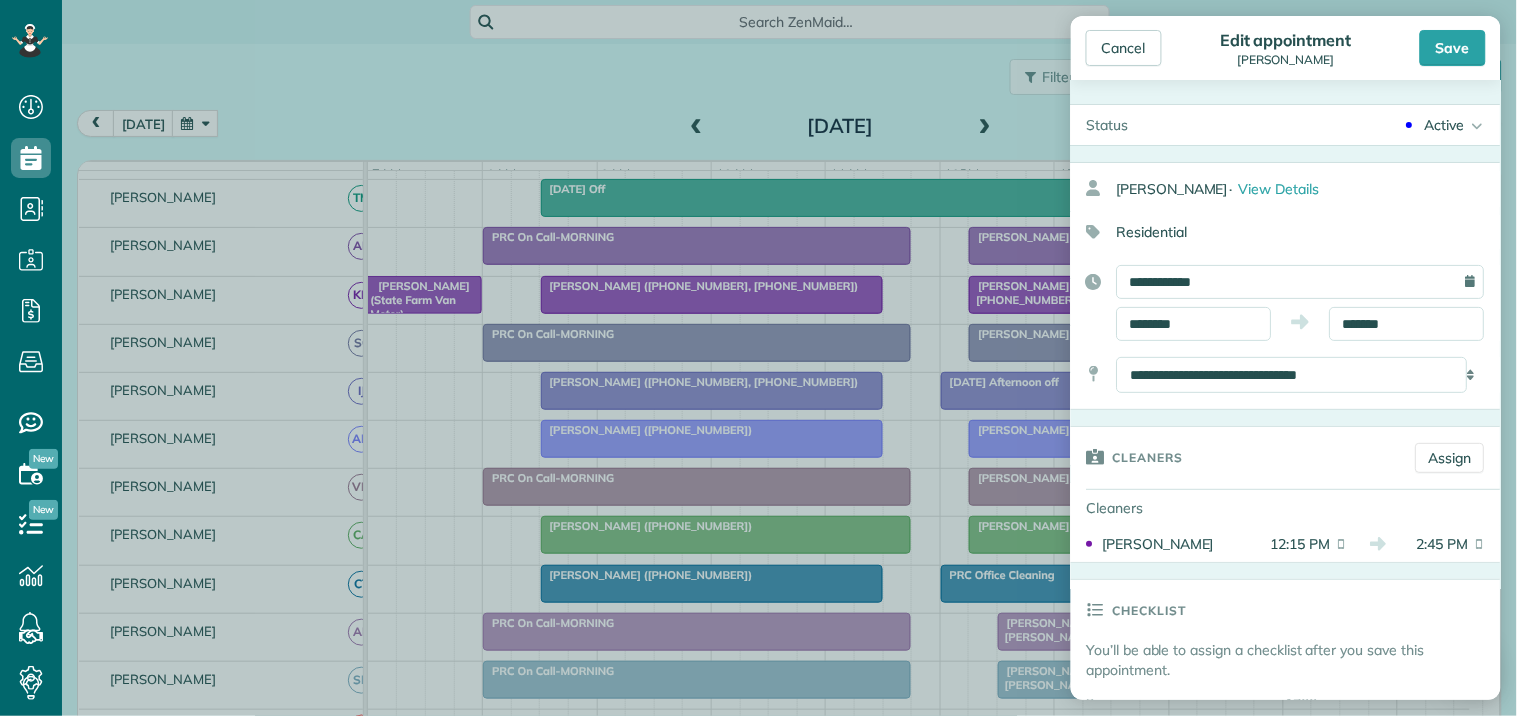 click on "Active" at bounding box center (1445, 125) 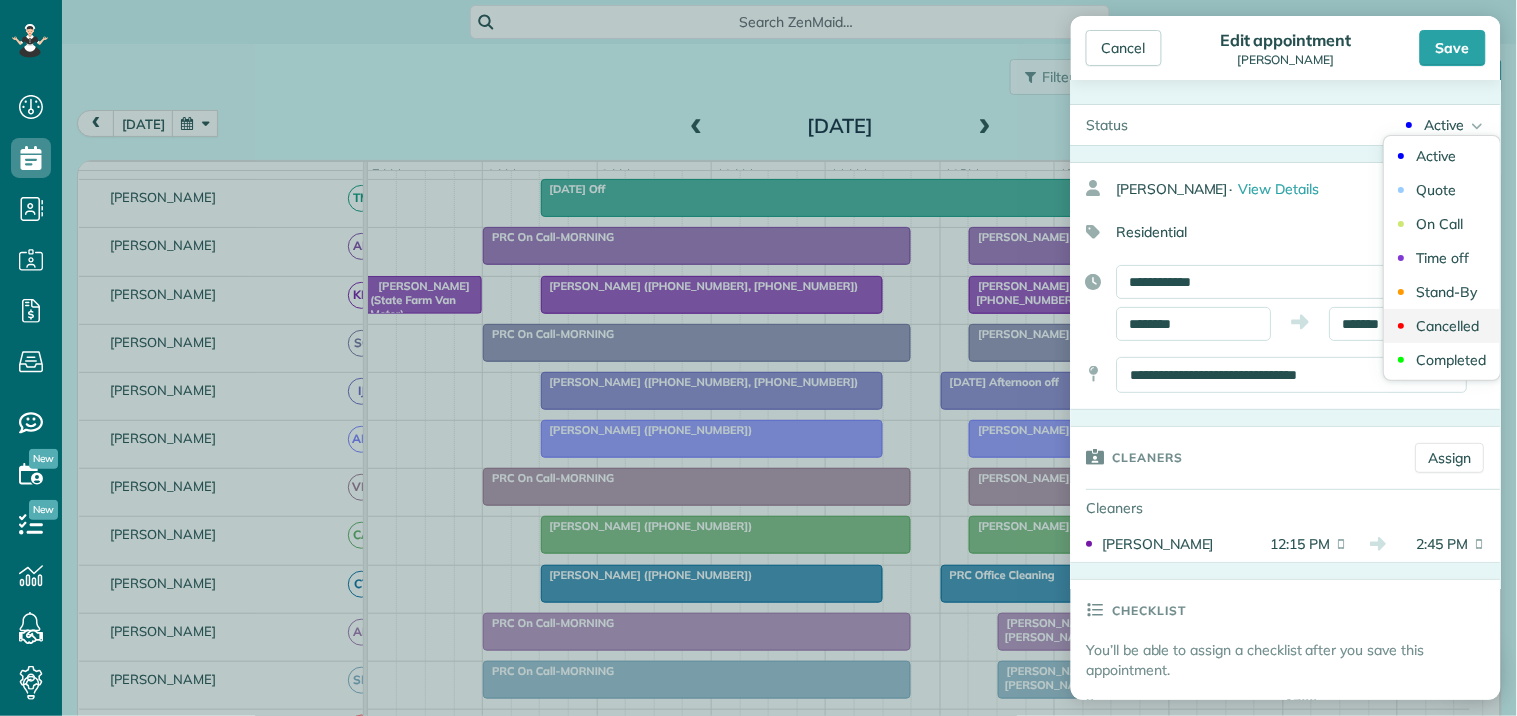 click on "Cancelled" at bounding box center (1448, 326) 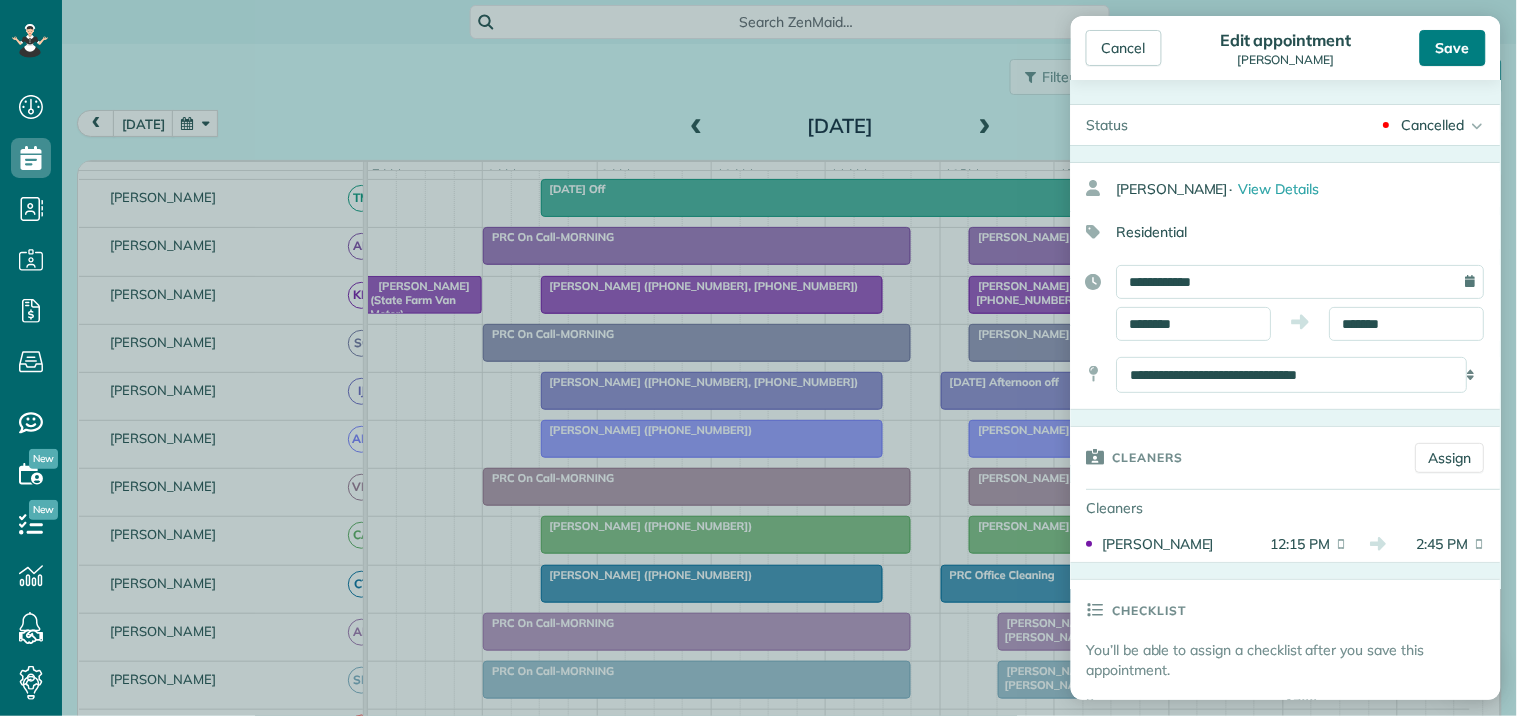 click on "Save" at bounding box center [1453, 48] 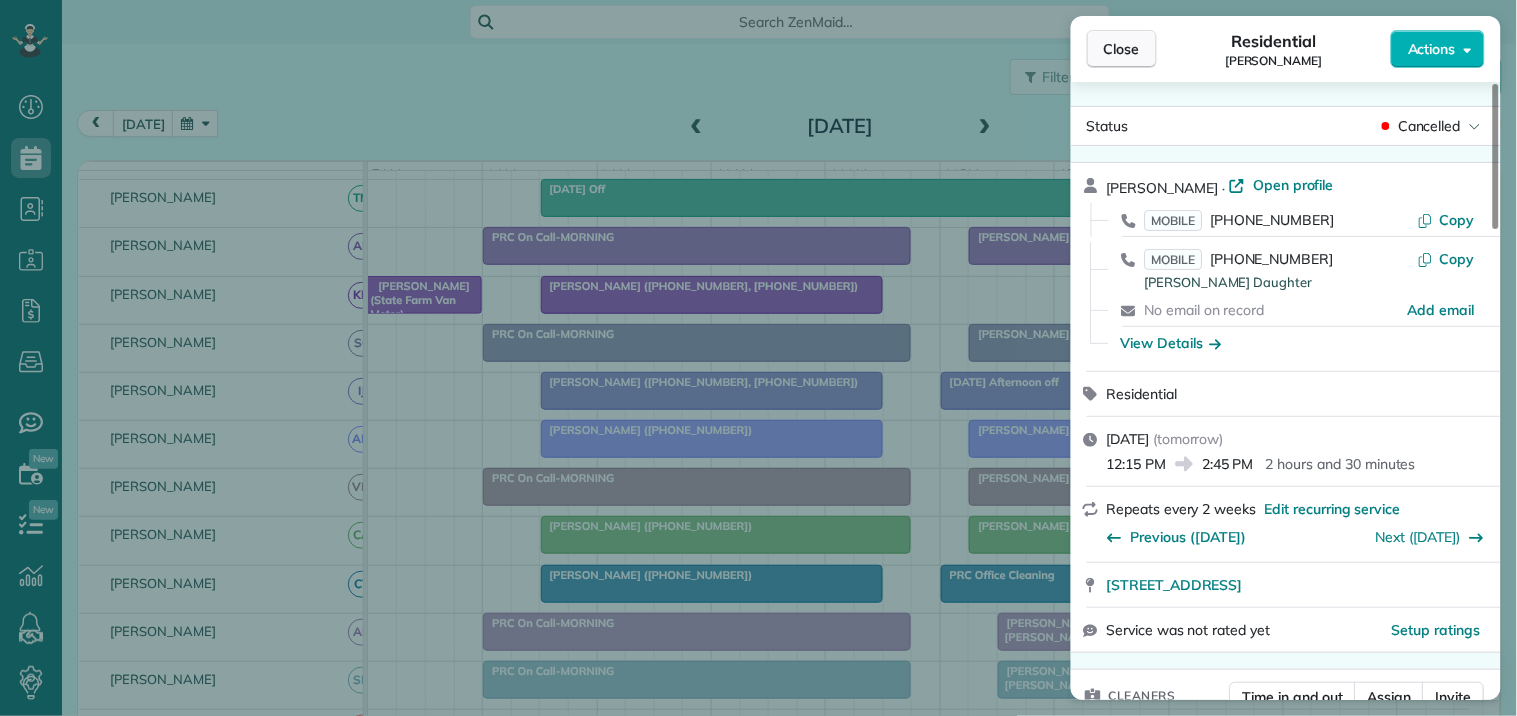 click on "Close" at bounding box center (1122, 49) 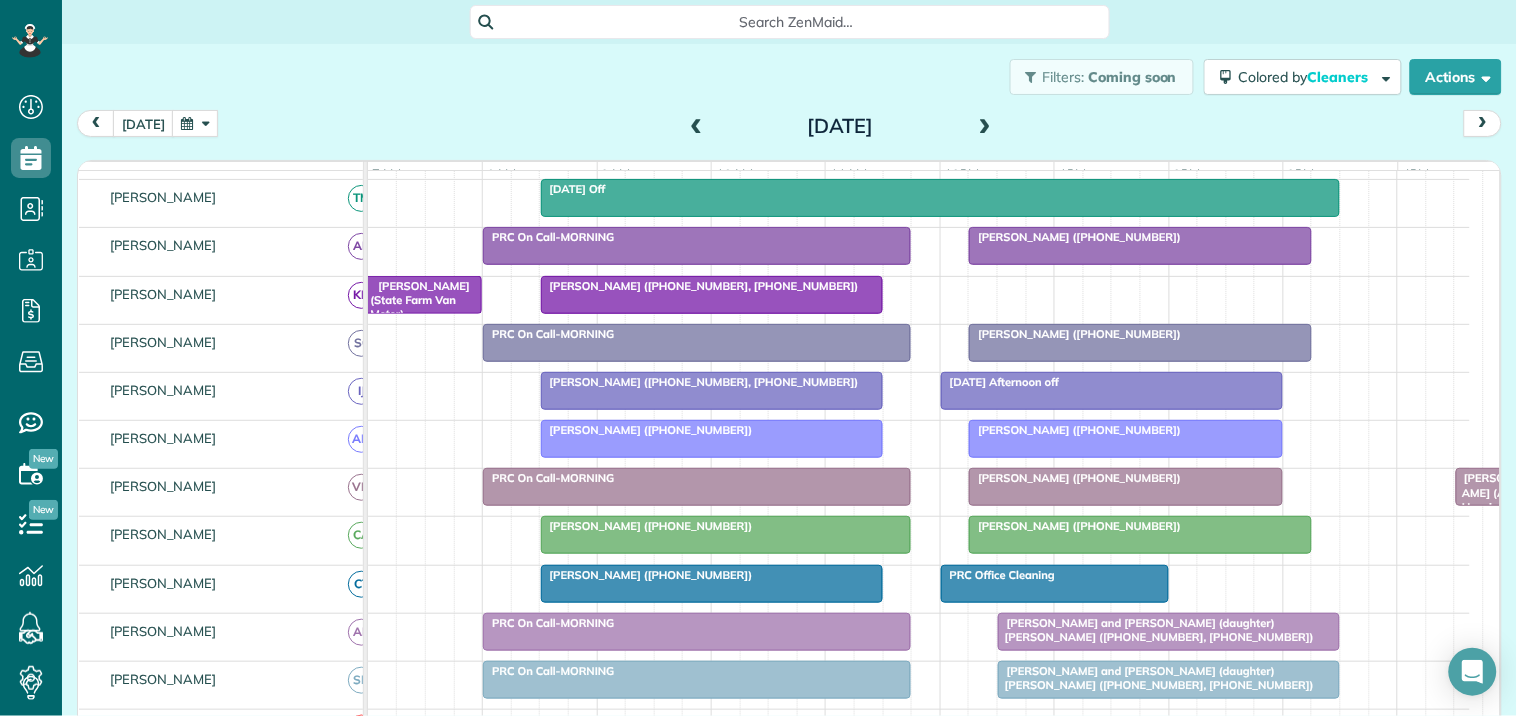 click at bounding box center (985, 127) 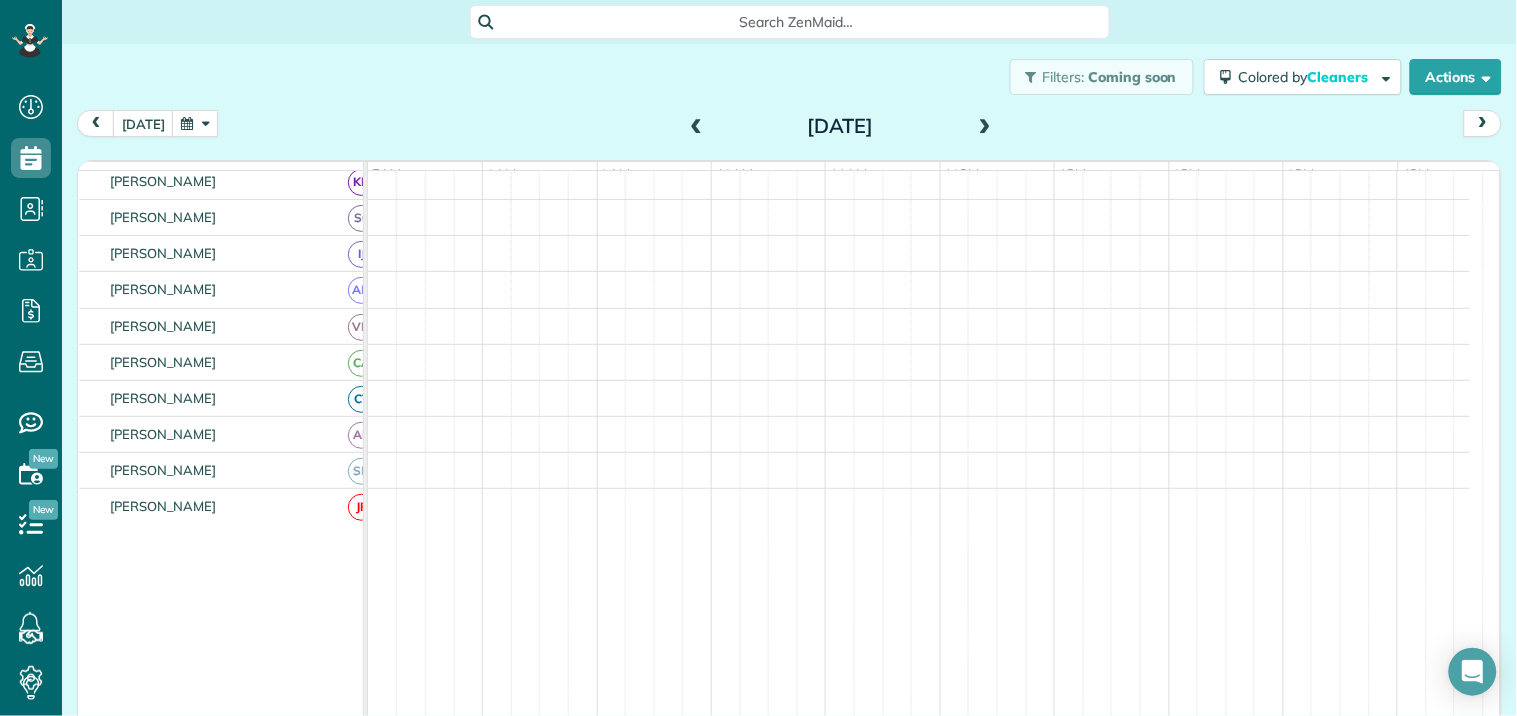 scroll, scrollTop: 250, scrollLeft: 0, axis: vertical 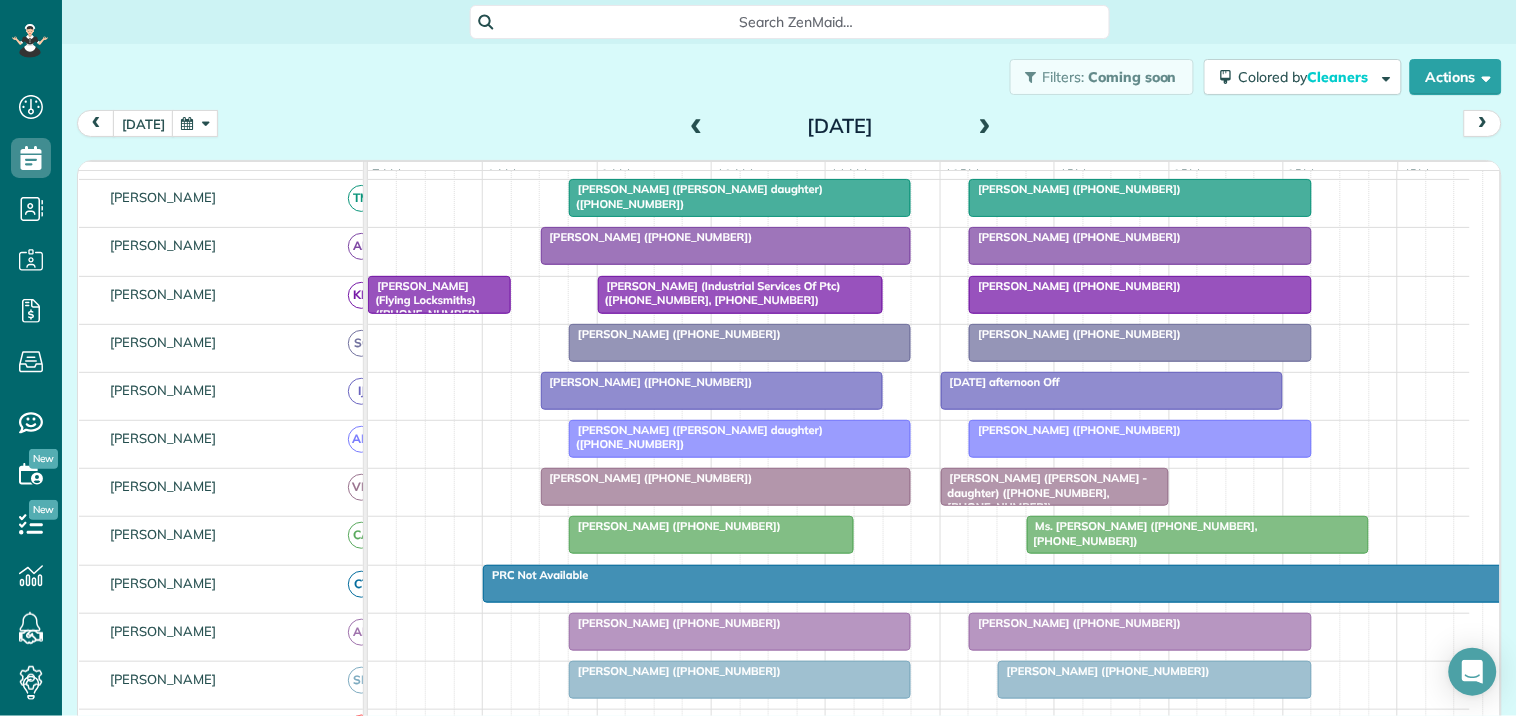 click on "Julie Butler (+16787700929)" at bounding box center [726, 237] 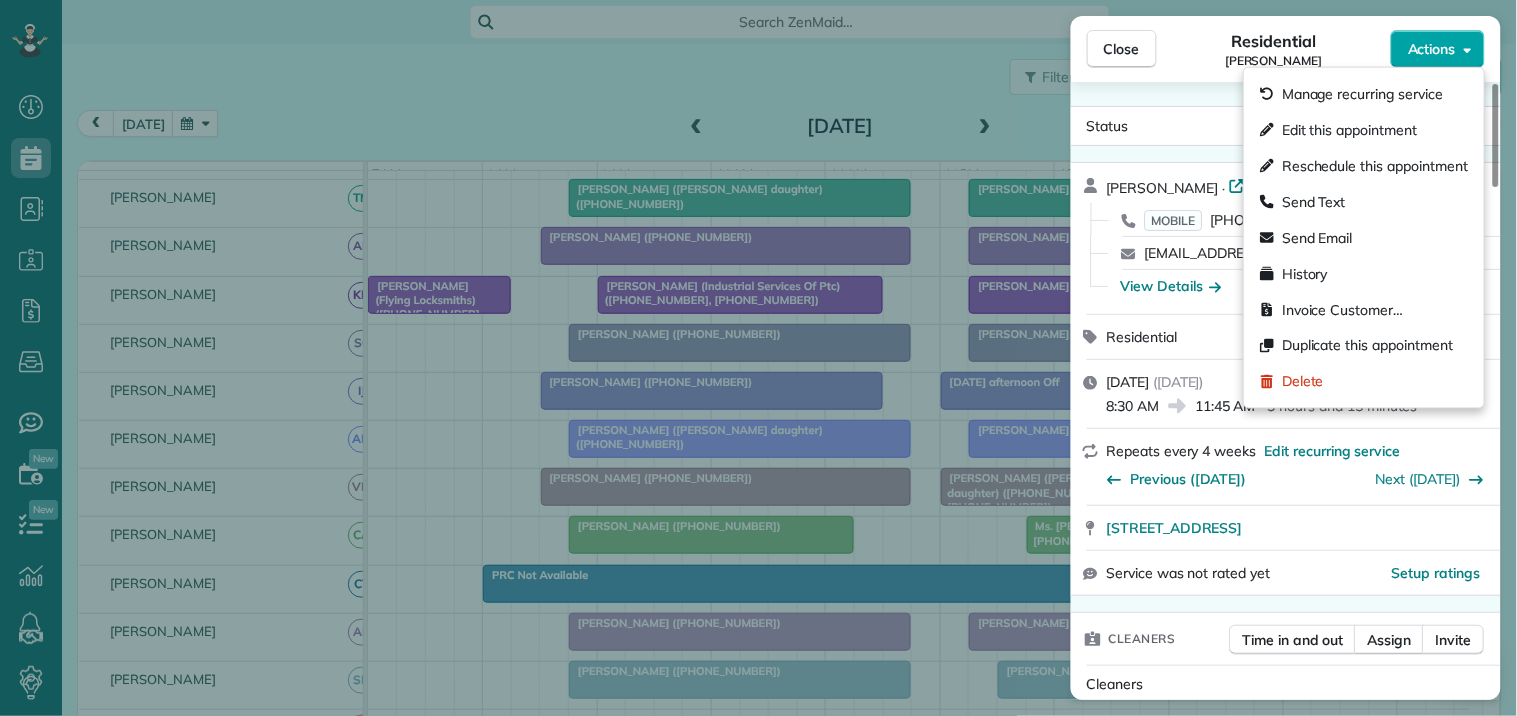 click on "Actions" at bounding box center (1432, 49) 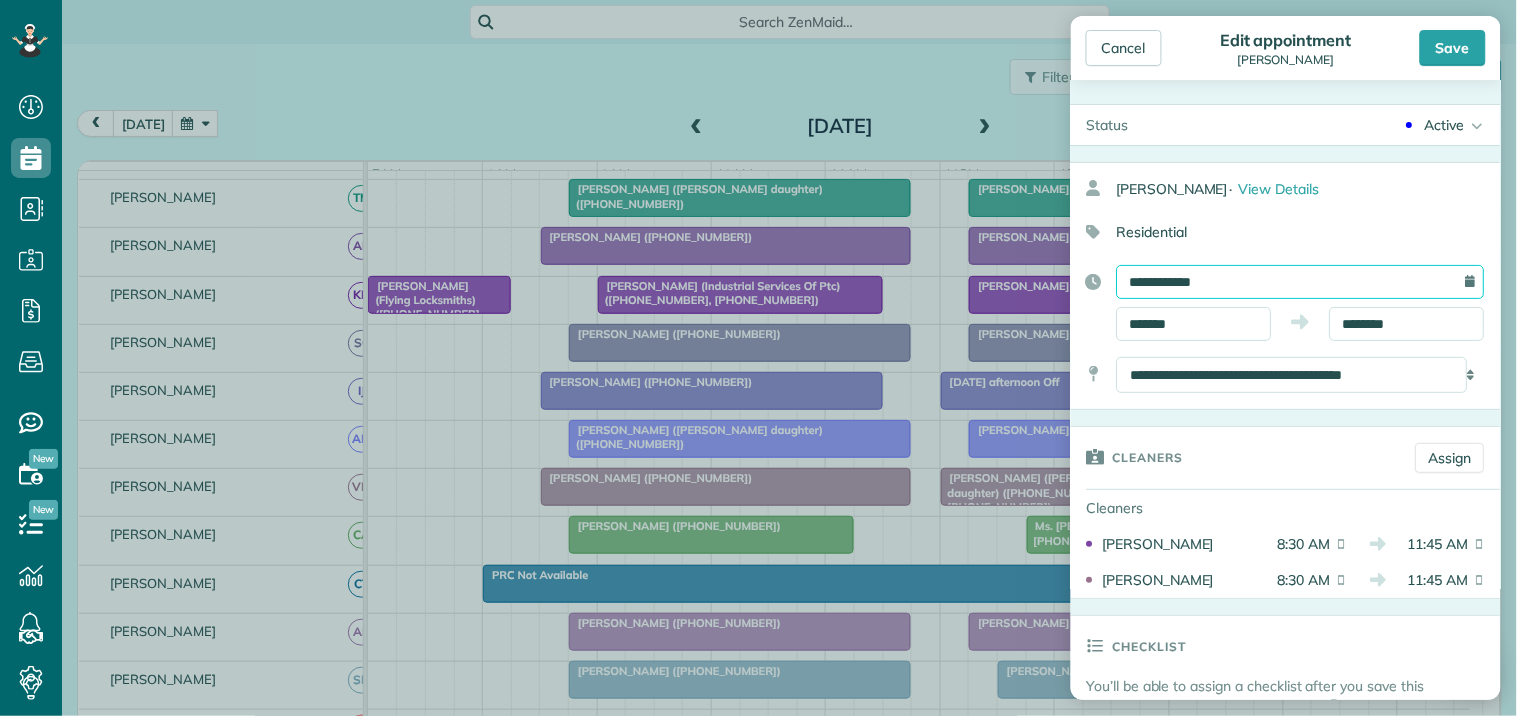 click on "**********" at bounding box center (1301, 282) 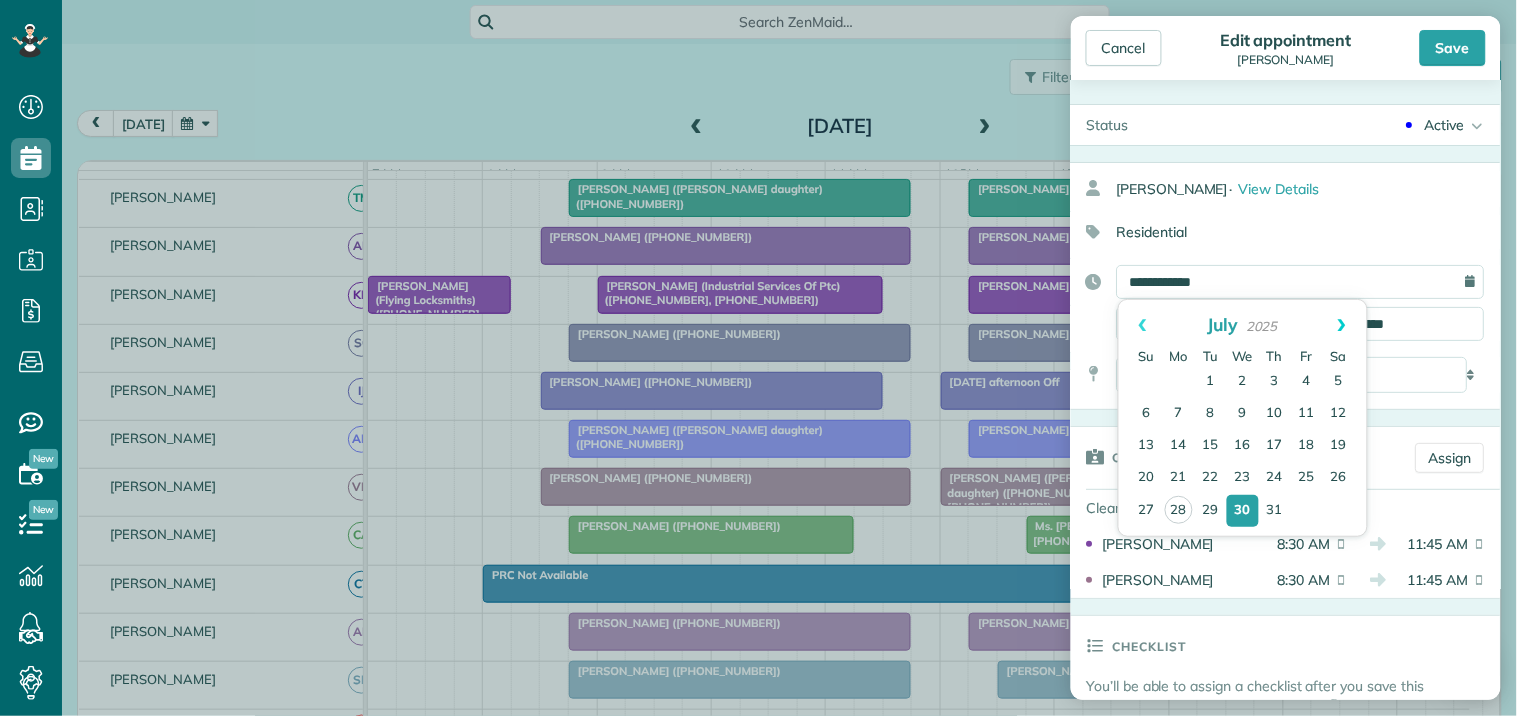 click on "Next" at bounding box center [1342, 325] 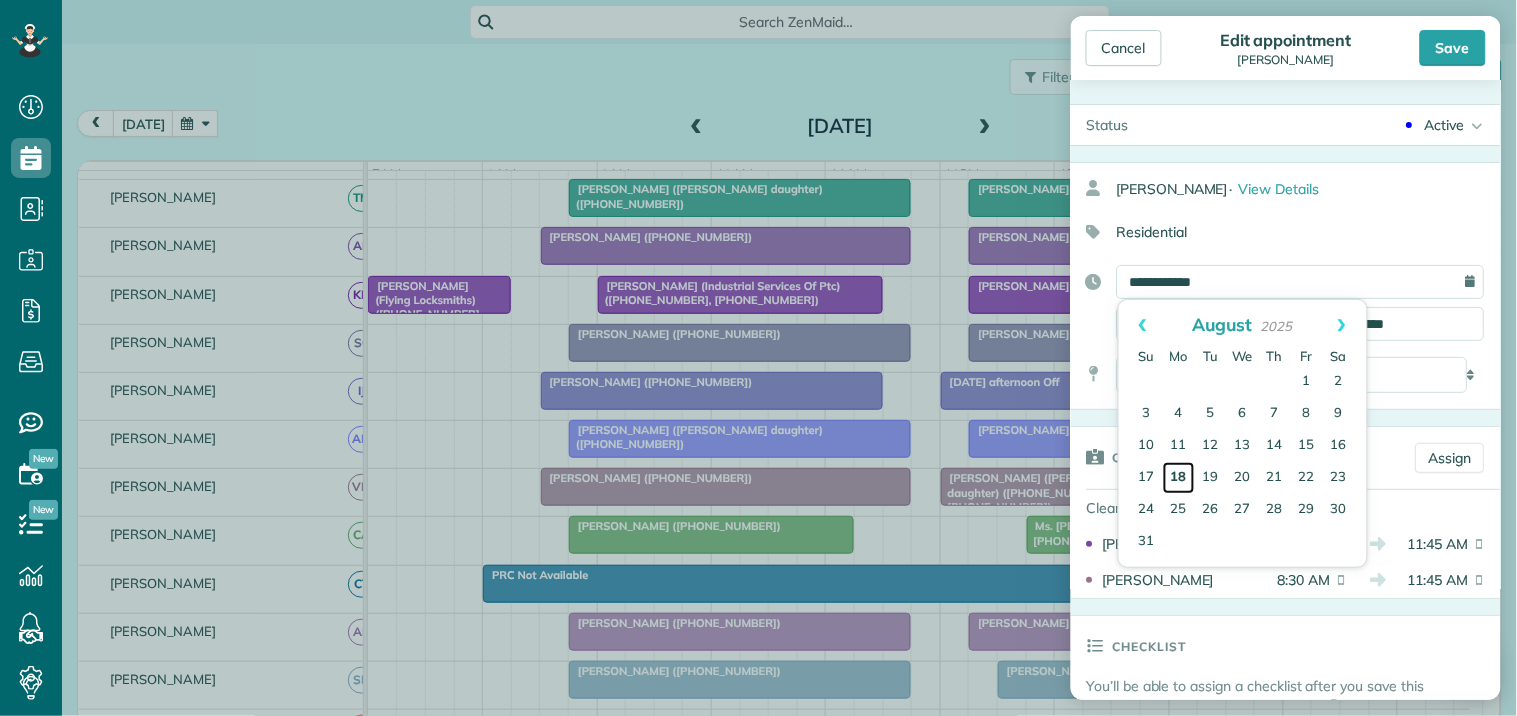 click on "18" at bounding box center [1179, 478] 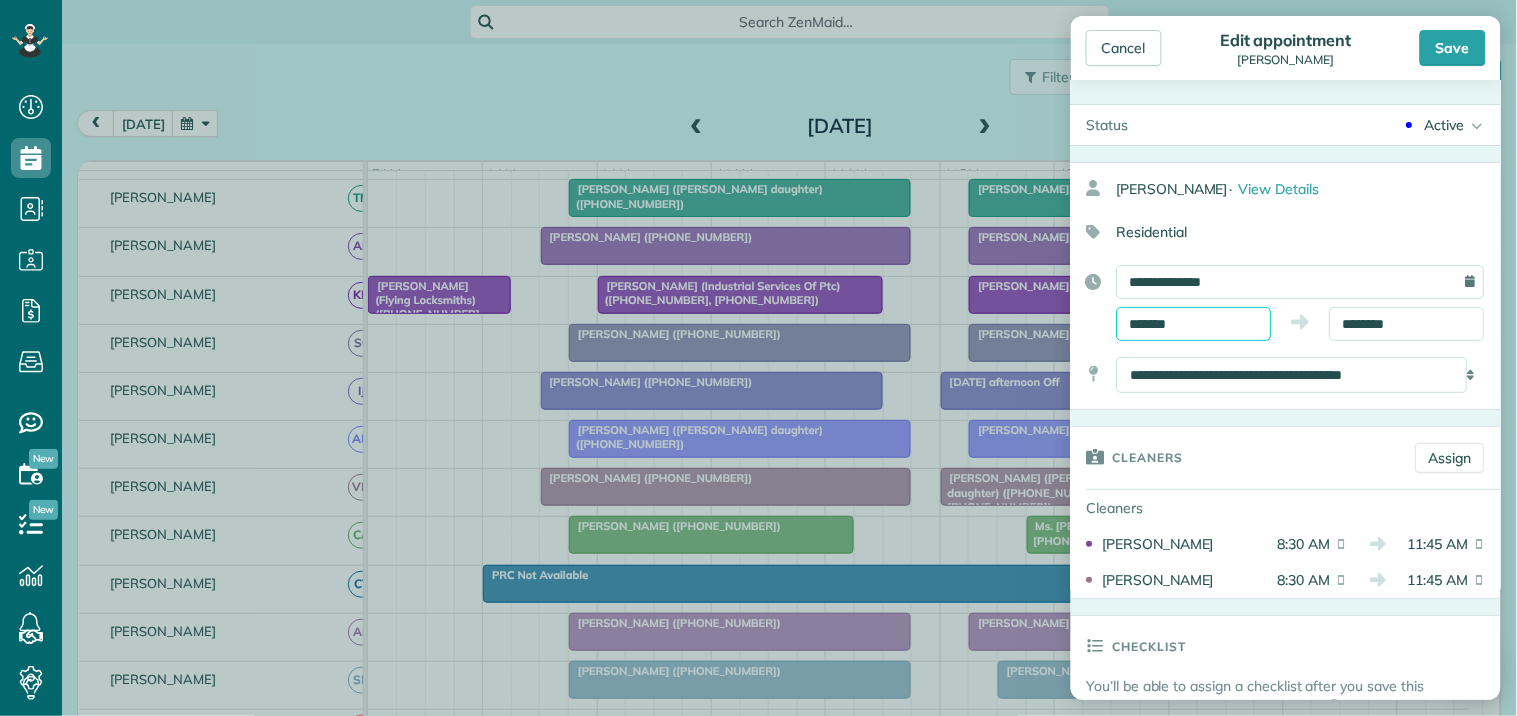click on "Dashboard
Scheduling
Calendar View
List View
Dispatch View - Weekly scheduling (Beta)" at bounding box center [758, 358] 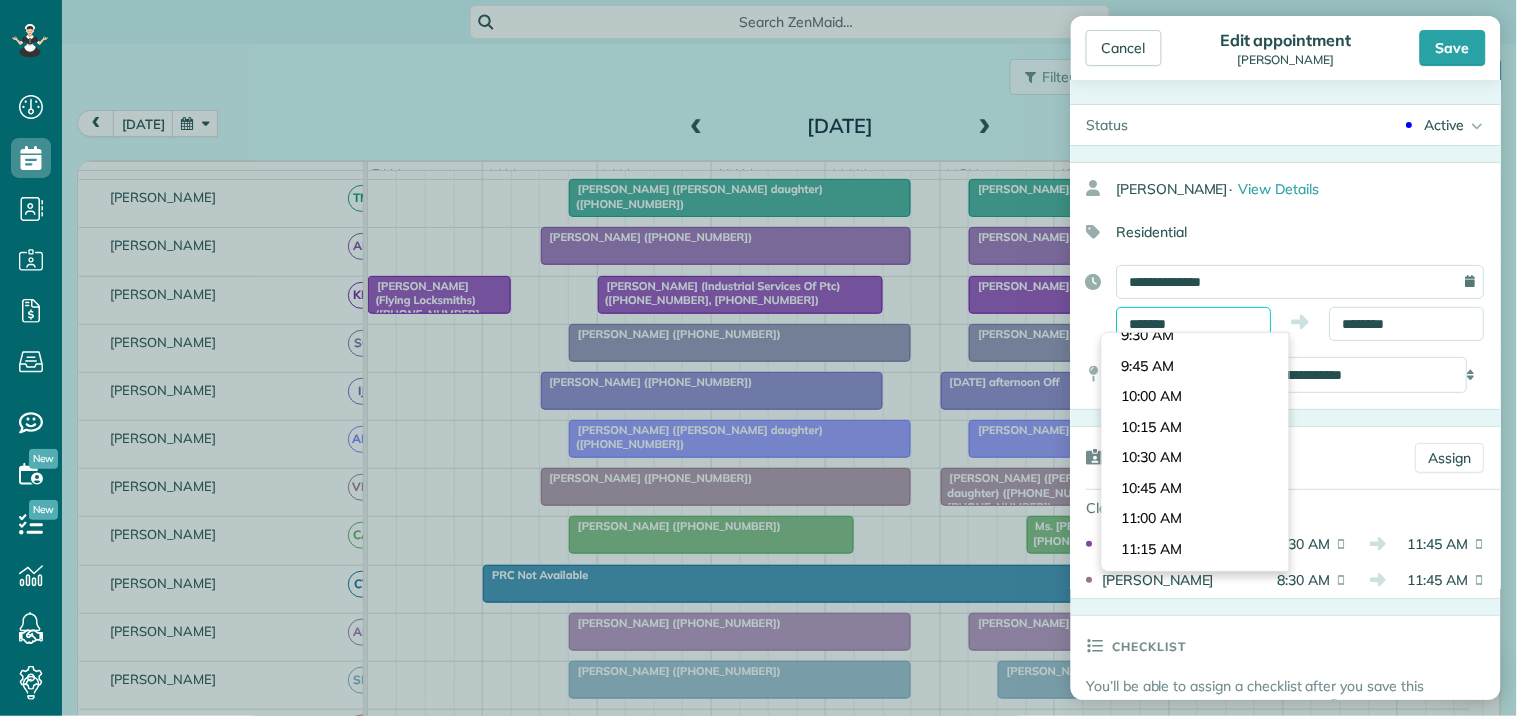 scroll, scrollTop: 1310, scrollLeft: 0, axis: vertical 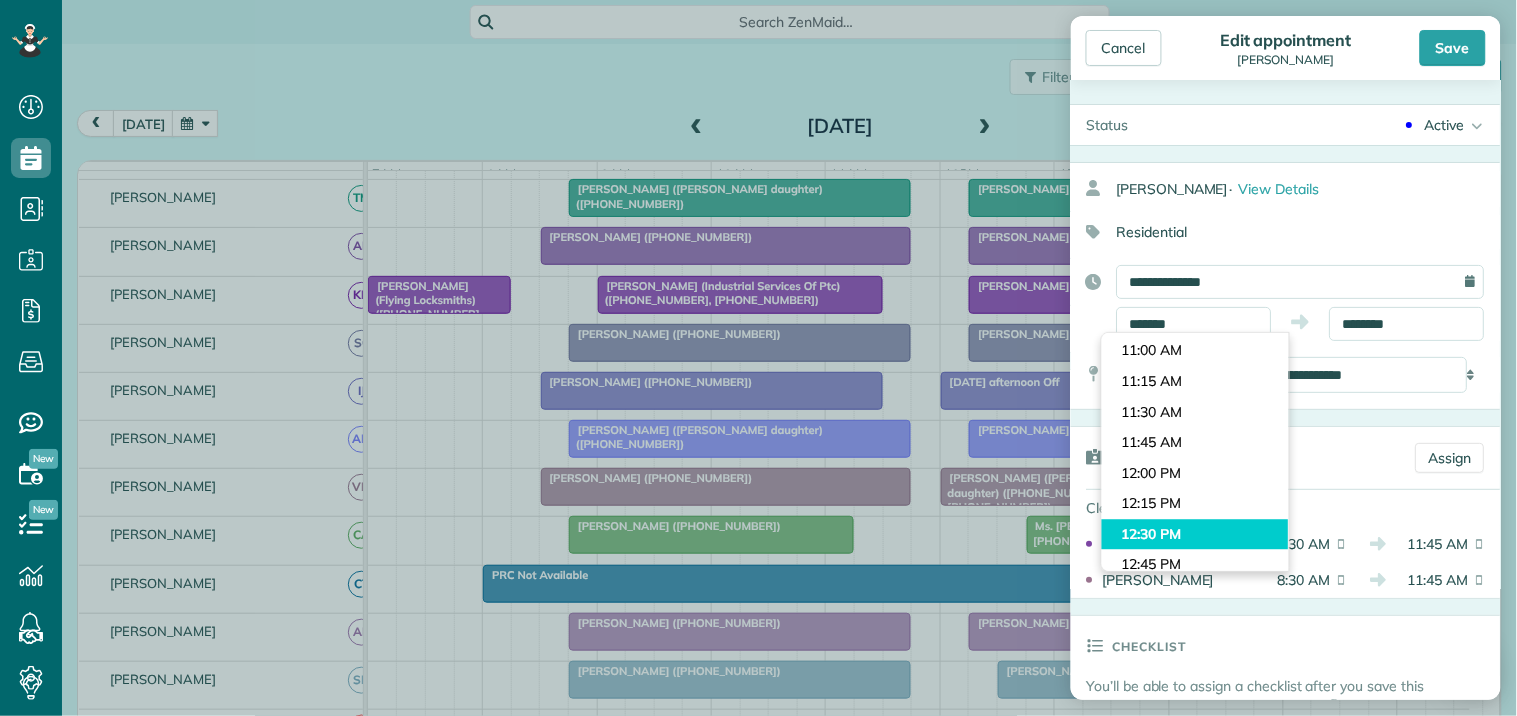 type on "********" 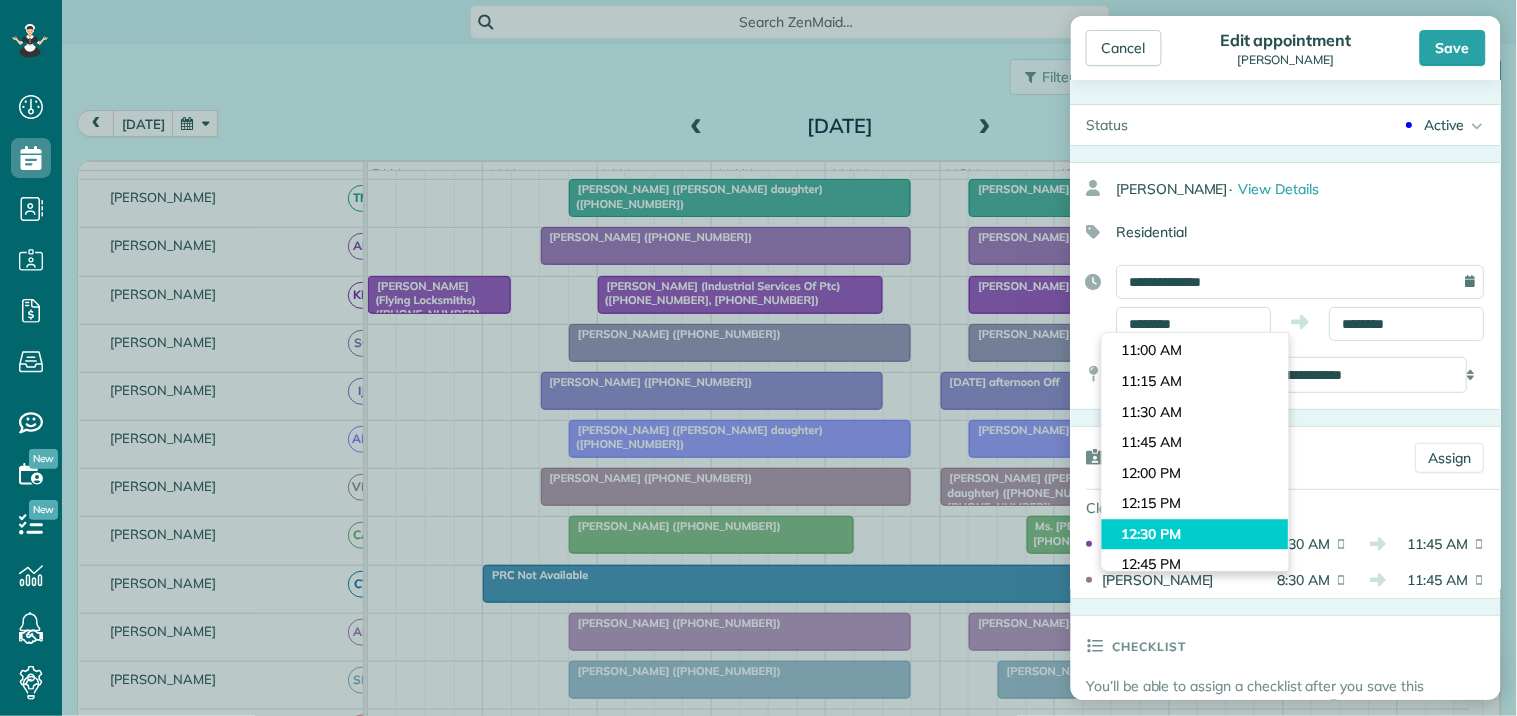 click on "Dashboard
Scheduling
Calendar View
List View
Dispatch View - Weekly scheduling (Beta)" at bounding box center (758, 358) 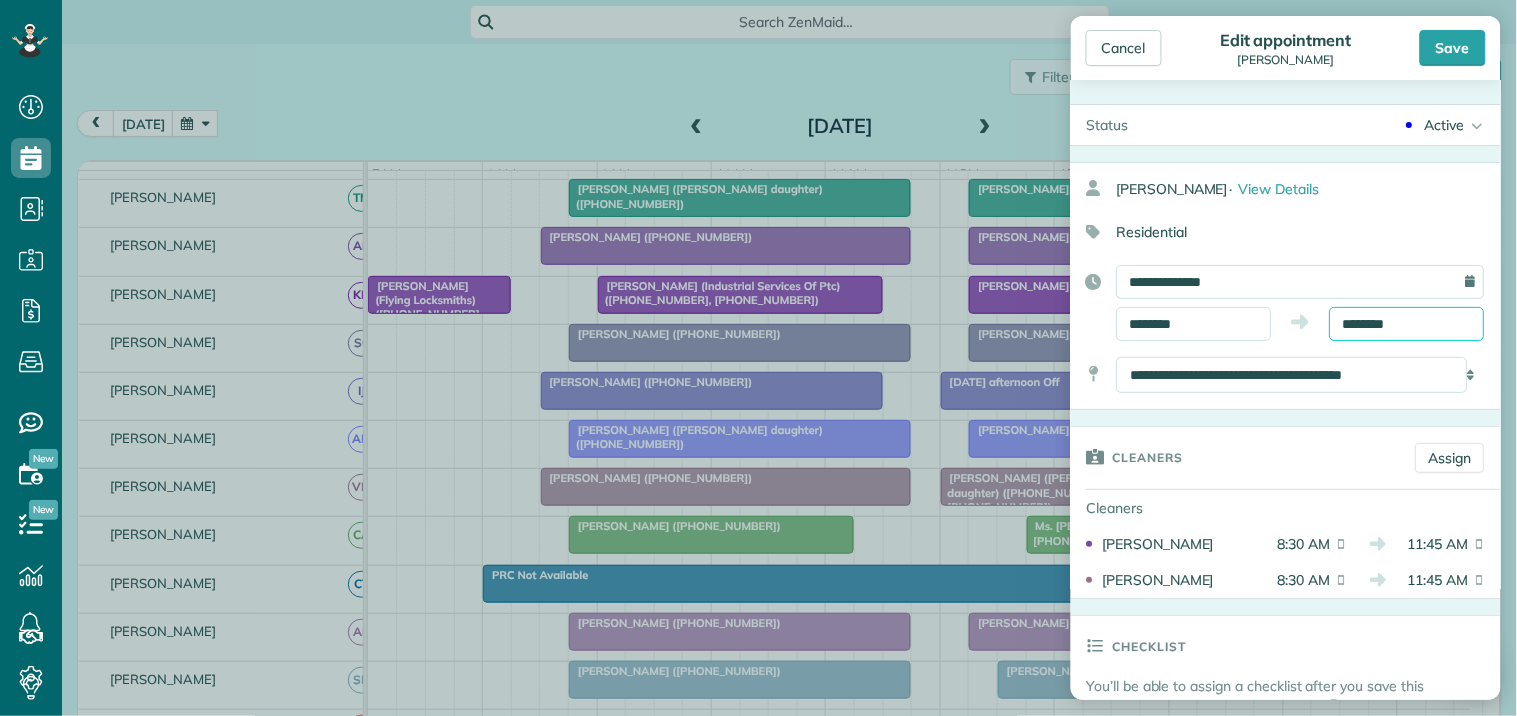 click on "********" at bounding box center (1407, 324) 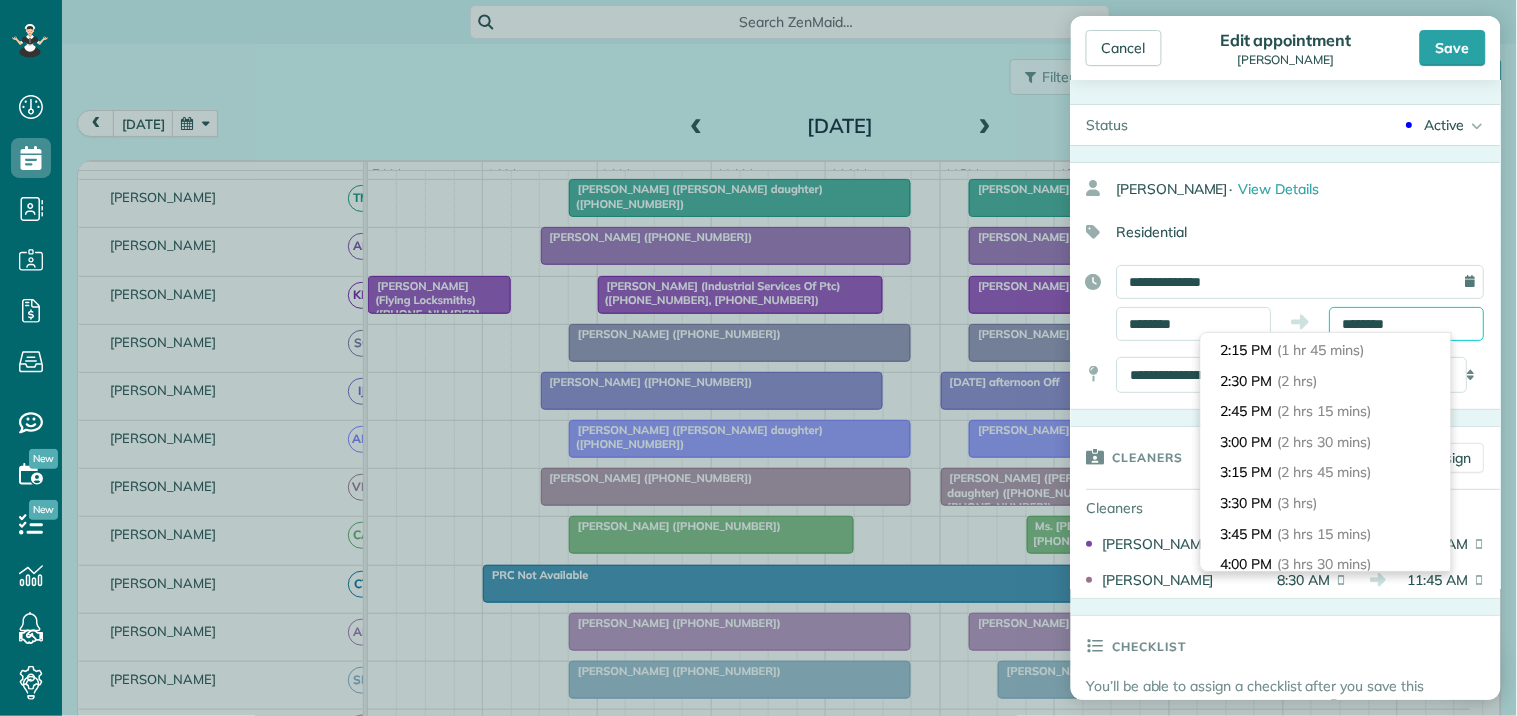 scroll, scrollTop: 222, scrollLeft: 0, axis: vertical 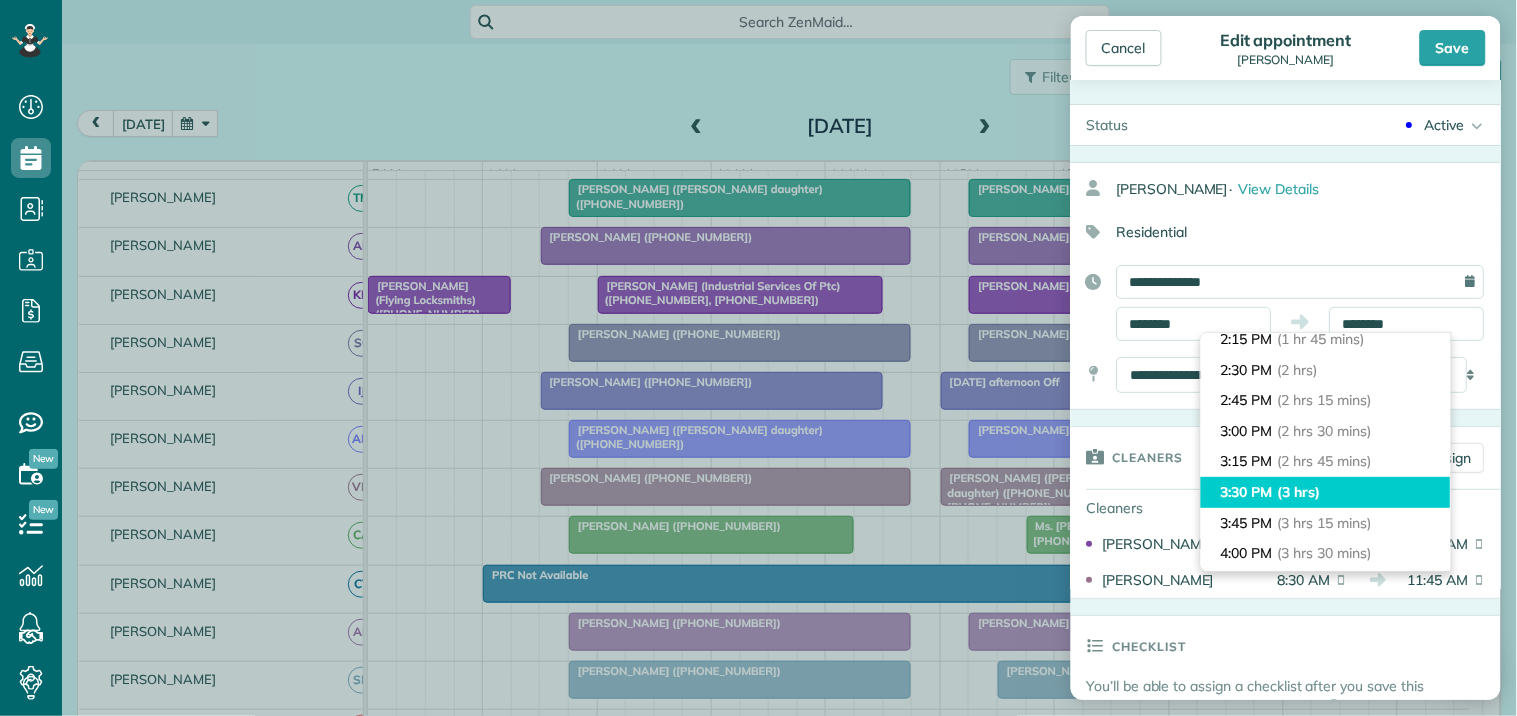 type on "*******" 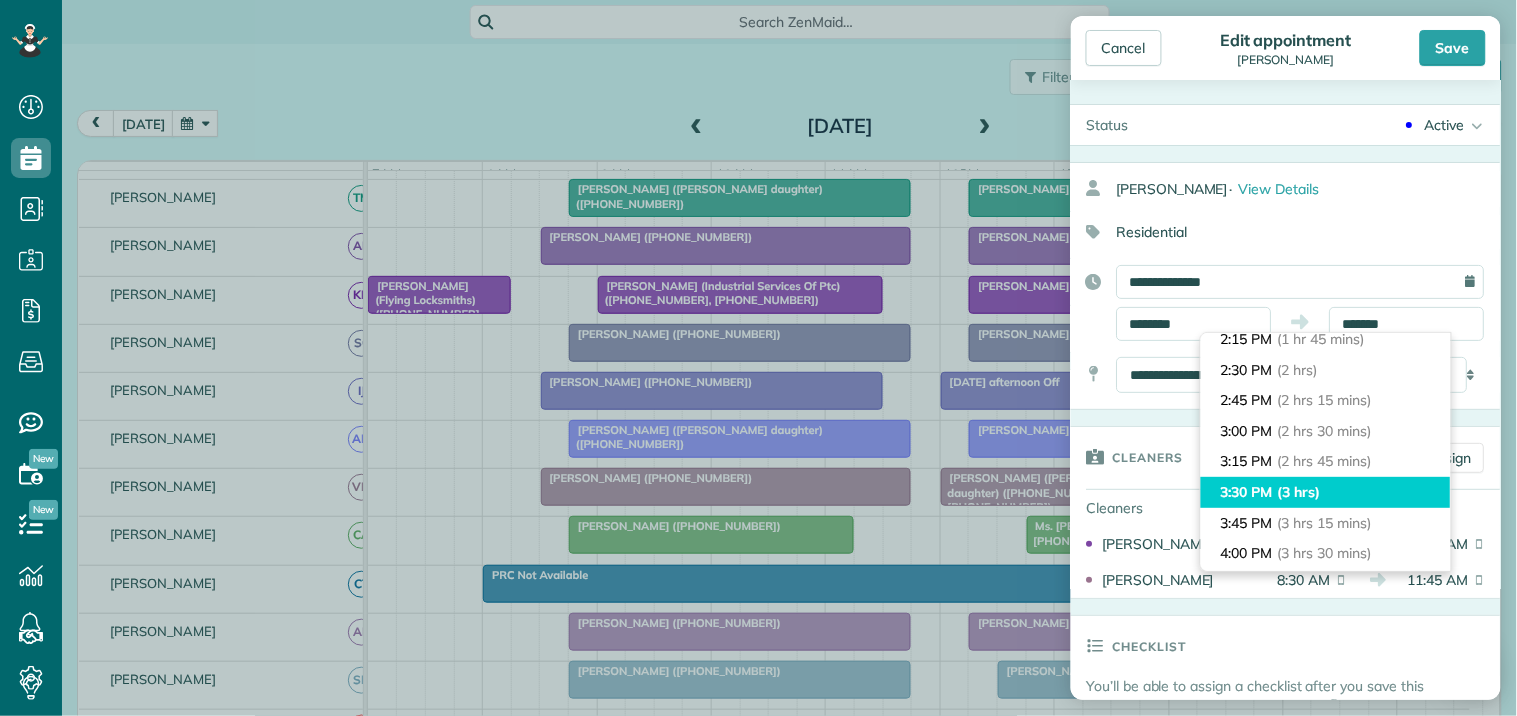 click on "3:30 PM  (3 hrs)" at bounding box center [1326, 492] 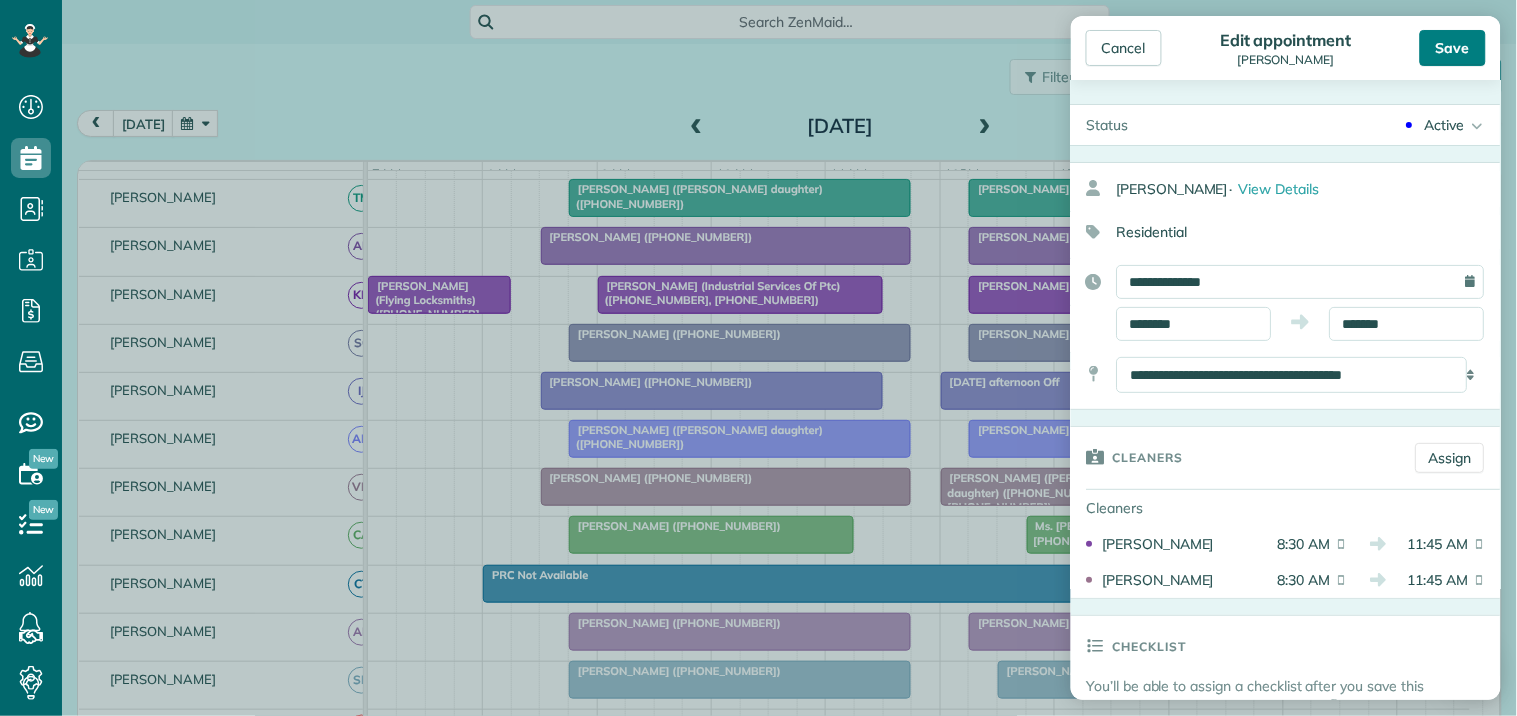 click on "Save" at bounding box center [1453, 48] 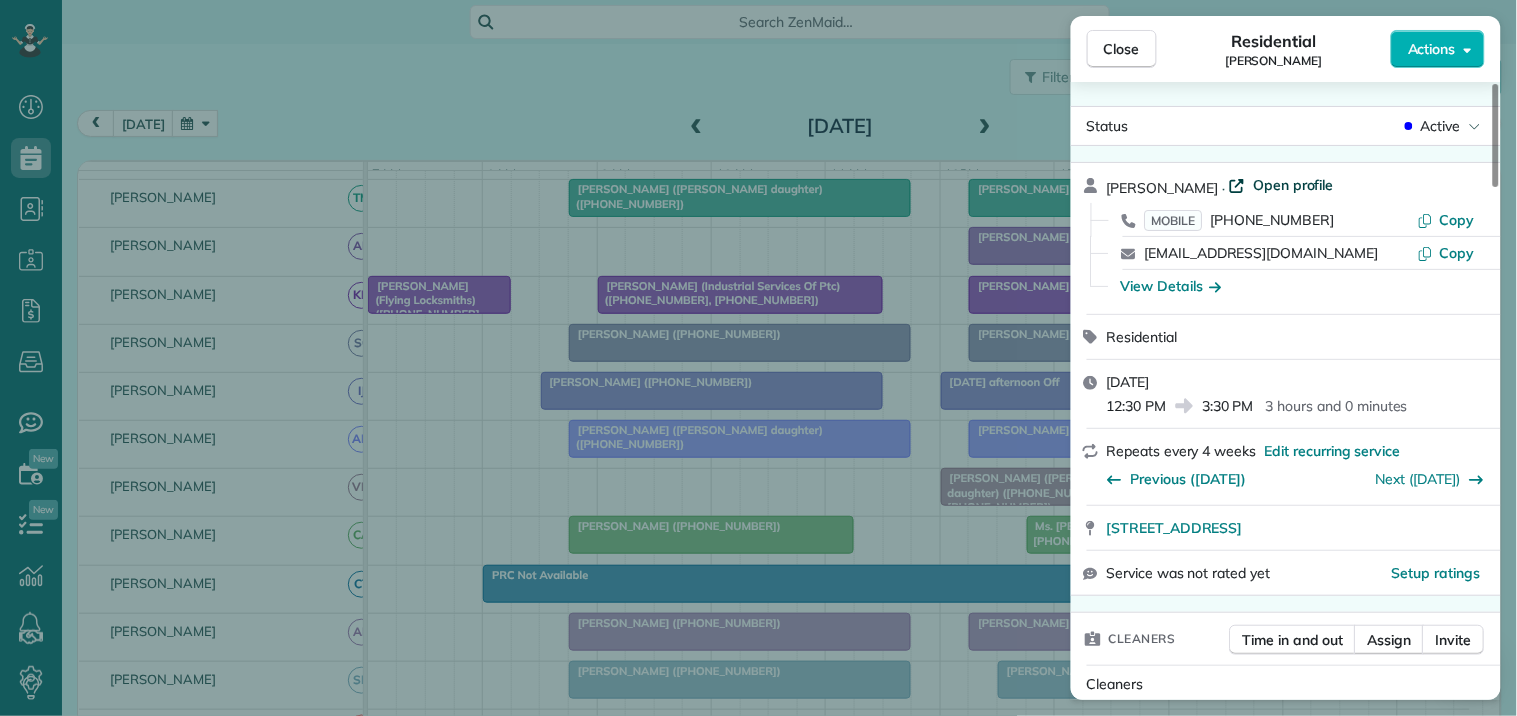 click on "Open profile" at bounding box center (1293, 185) 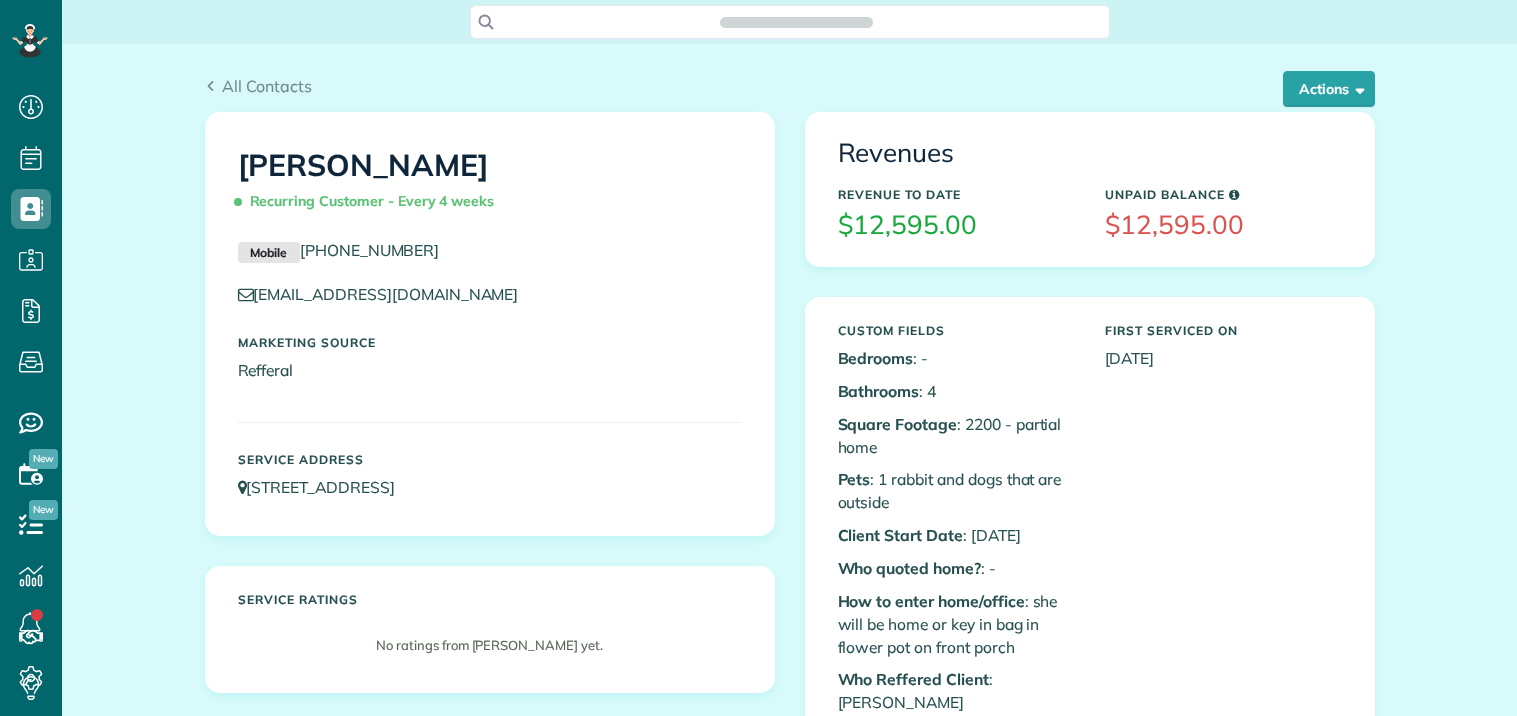 scroll, scrollTop: 0, scrollLeft: 0, axis: both 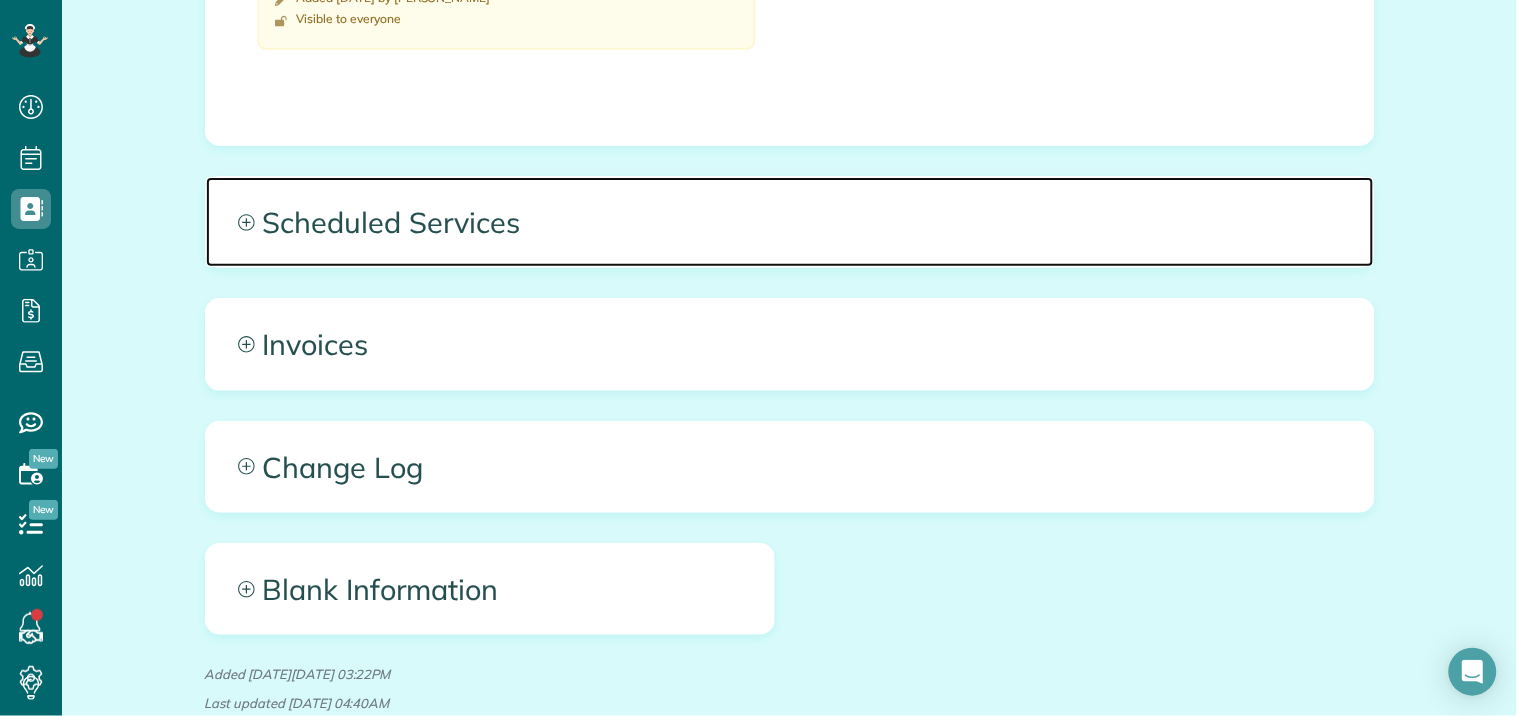 click 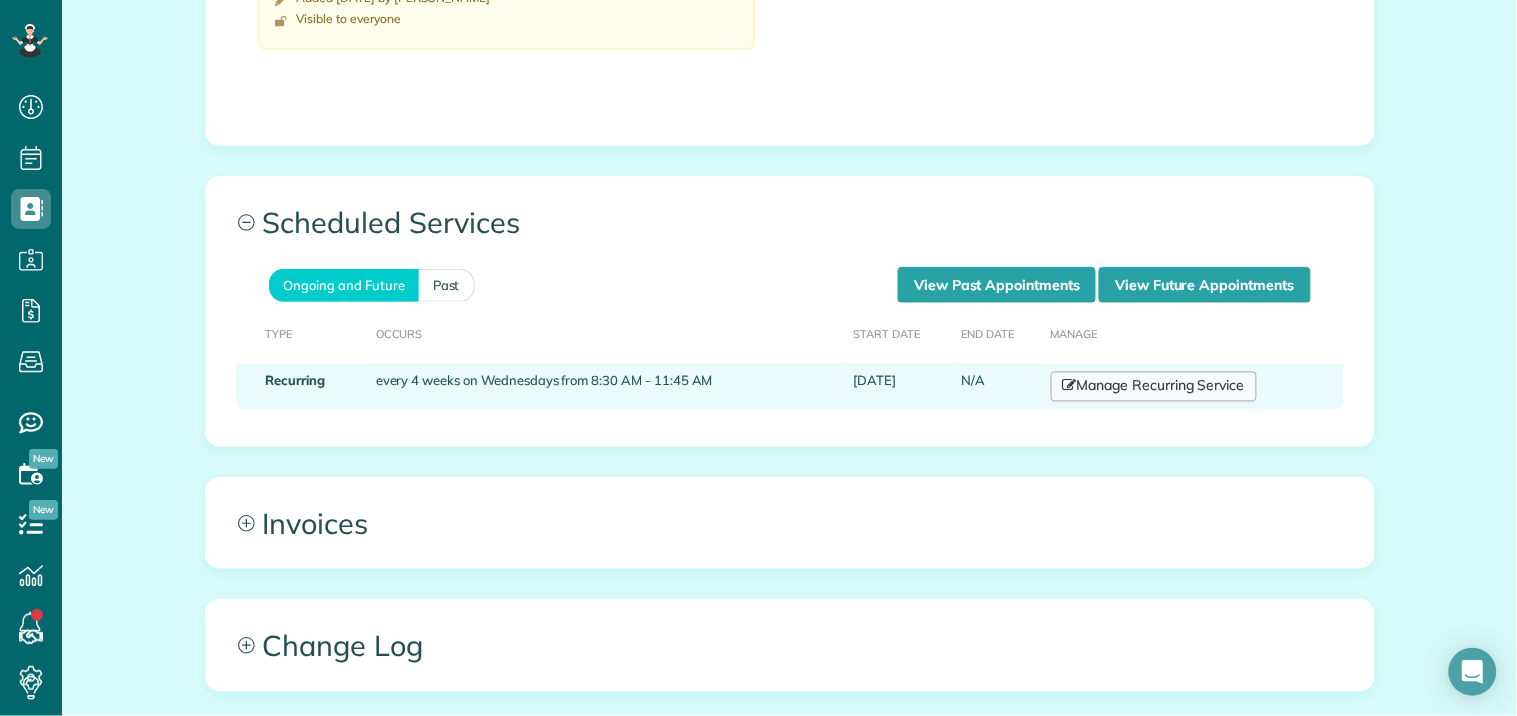 click on "Manage Recurring Service" at bounding box center [1154, 387] 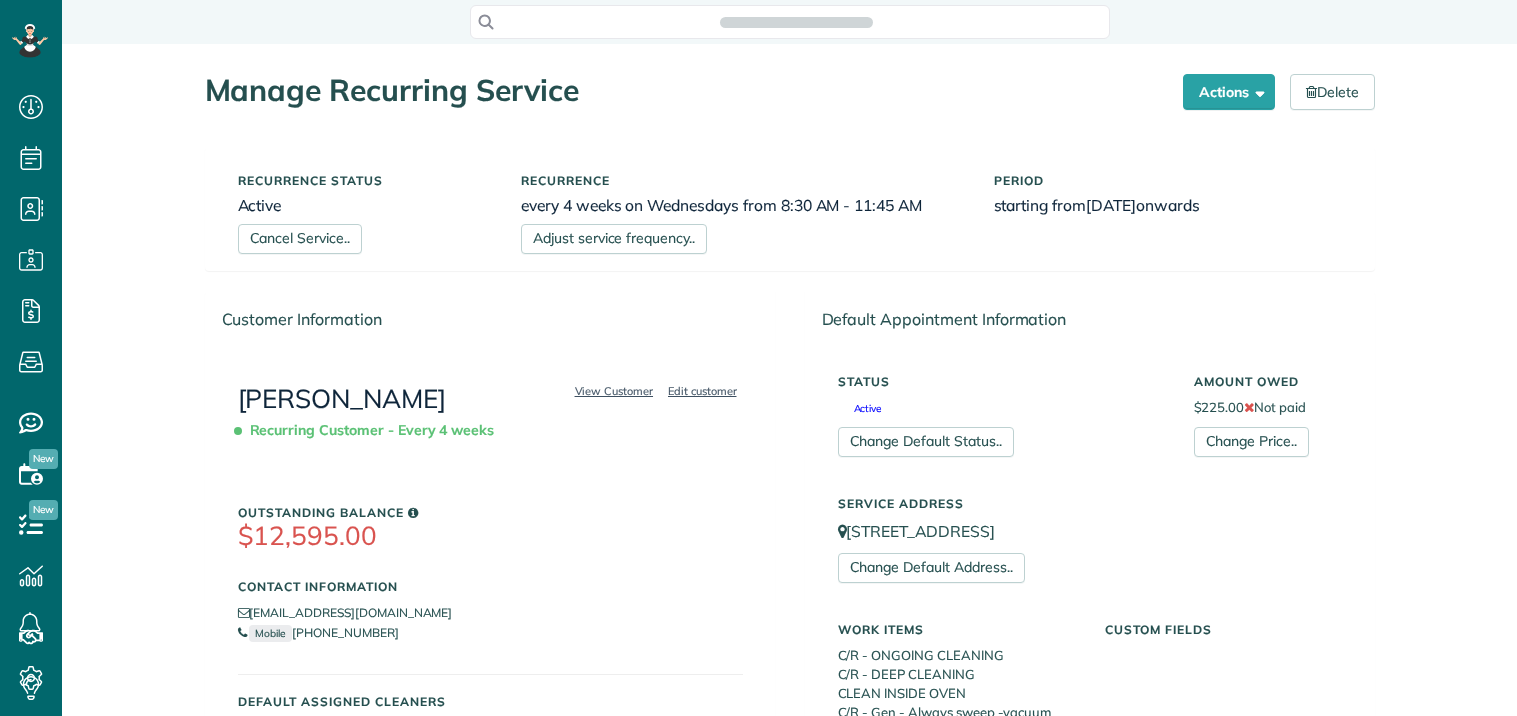scroll, scrollTop: 0, scrollLeft: 0, axis: both 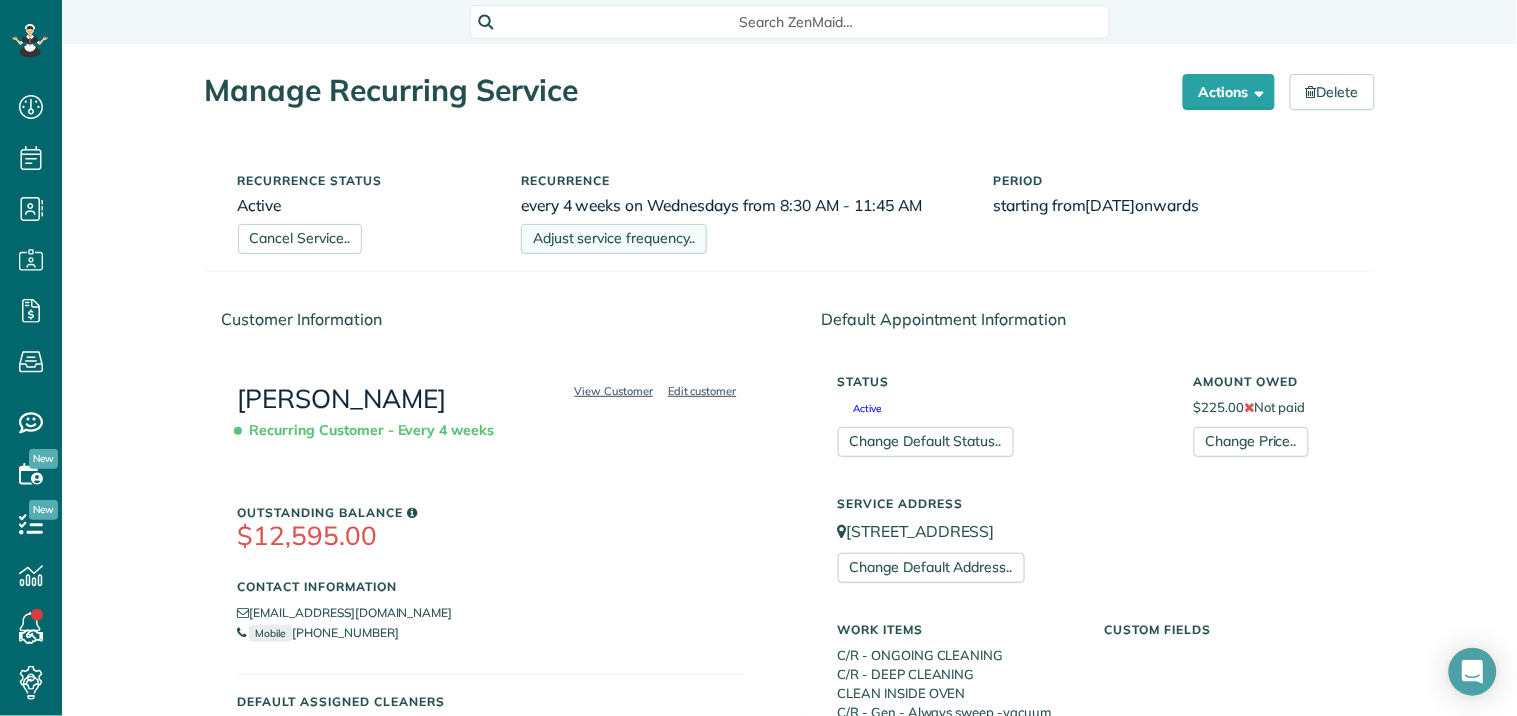 click on "Adjust service frequency.." at bounding box center [614, 239] 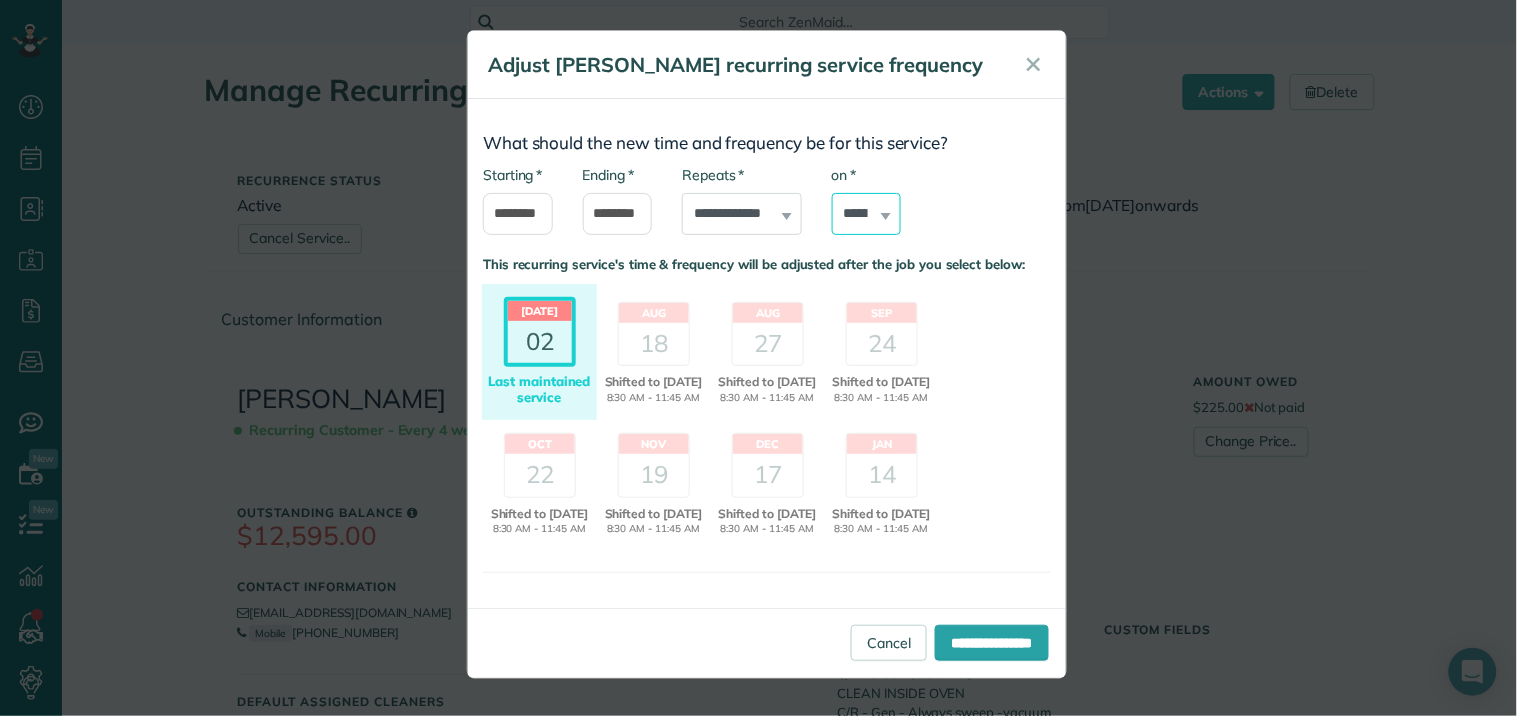 click on "******
******
*******
*********
********
******
********" at bounding box center [867, 214] 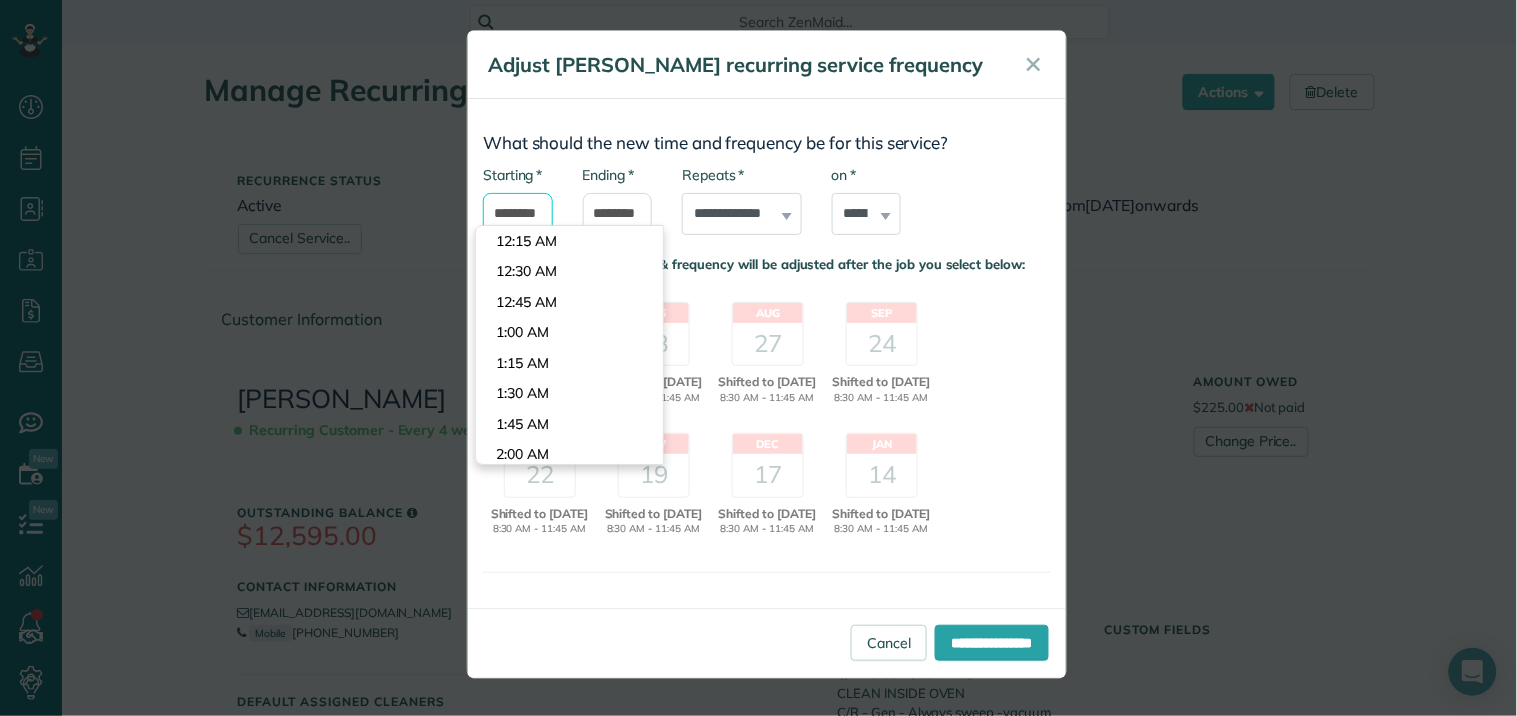 click on "*******" at bounding box center (518, 214) 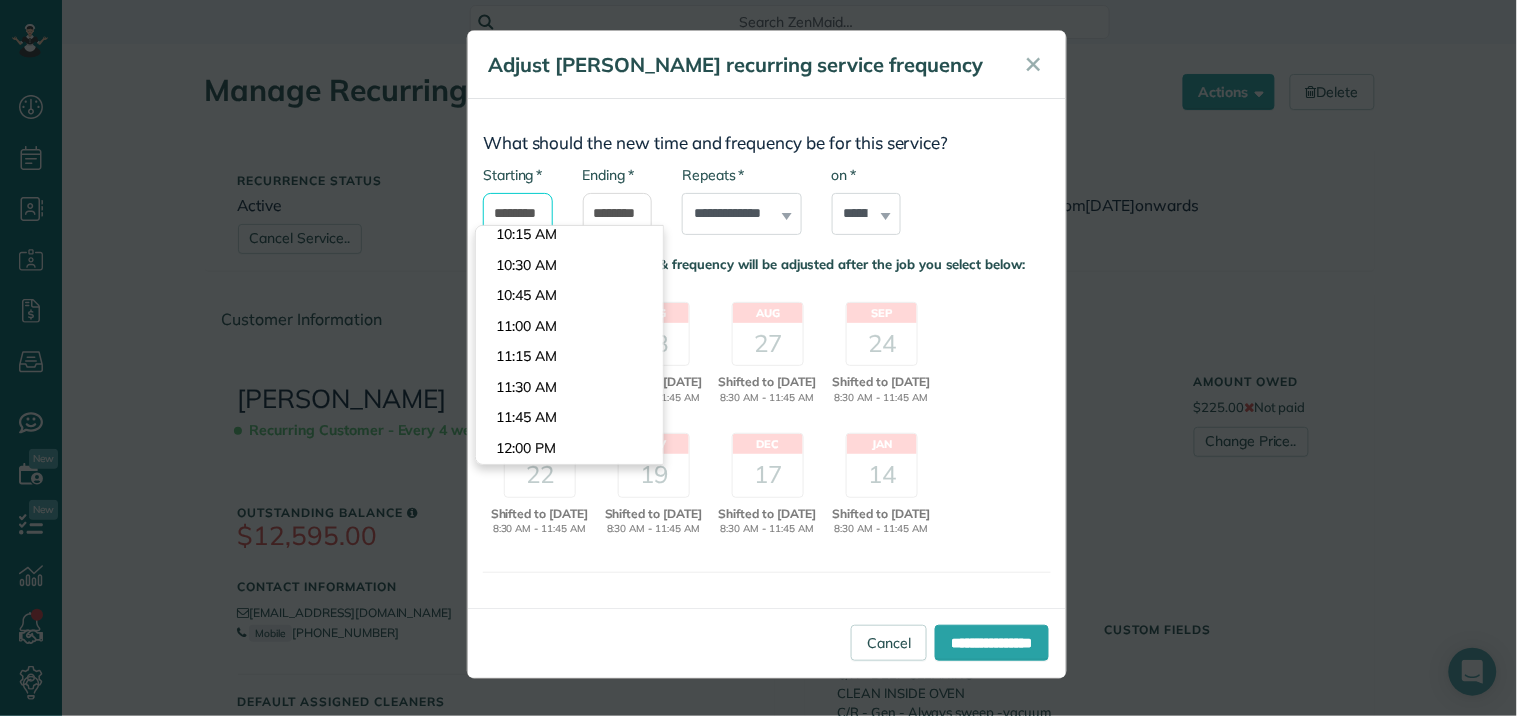 scroll, scrollTop: 1421, scrollLeft: 0, axis: vertical 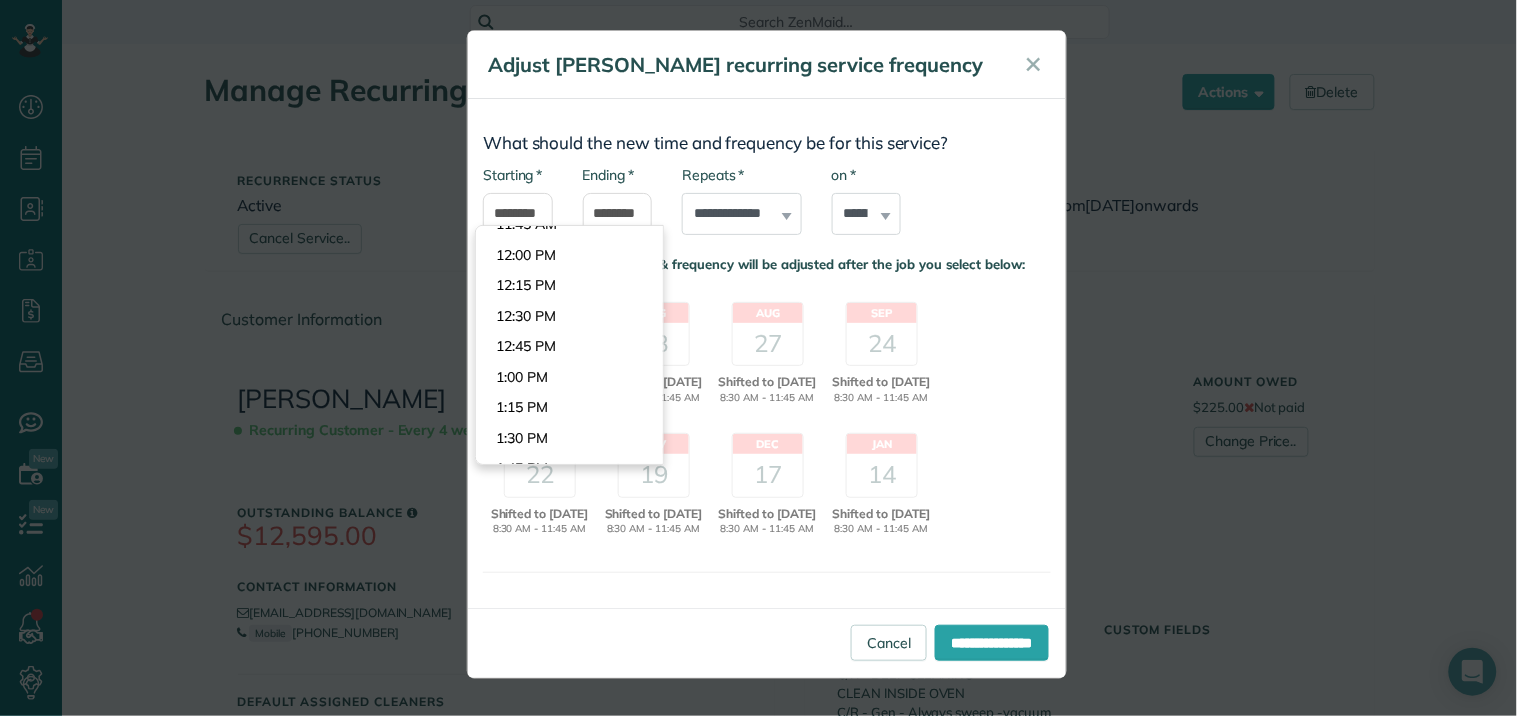 type on "********" 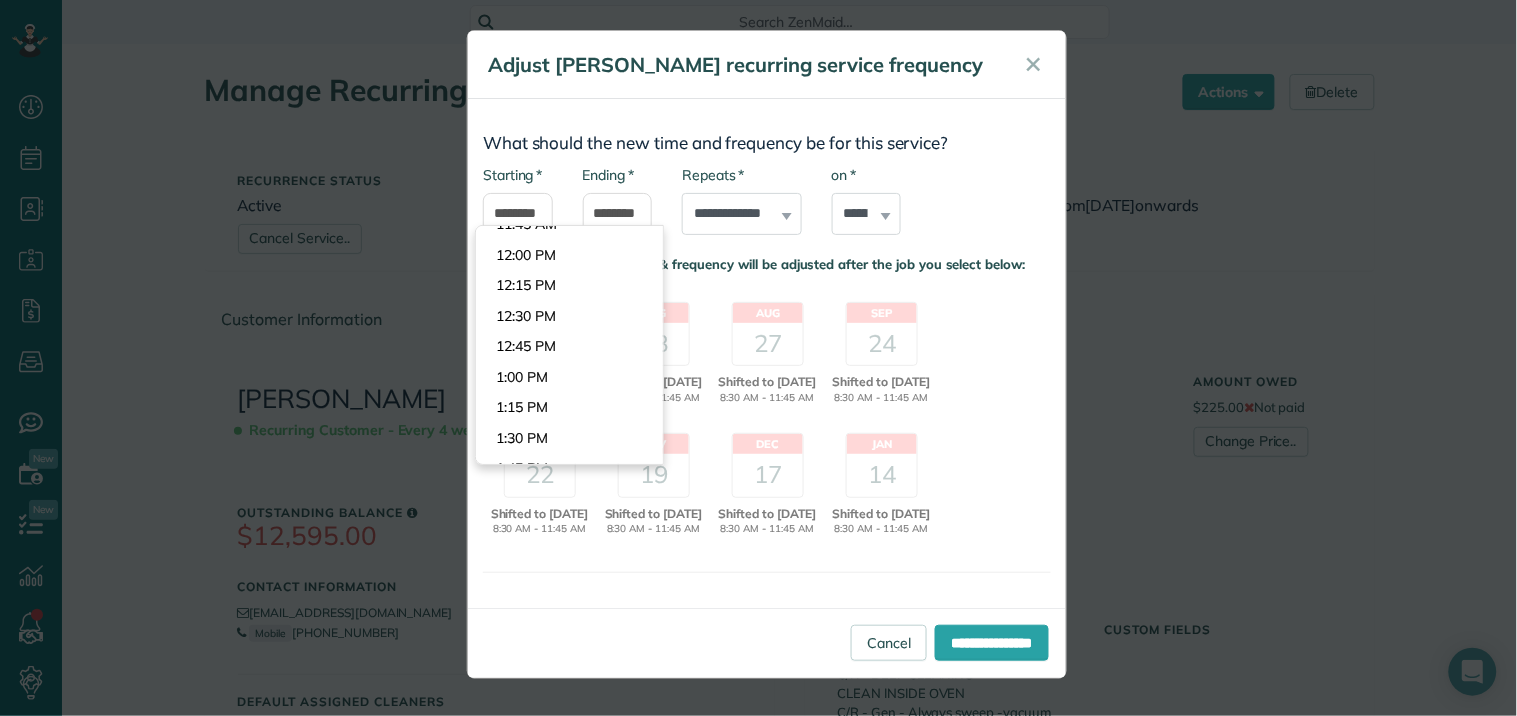 click on "Dashboard
Scheduling
Calendar View
List View
Dispatch View - Weekly scheduling (Beta)" at bounding box center [758, 358] 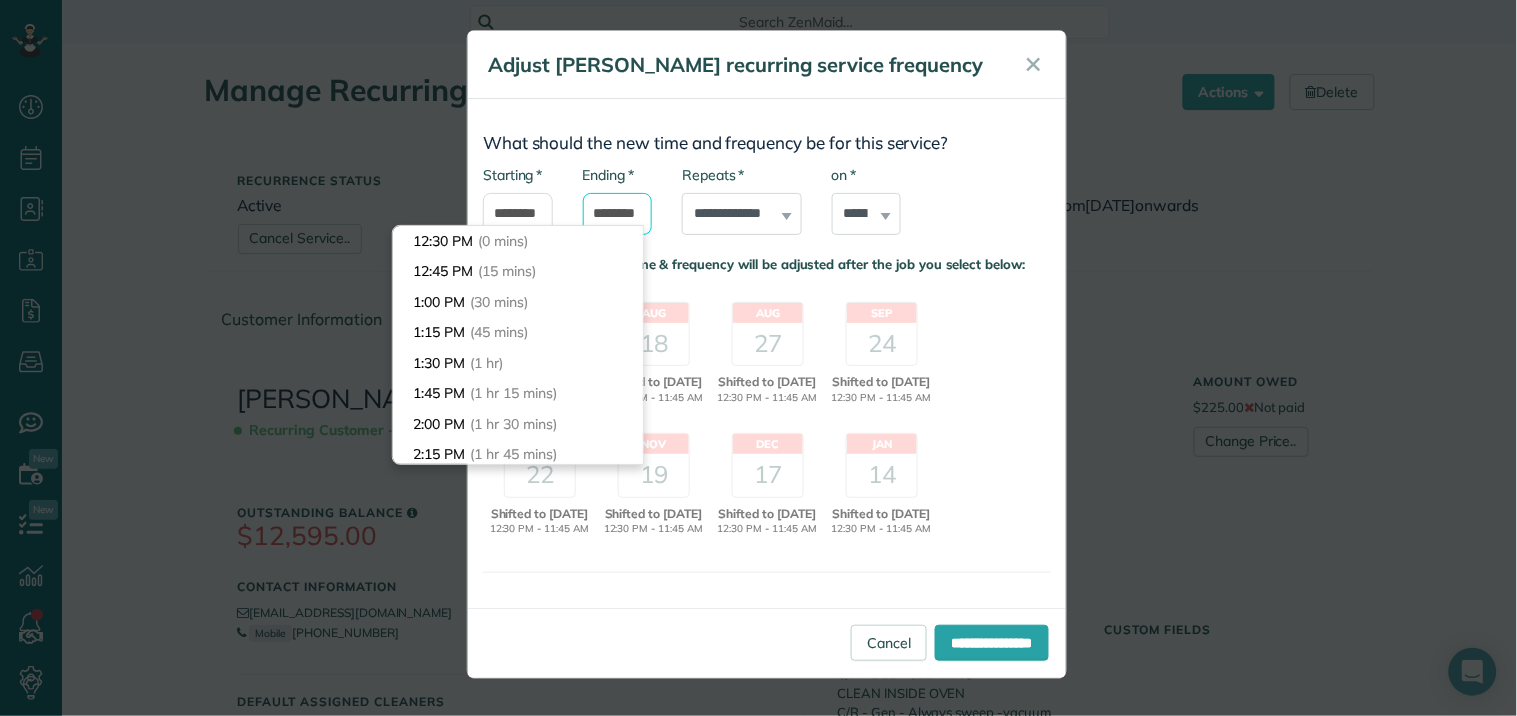 click on "********" at bounding box center [618, 214] 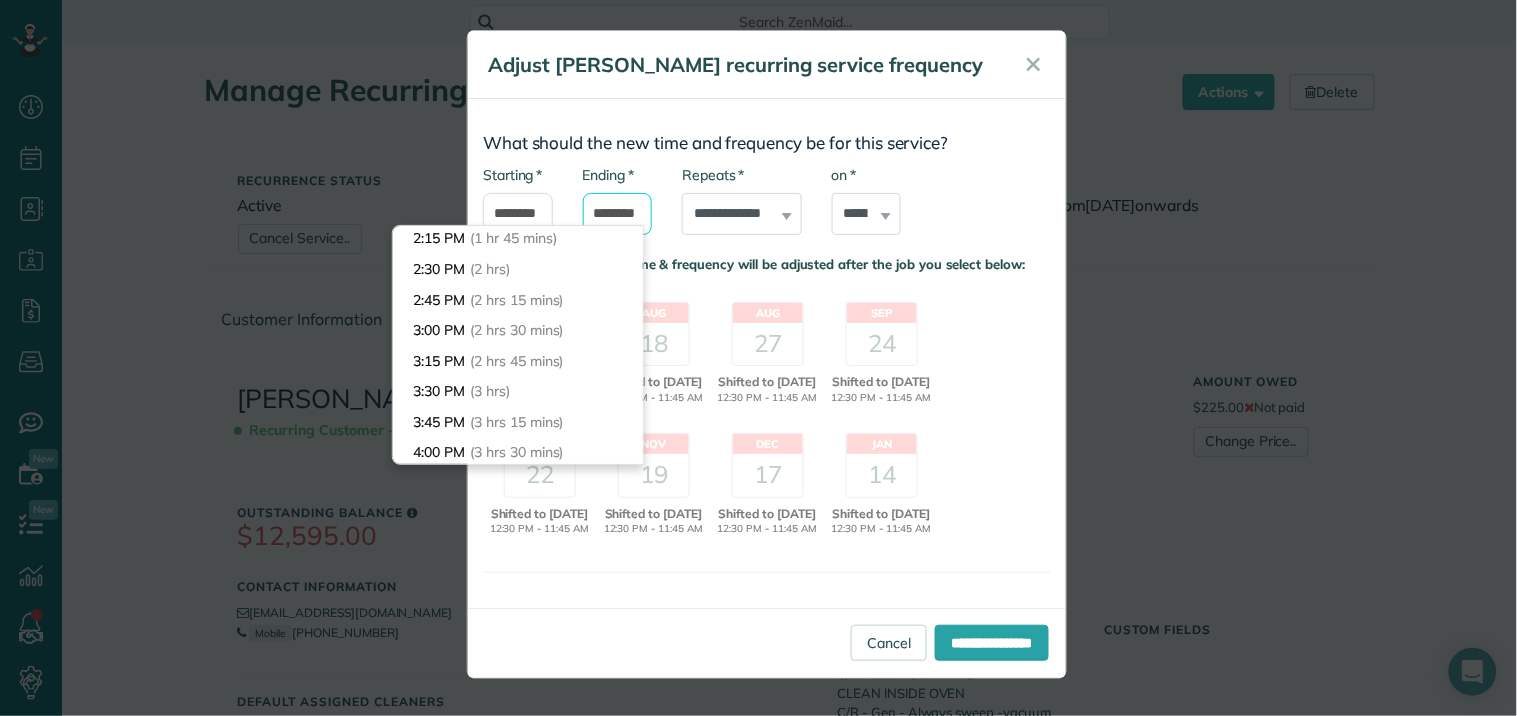 scroll, scrollTop: 222, scrollLeft: 0, axis: vertical 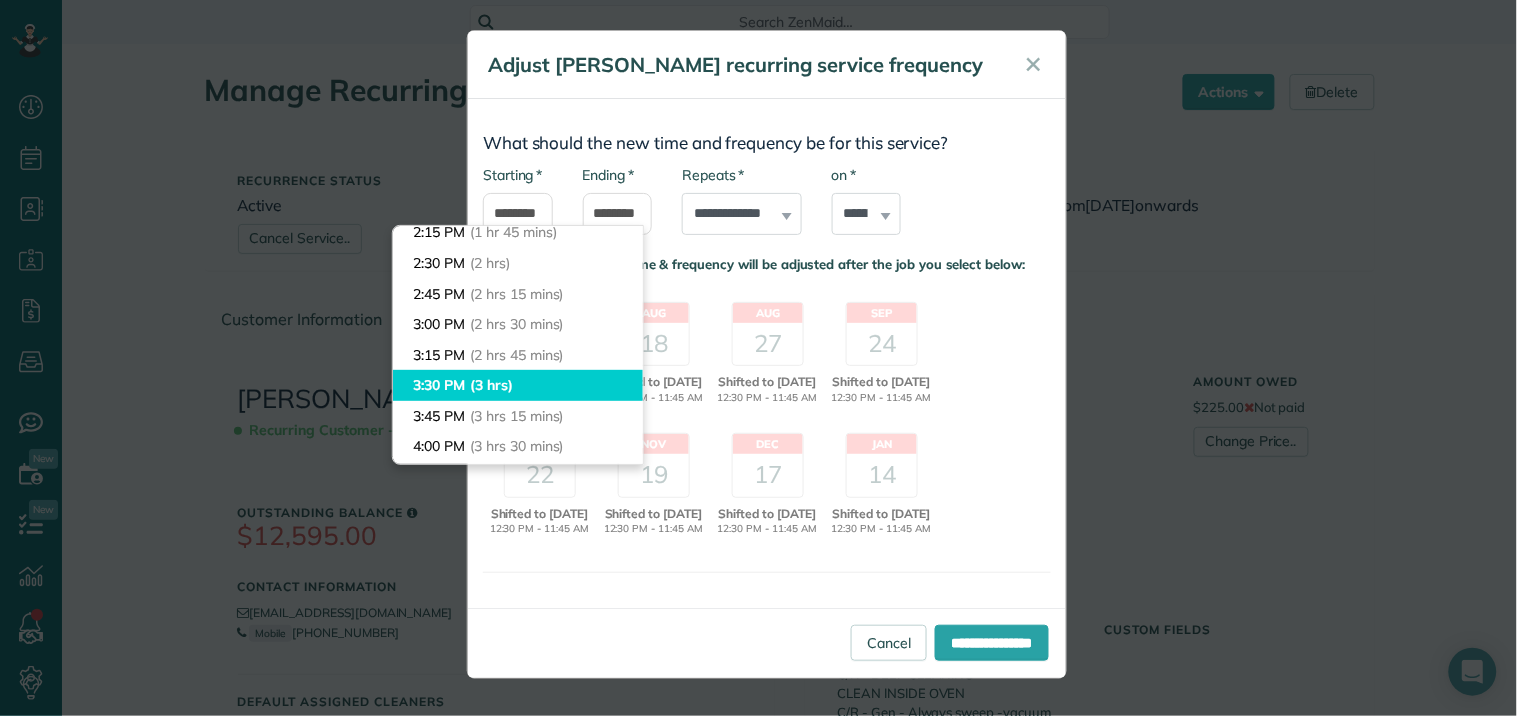 type on "*******" 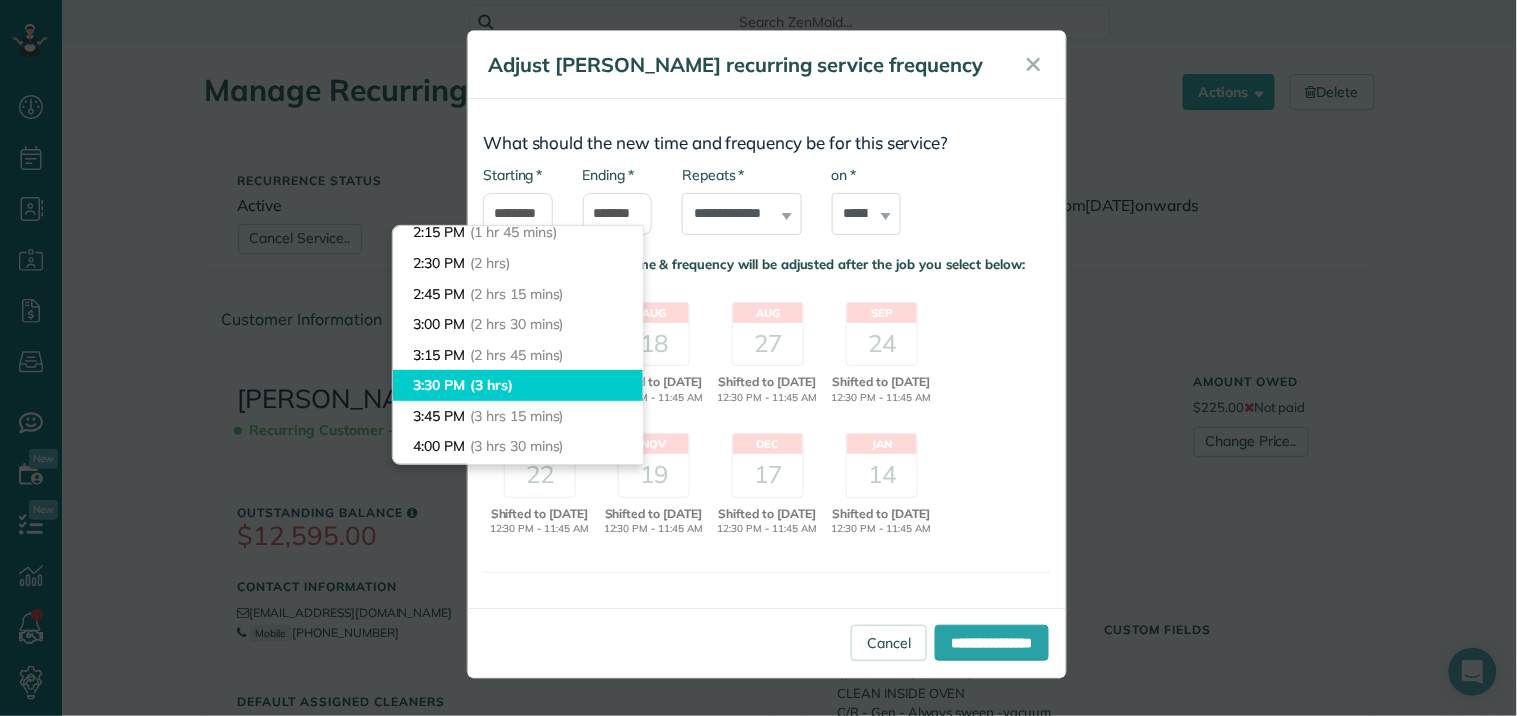 click on "Dashboard
Scheduling
Calendar View
List View
Dispatch View - Weekly scheduling (Beta)" at bounding box center [758, 358] 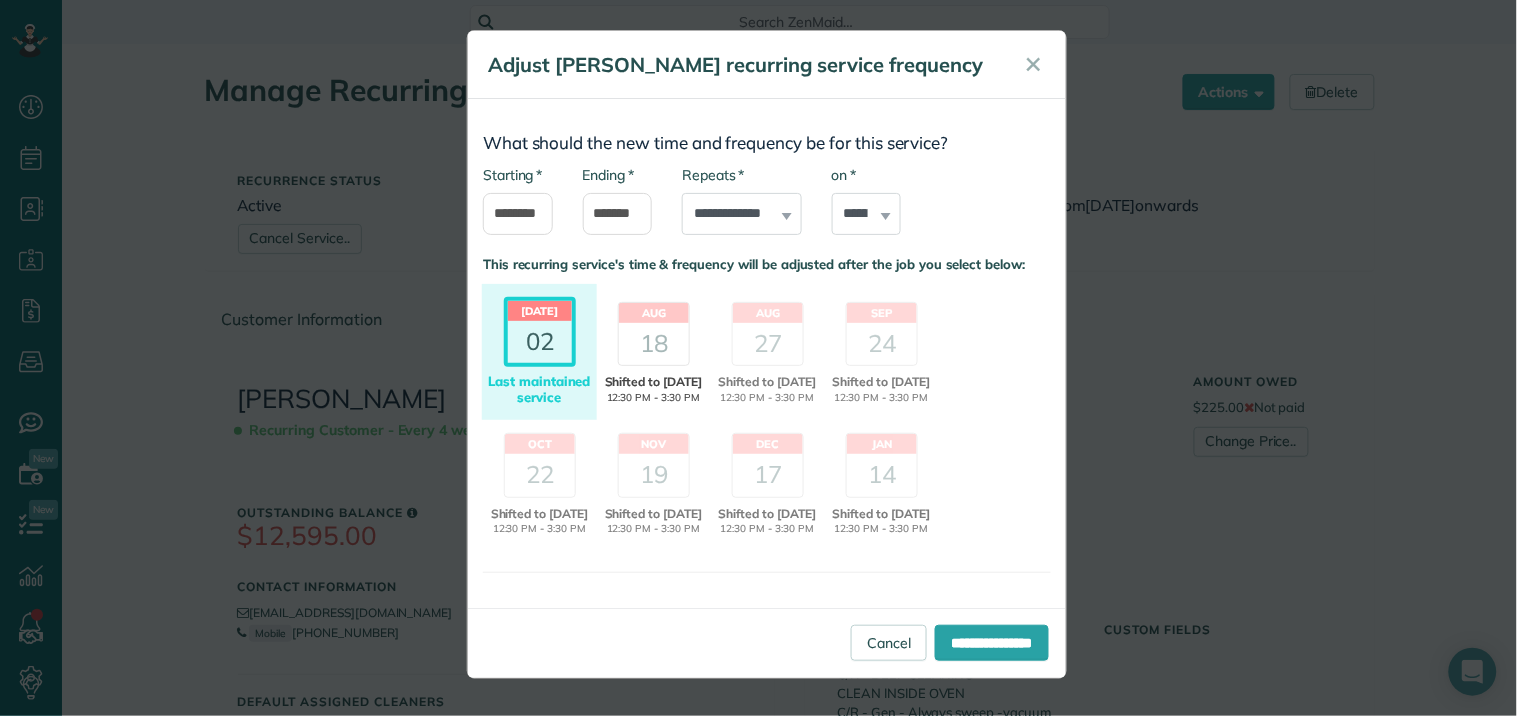 click on "18" at bounding box center (654, 344) 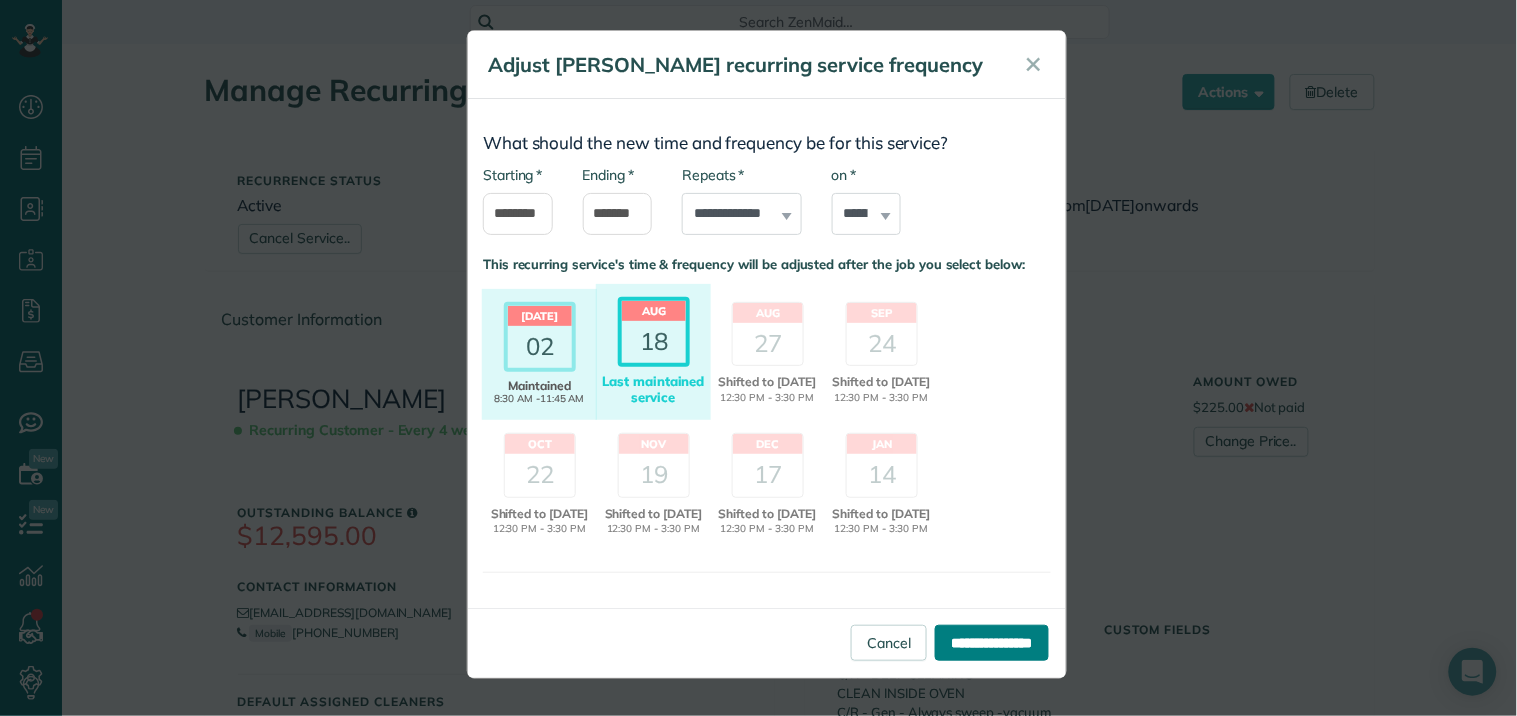 click on "**********" at bounding box center [992, 643] 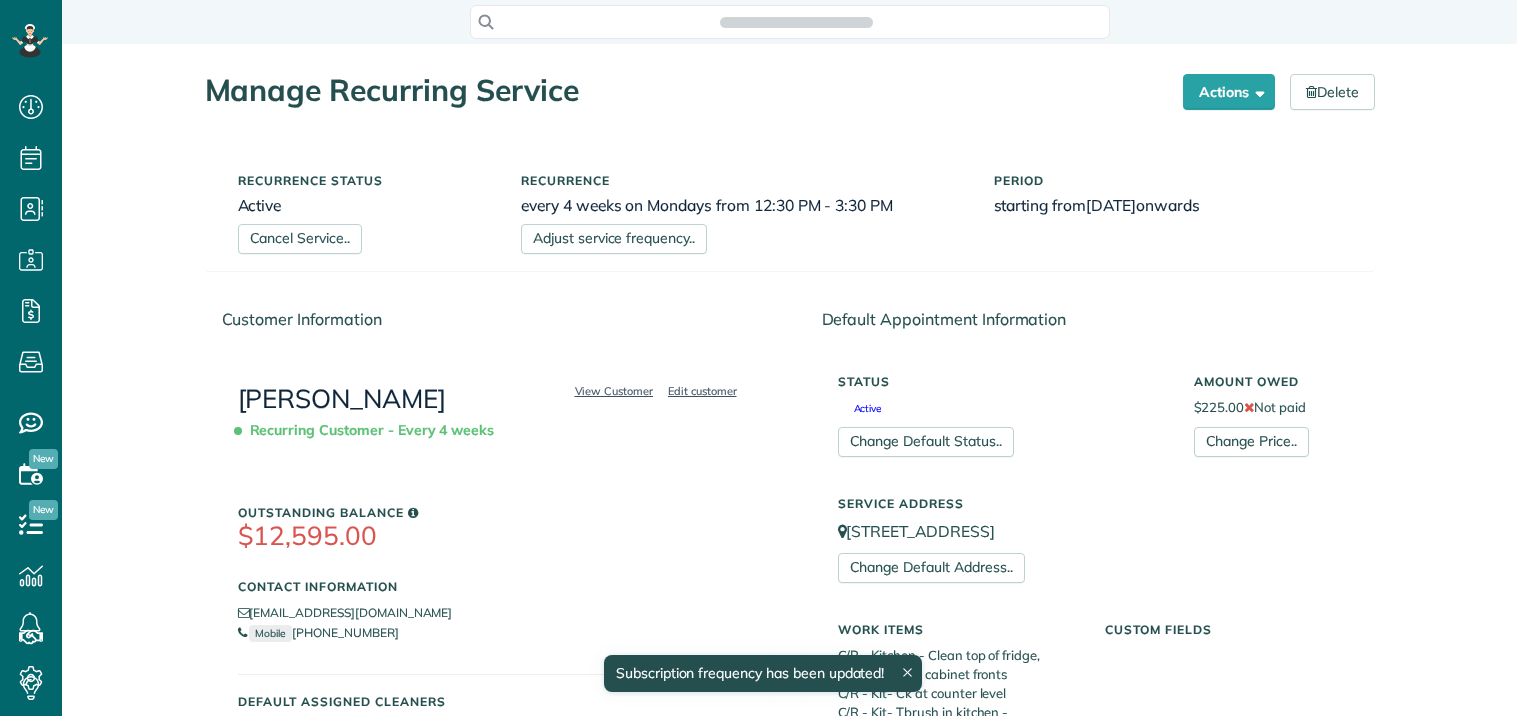 scroll, scrollTop: 0, scrollLeft: 0, axis: both 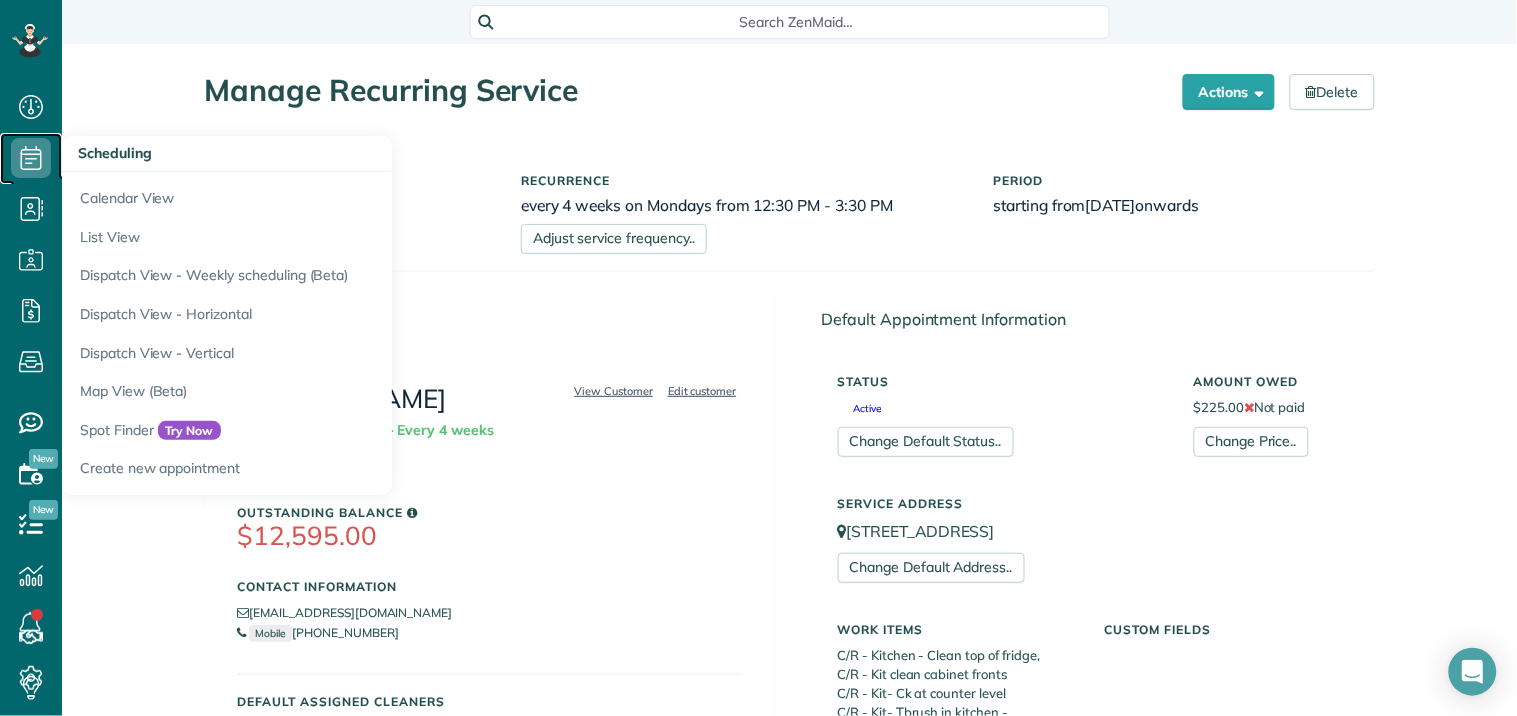click 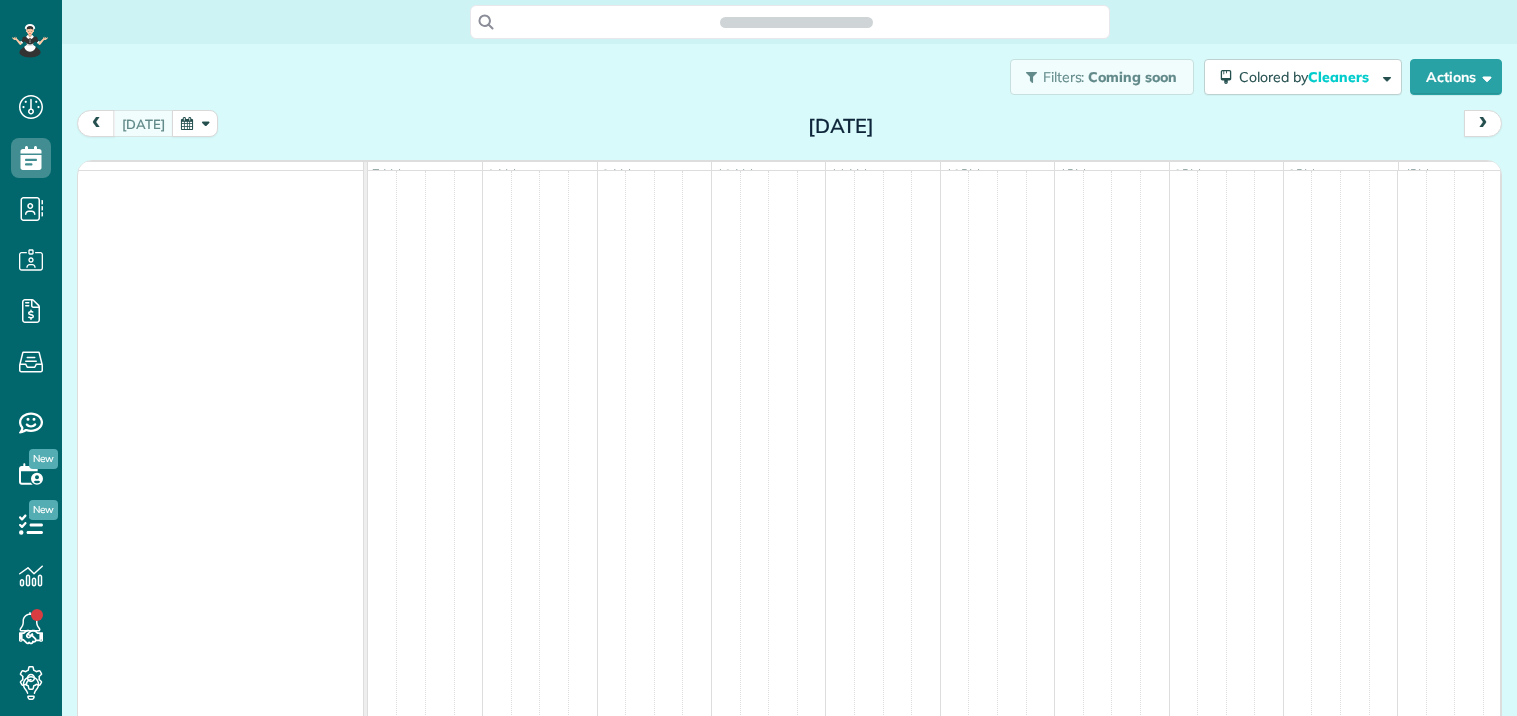 scroll, scrollTop: 0, scrollLeft: 0, axis: both 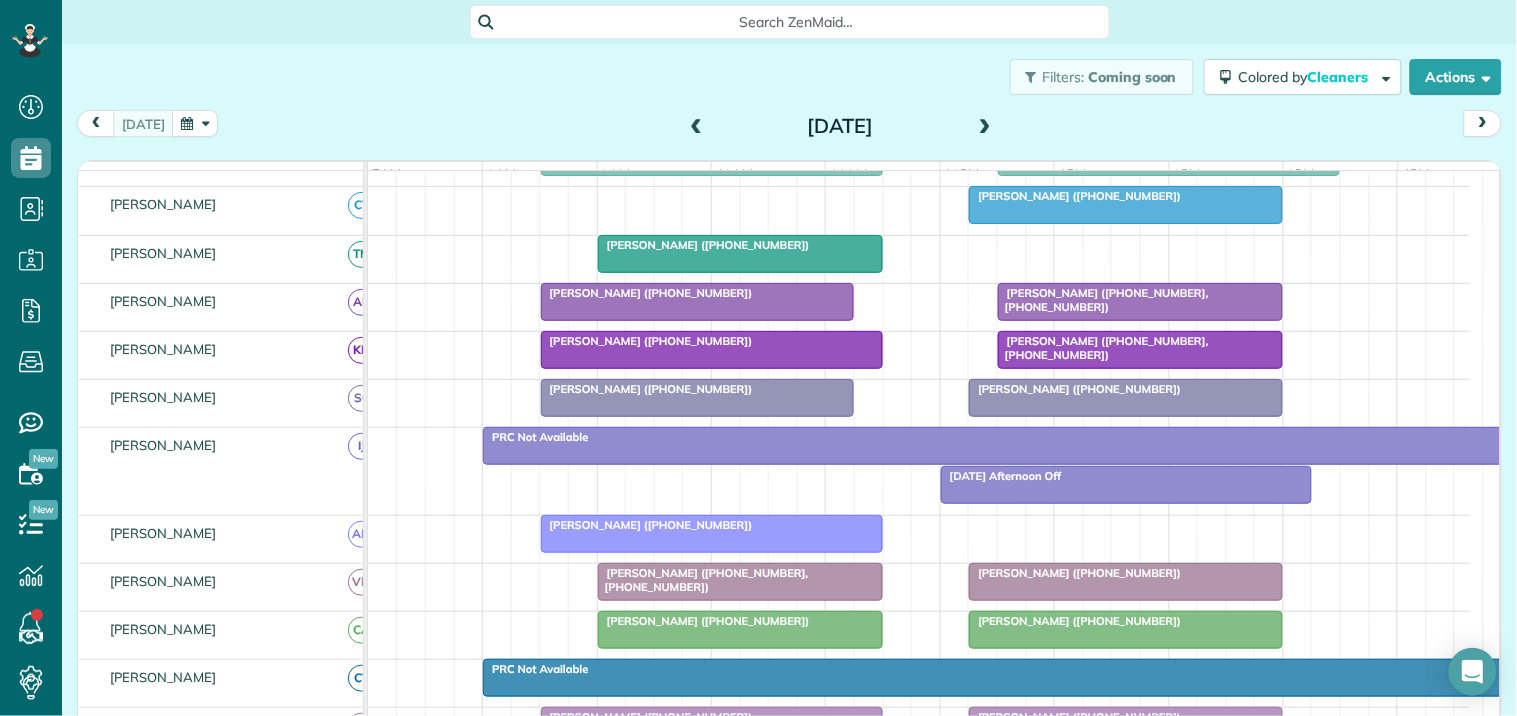 click at bounding box center [985, 127] 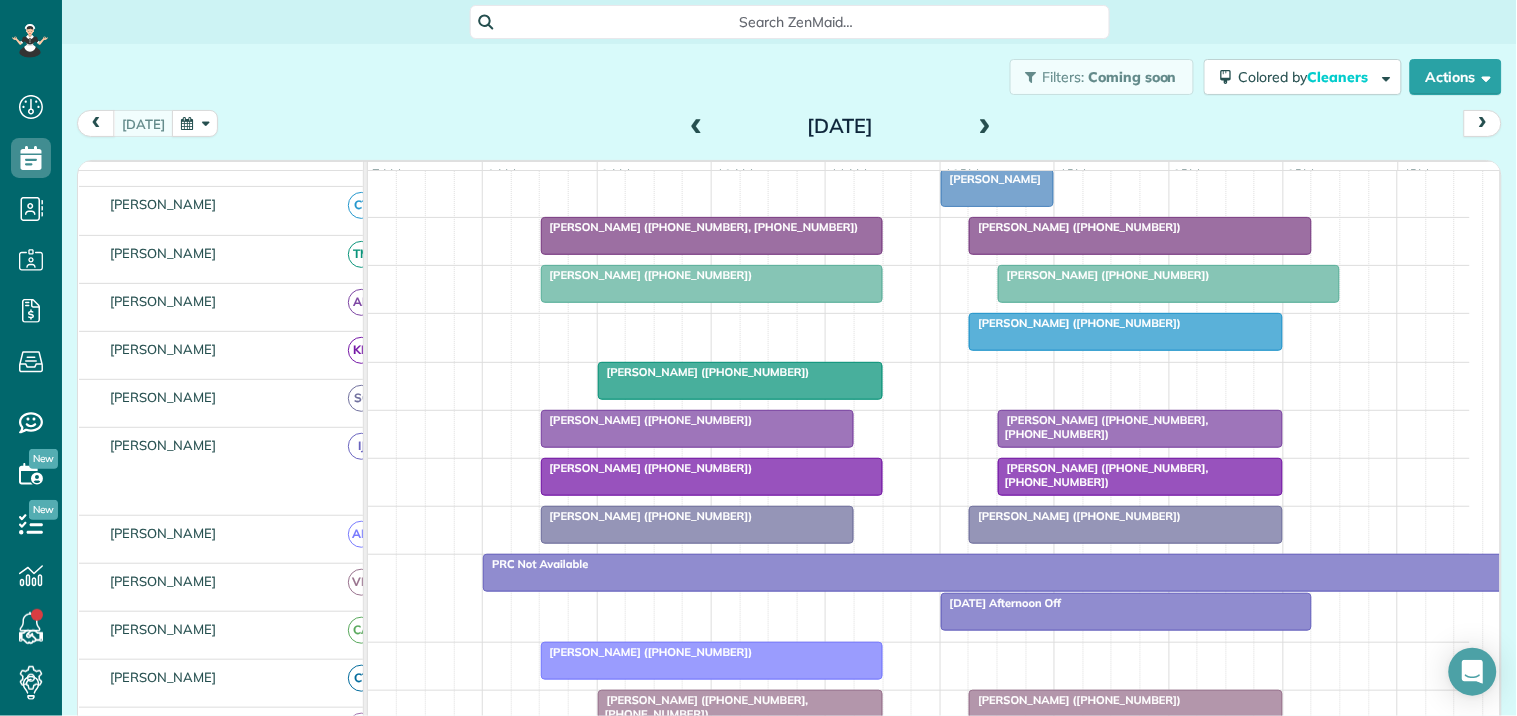 scroll, scrollTop: 206, scrollLeft: 0, axis: vertical 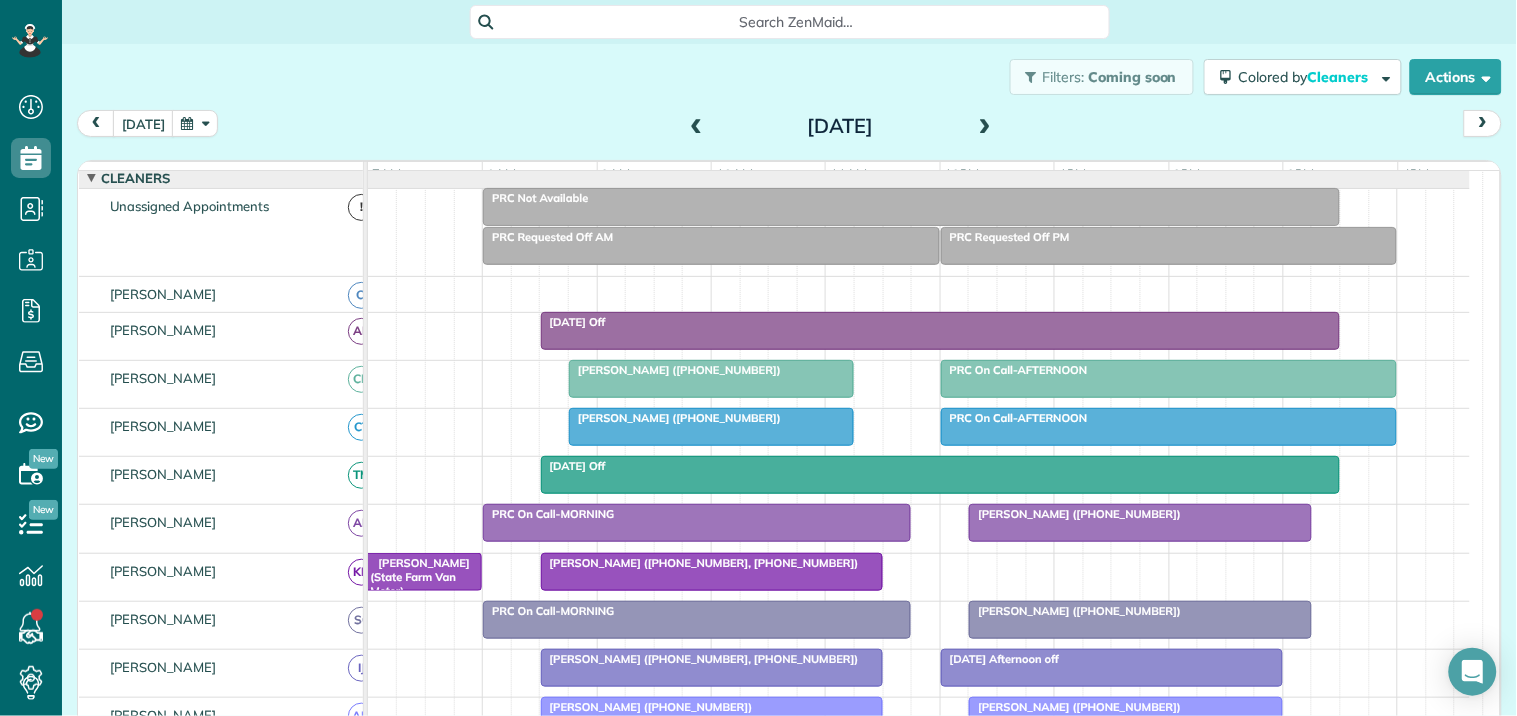 click at bounding box center [985, 127] 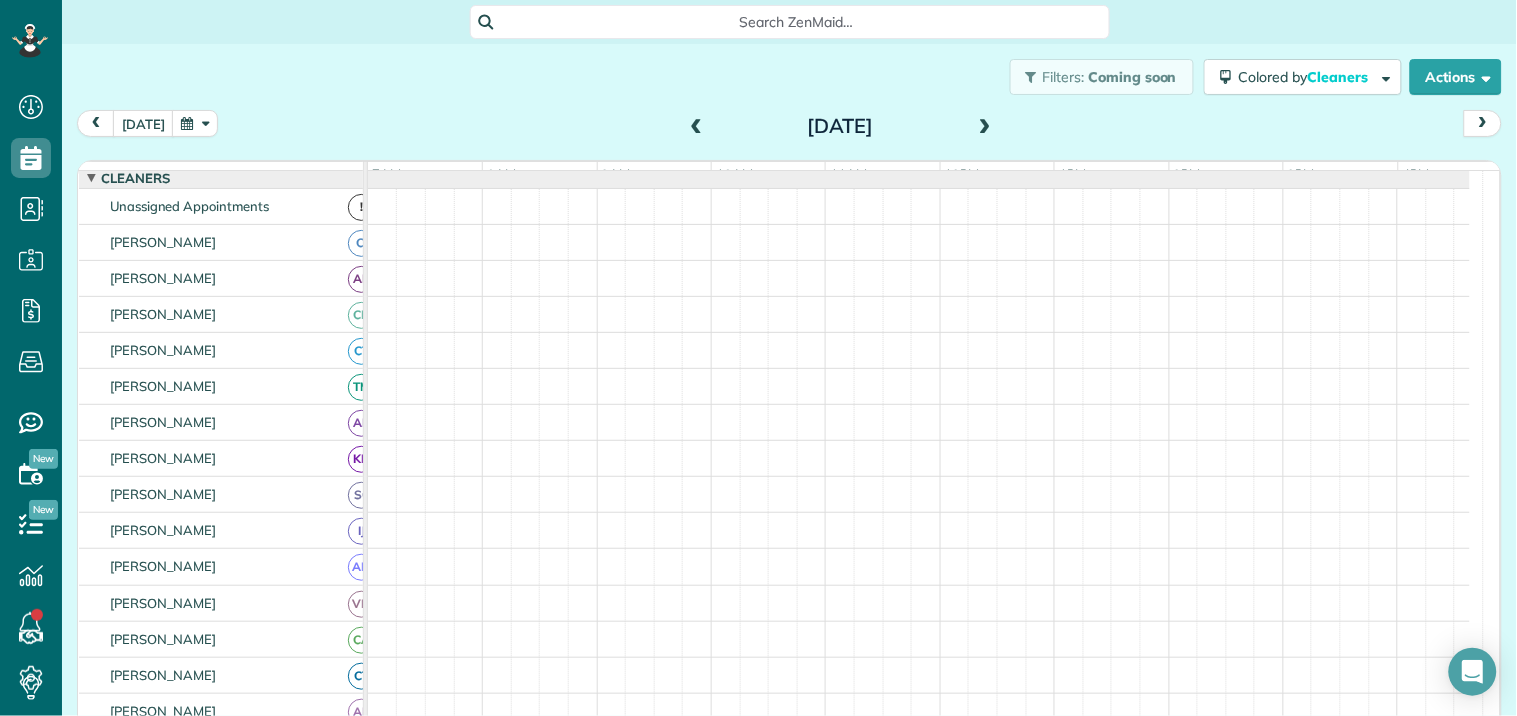scroll, scrollTop: 7, scrollLeft: 0, axis: vertical 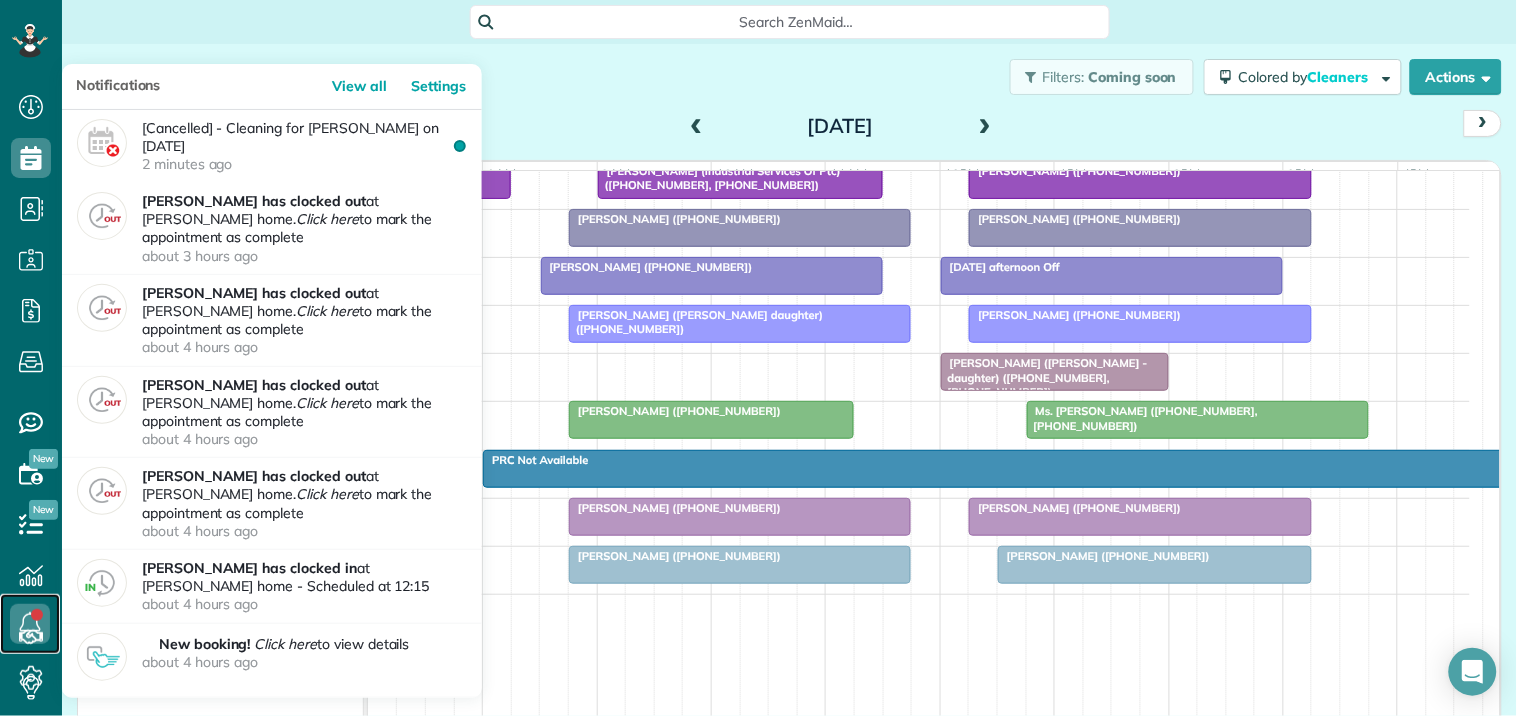 click at bounding box center (30, 624) 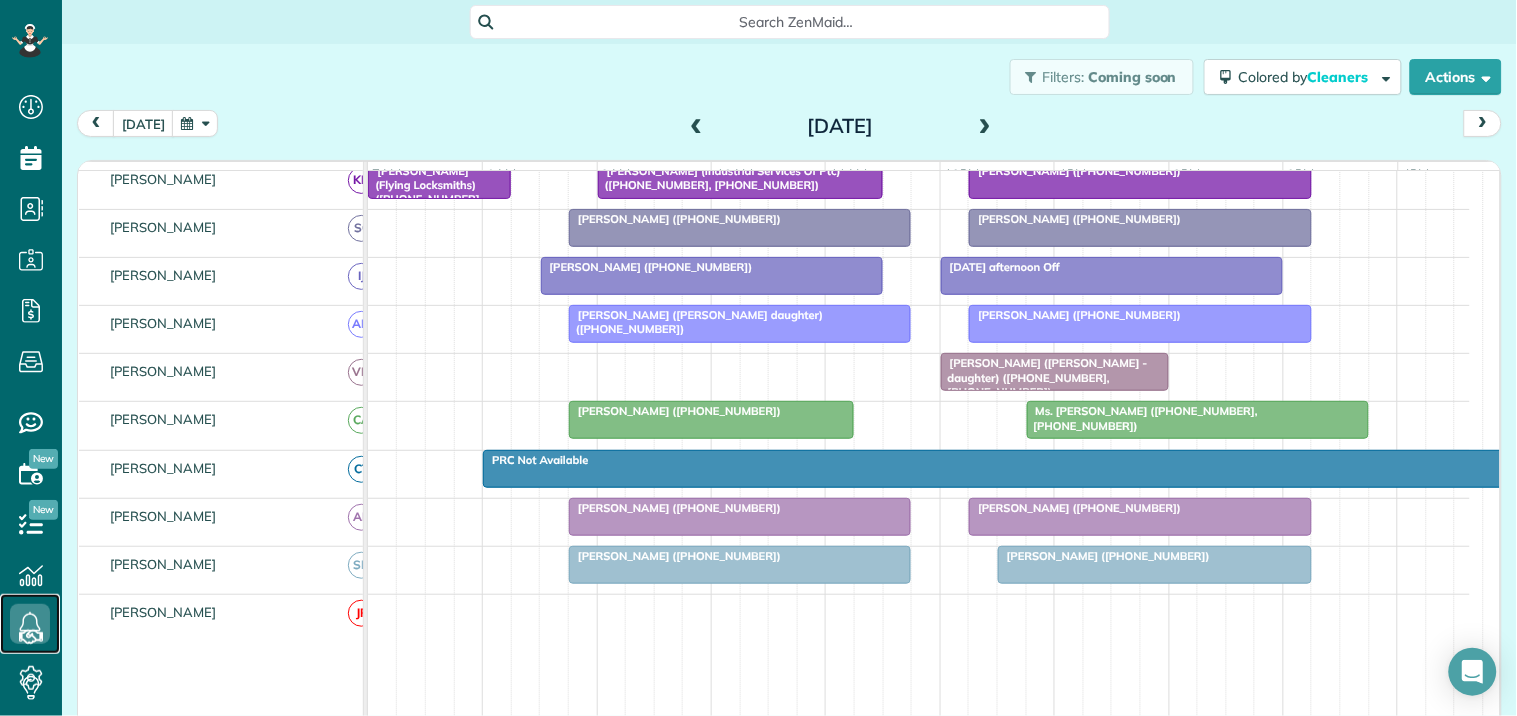 scroll, scrollTop: 183, scrollLeft: 0, axis: vertical 